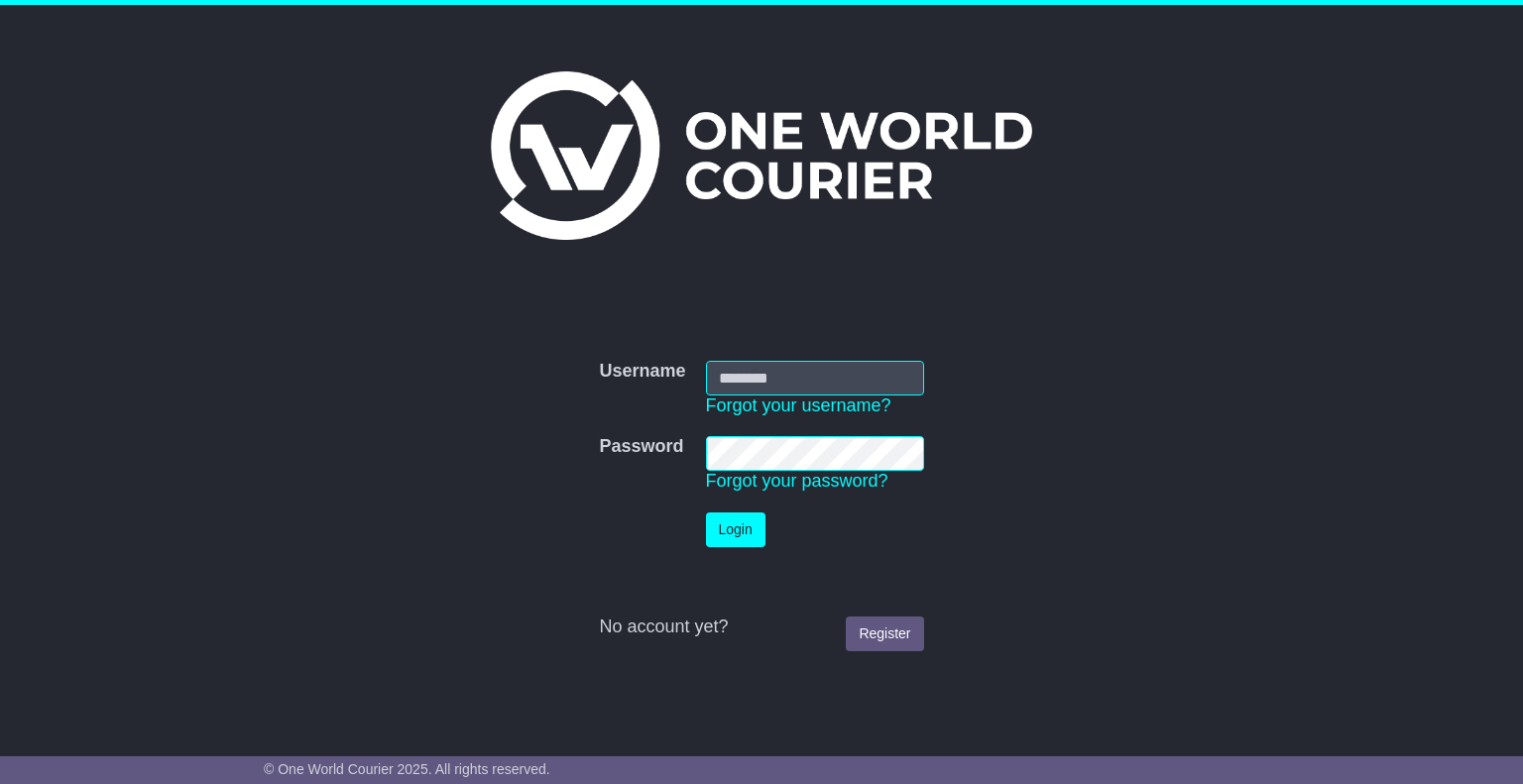 scroll, scrollTop: 0, scrollLeft: 0, axis: both 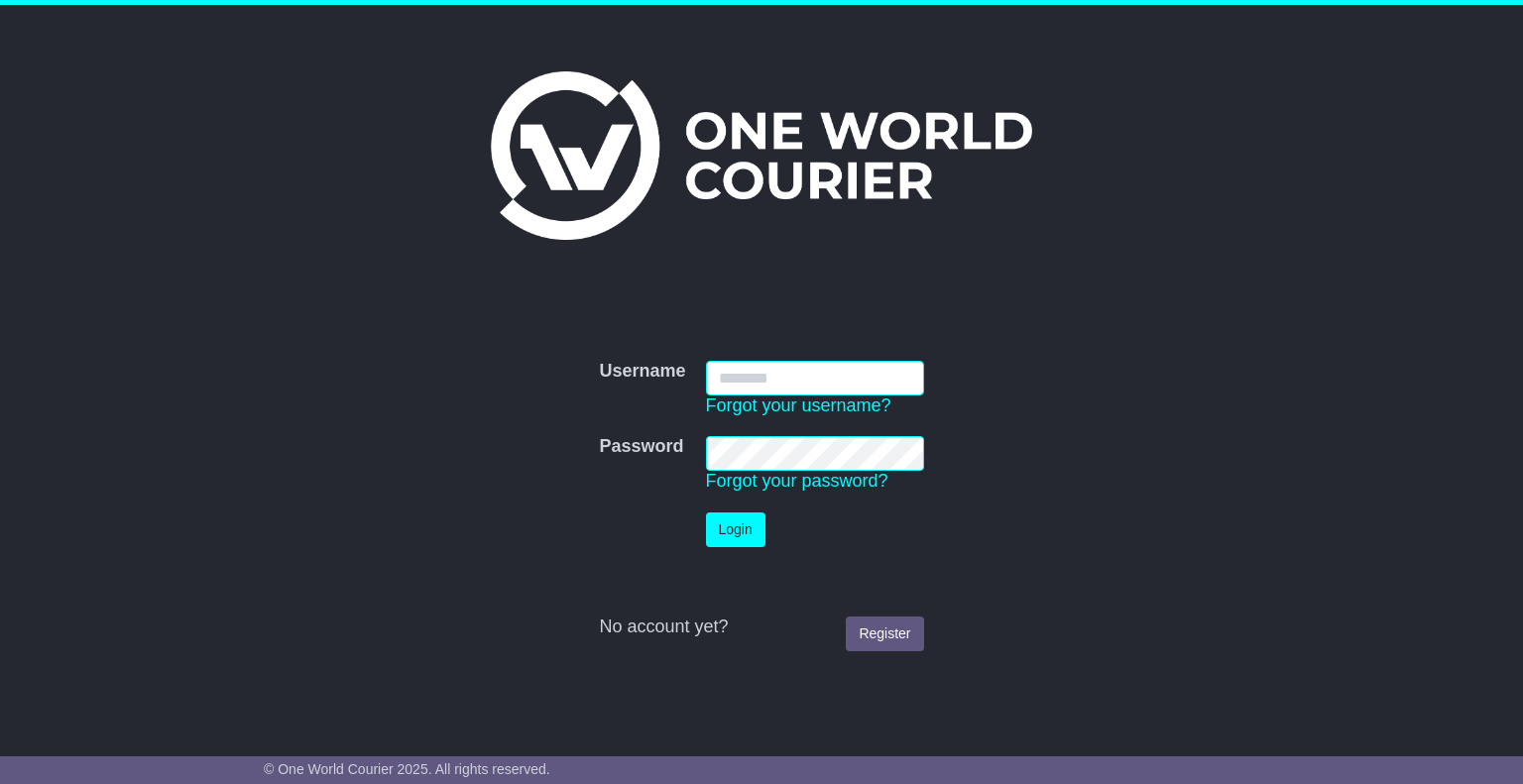 type on "**********" 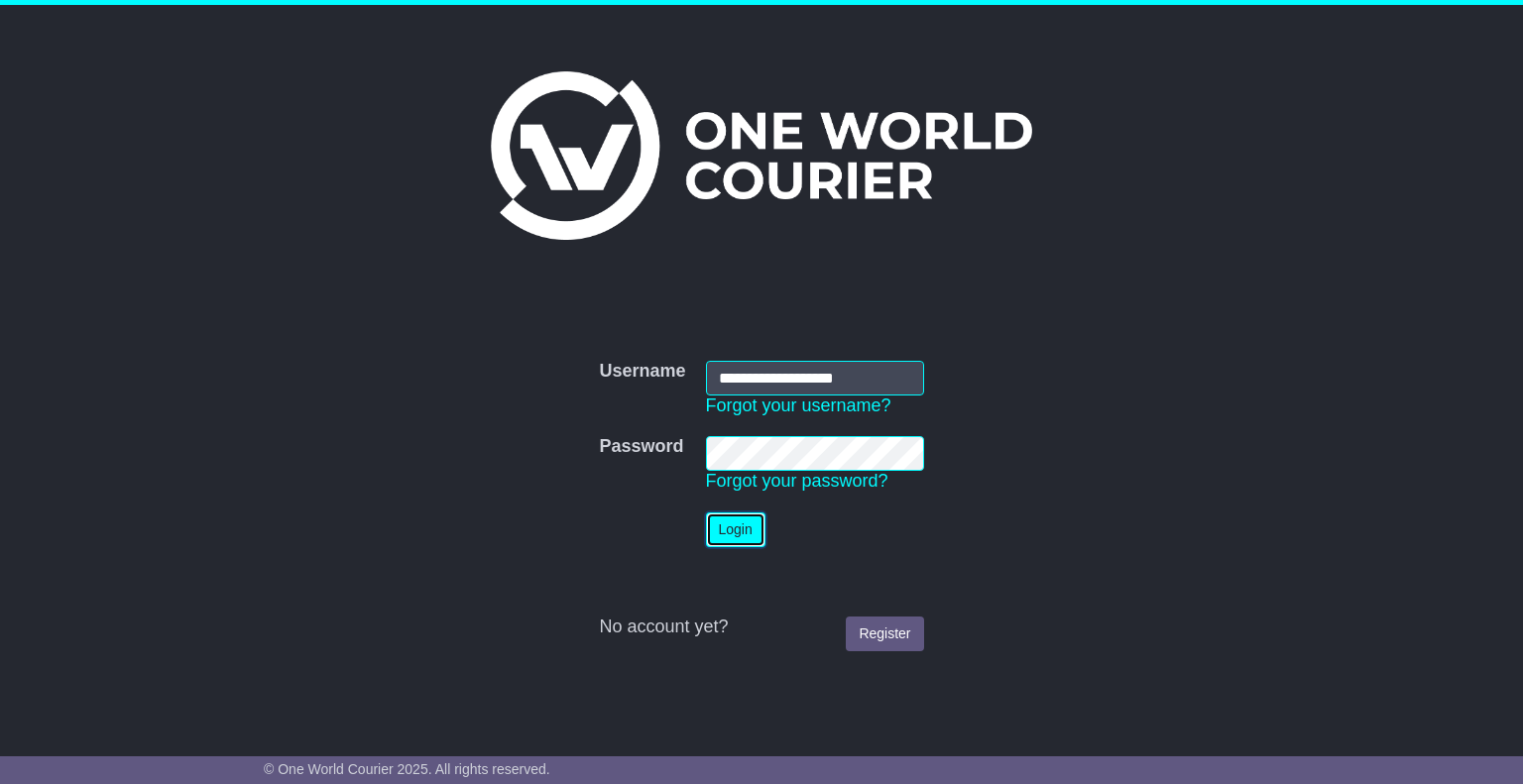click on "Login" at bounding box center [736, 529] 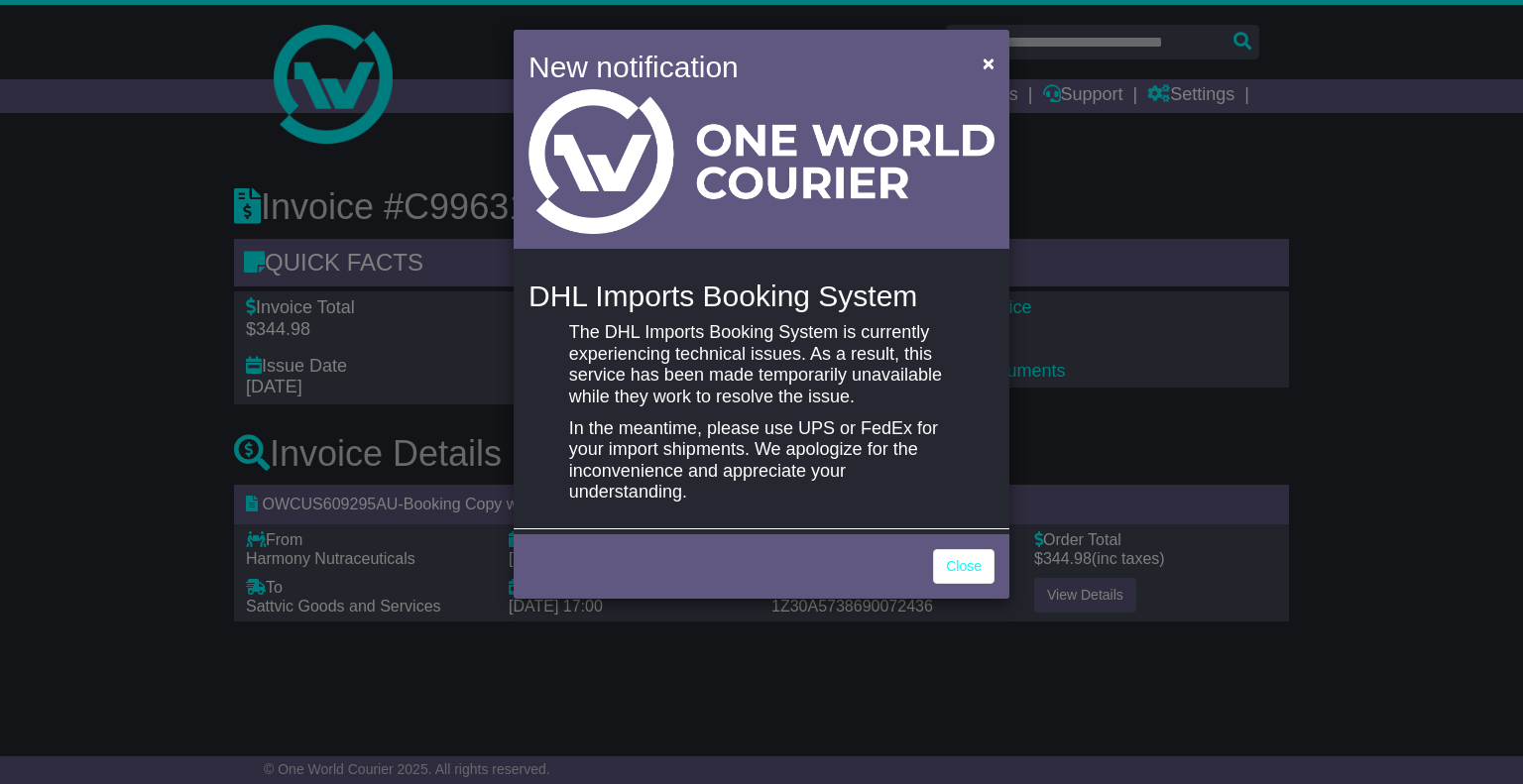 scroll, scrollTop: 0, scrollLeft: 0, axis: both 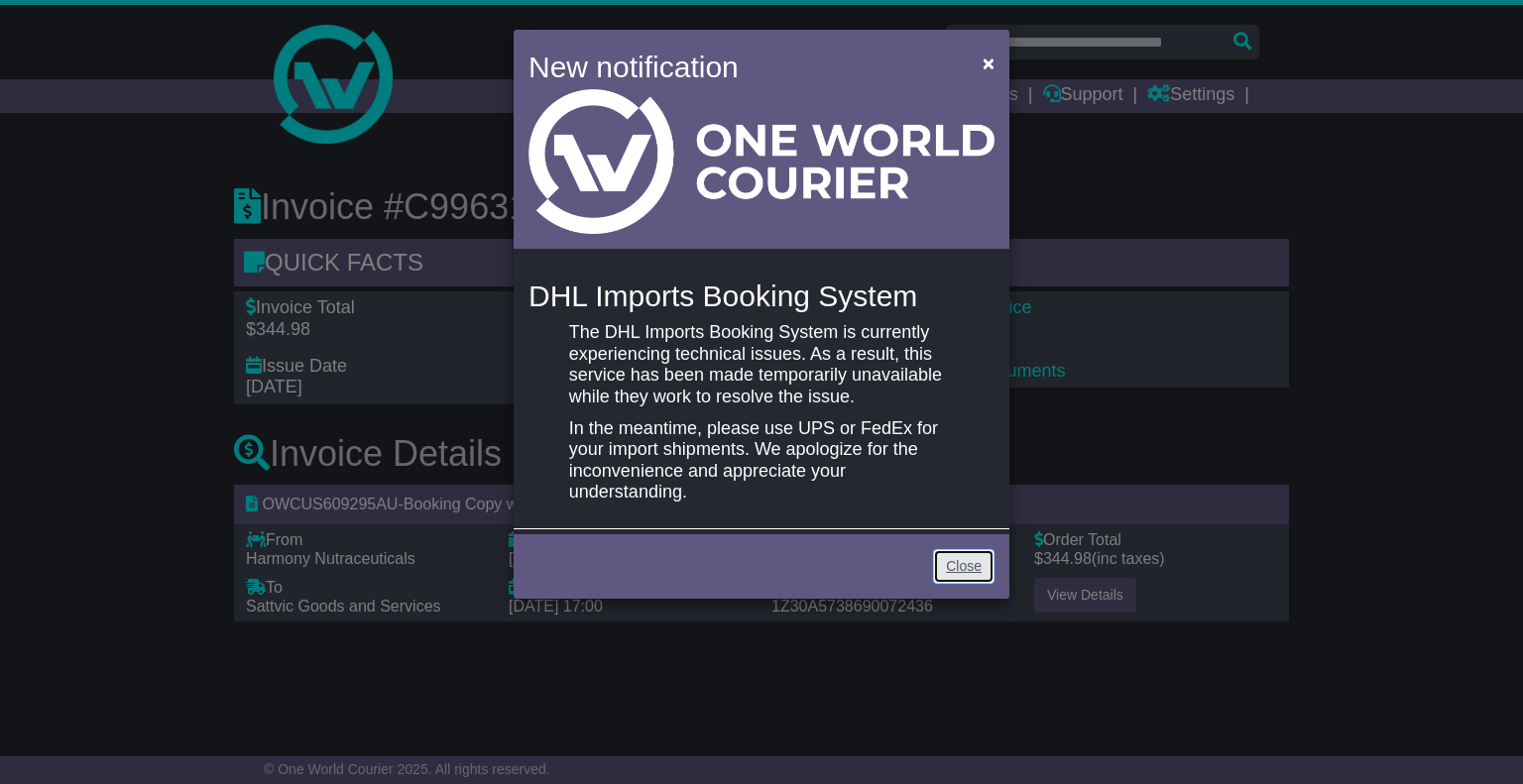 click on "Close" at bounding box center [964, 566] 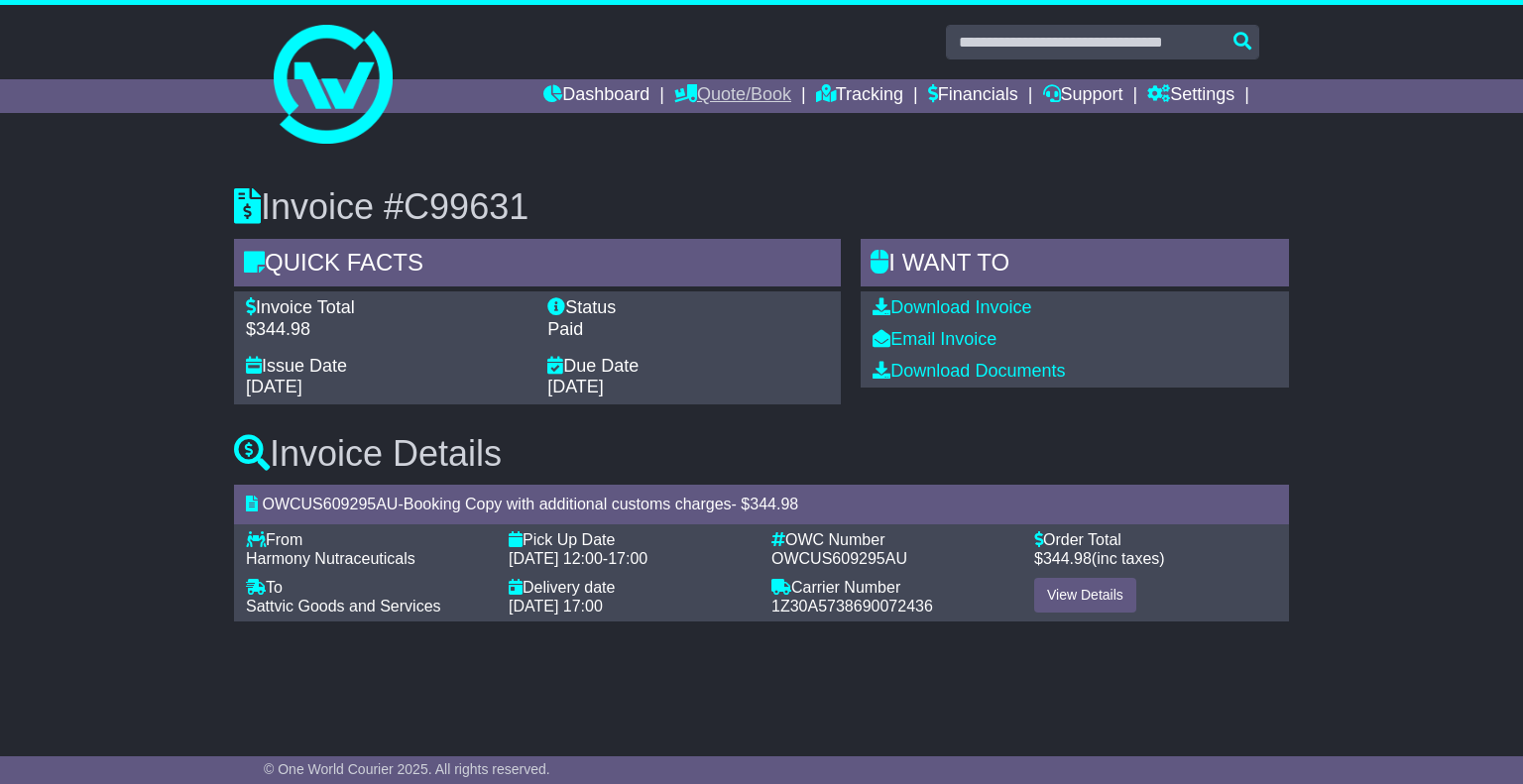 click on "Quote/Book" at bounding box center [733, 96] 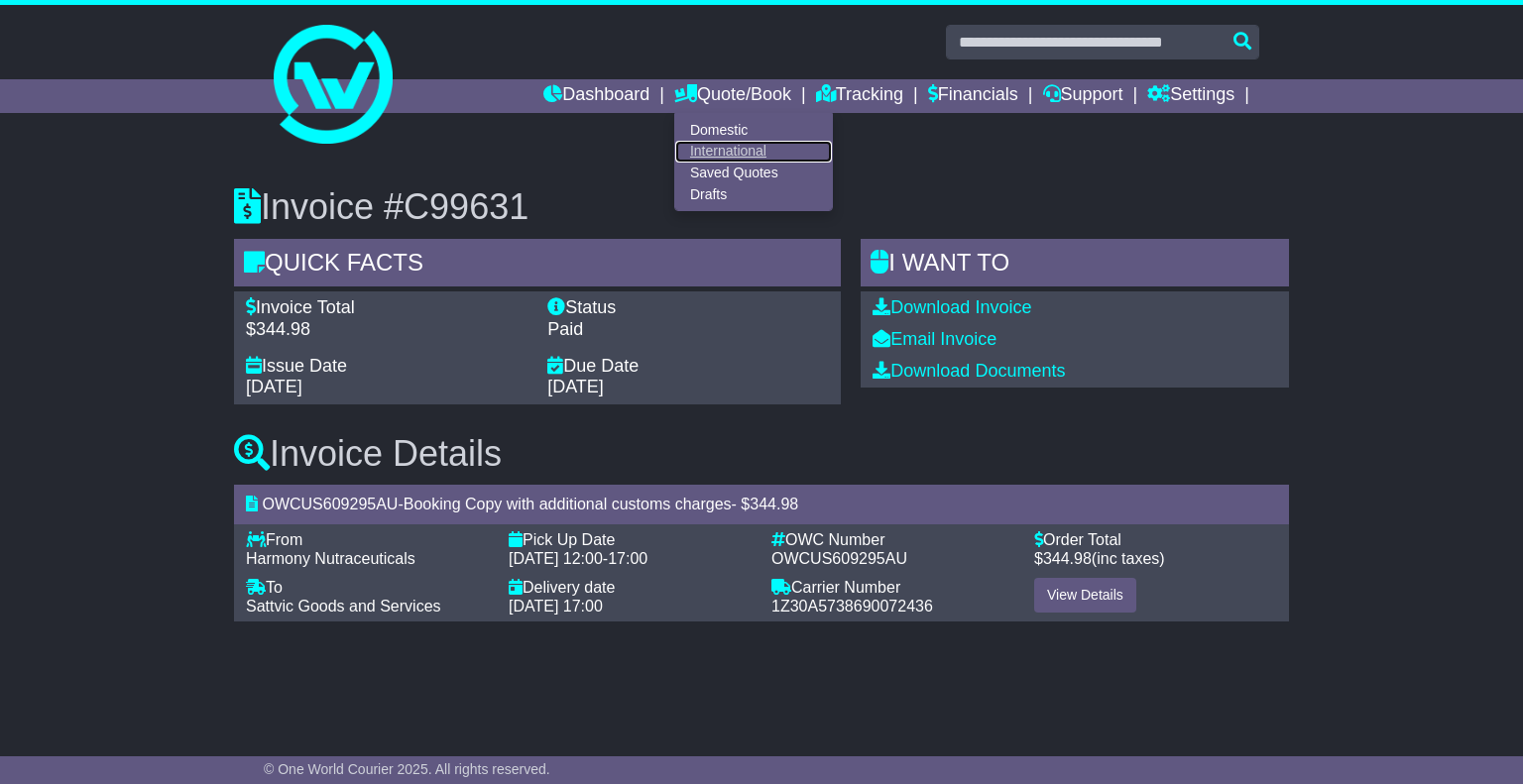 click on "International" at bounding box center [754, 152] 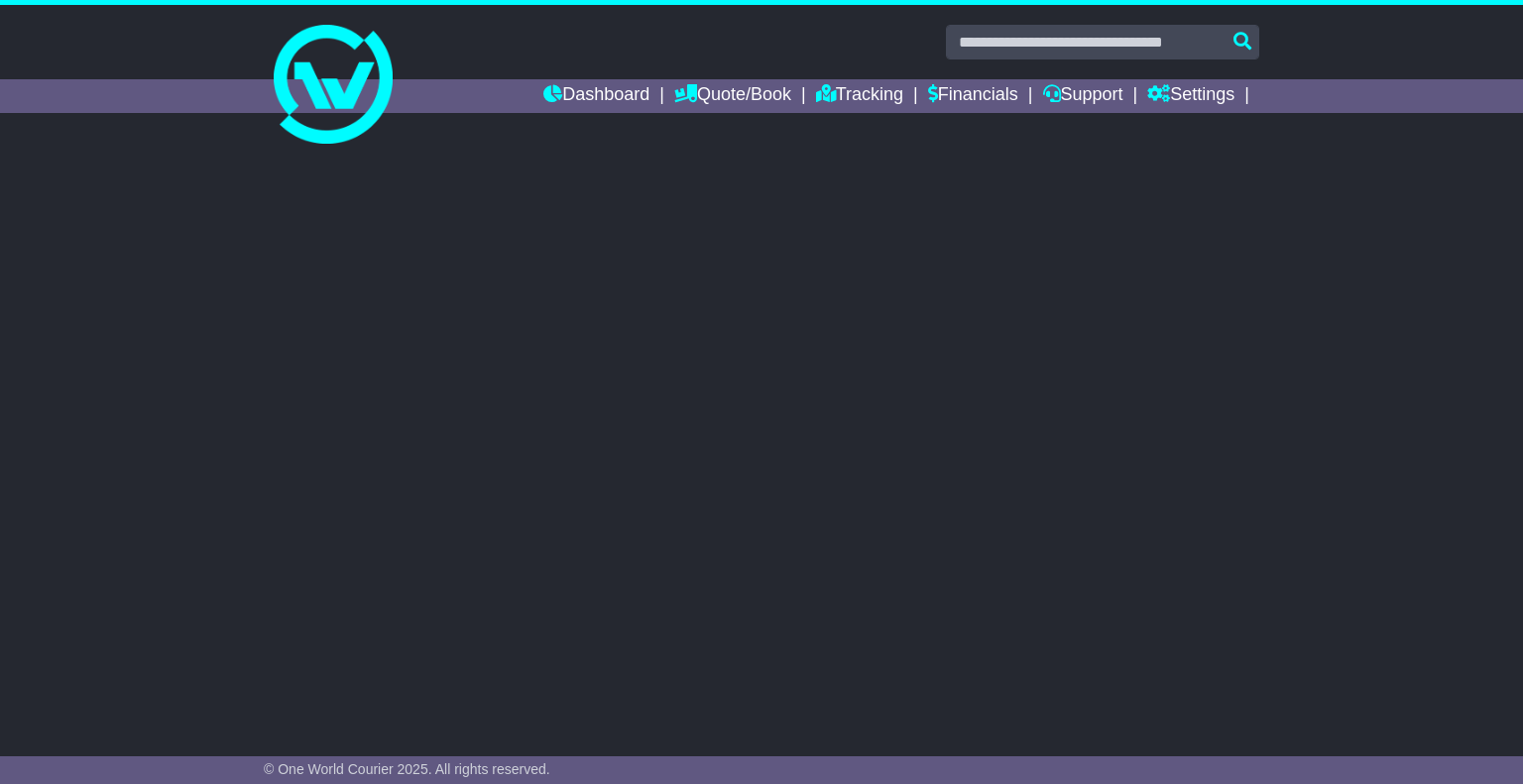 scroll, scrollTop: 0, scrollLeft: 0, axis: both 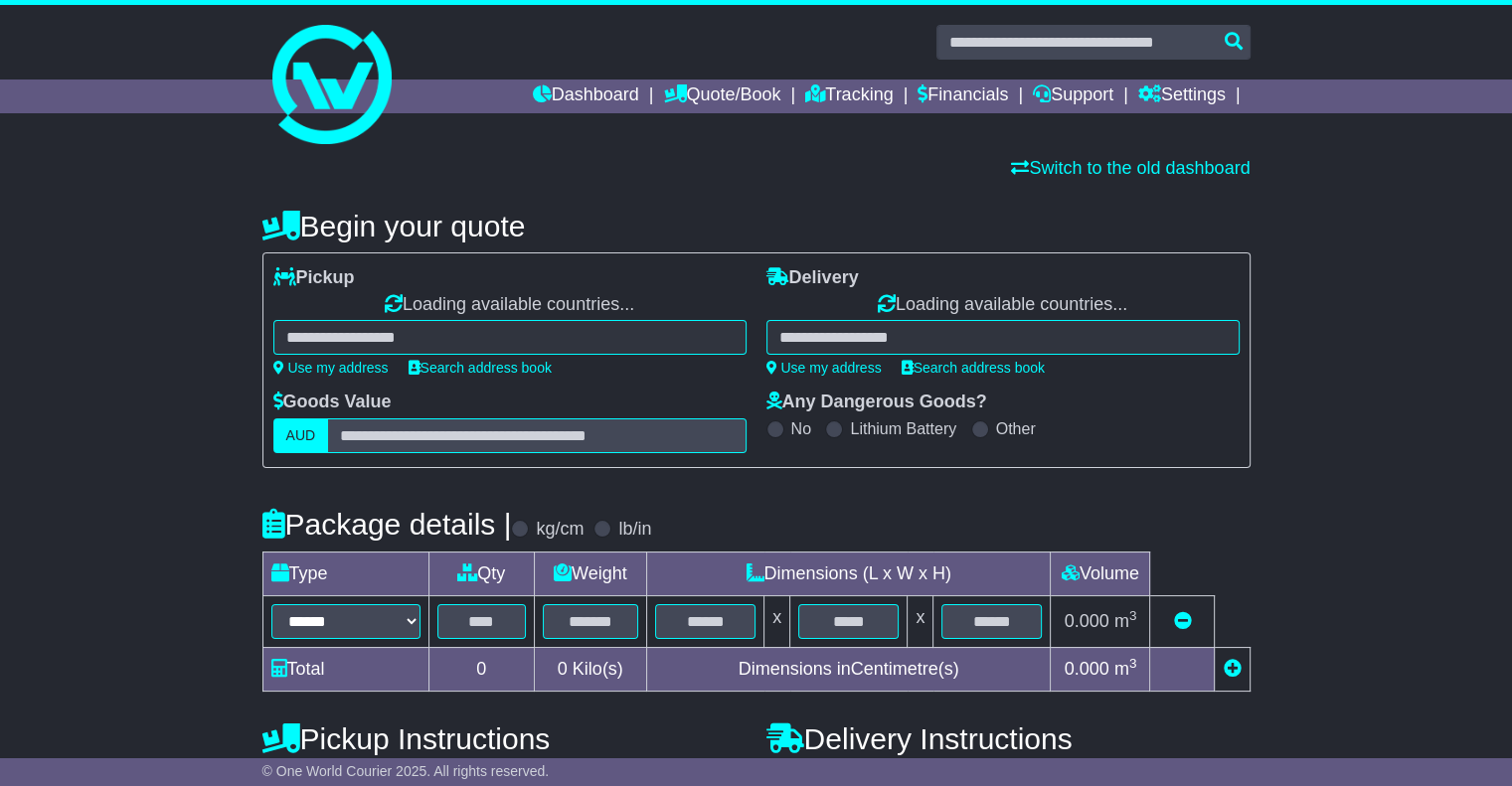 select on "**" 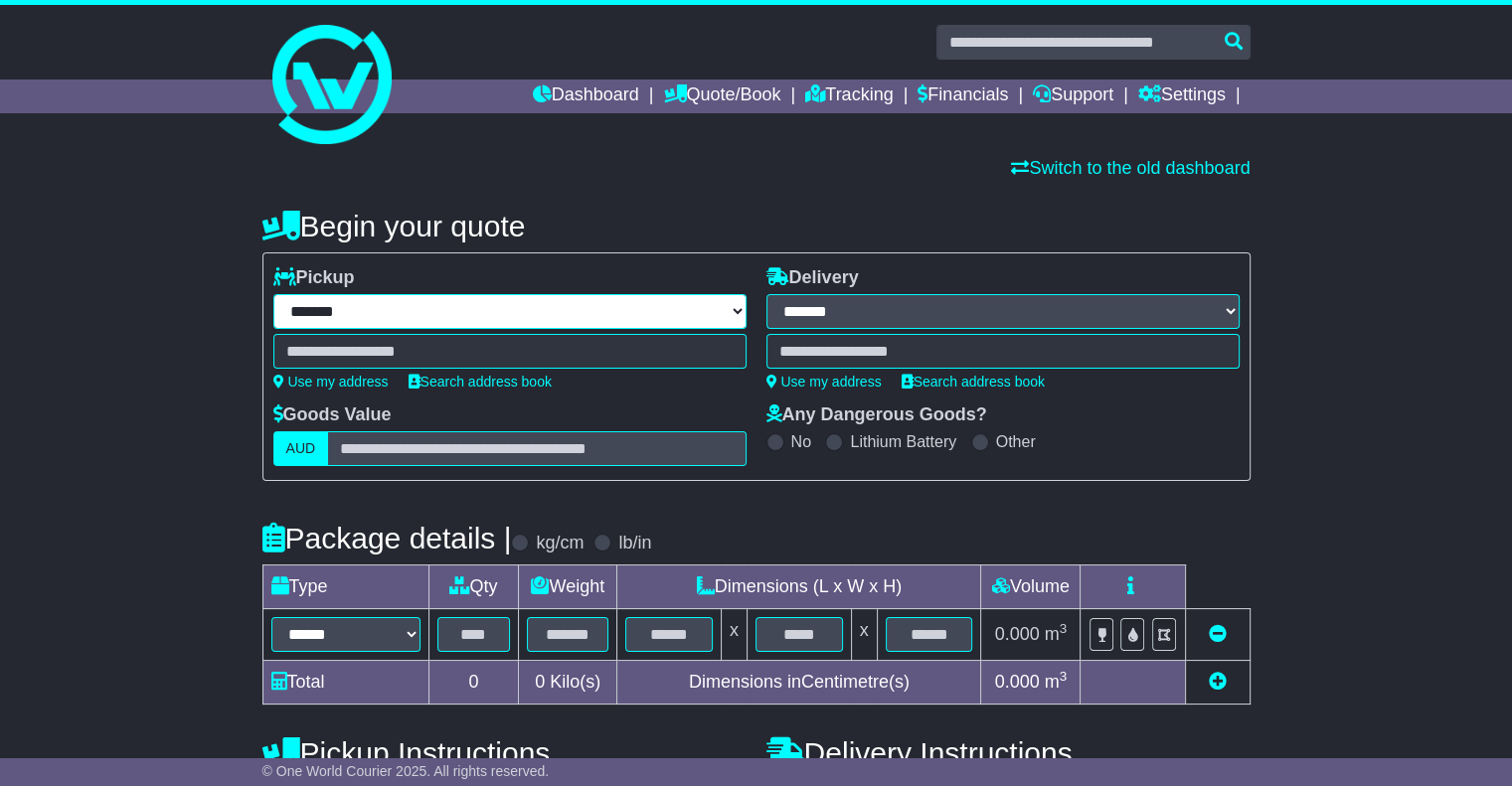 click on "**********" at bounding box center [510, 311] 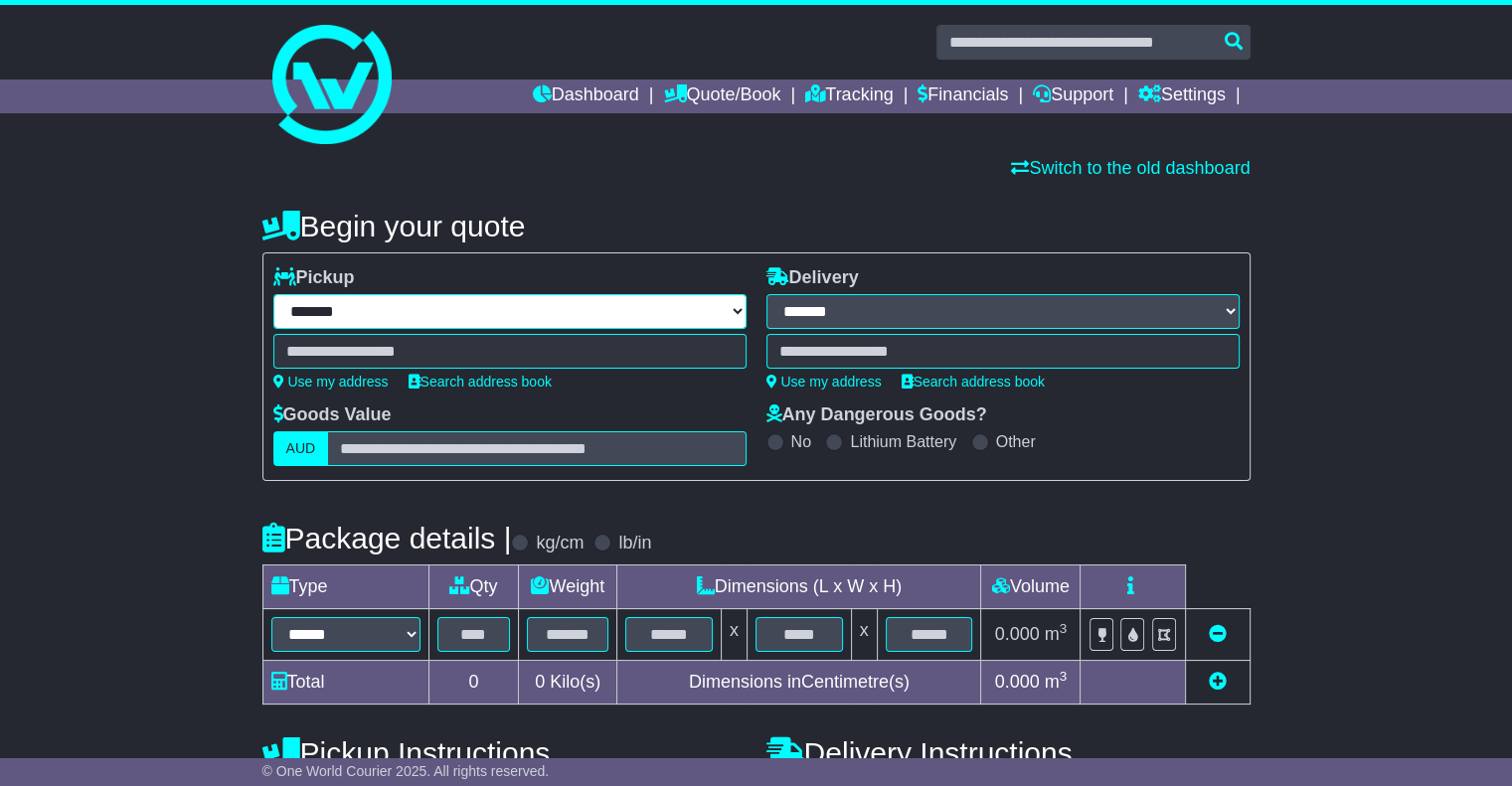 select on "***" 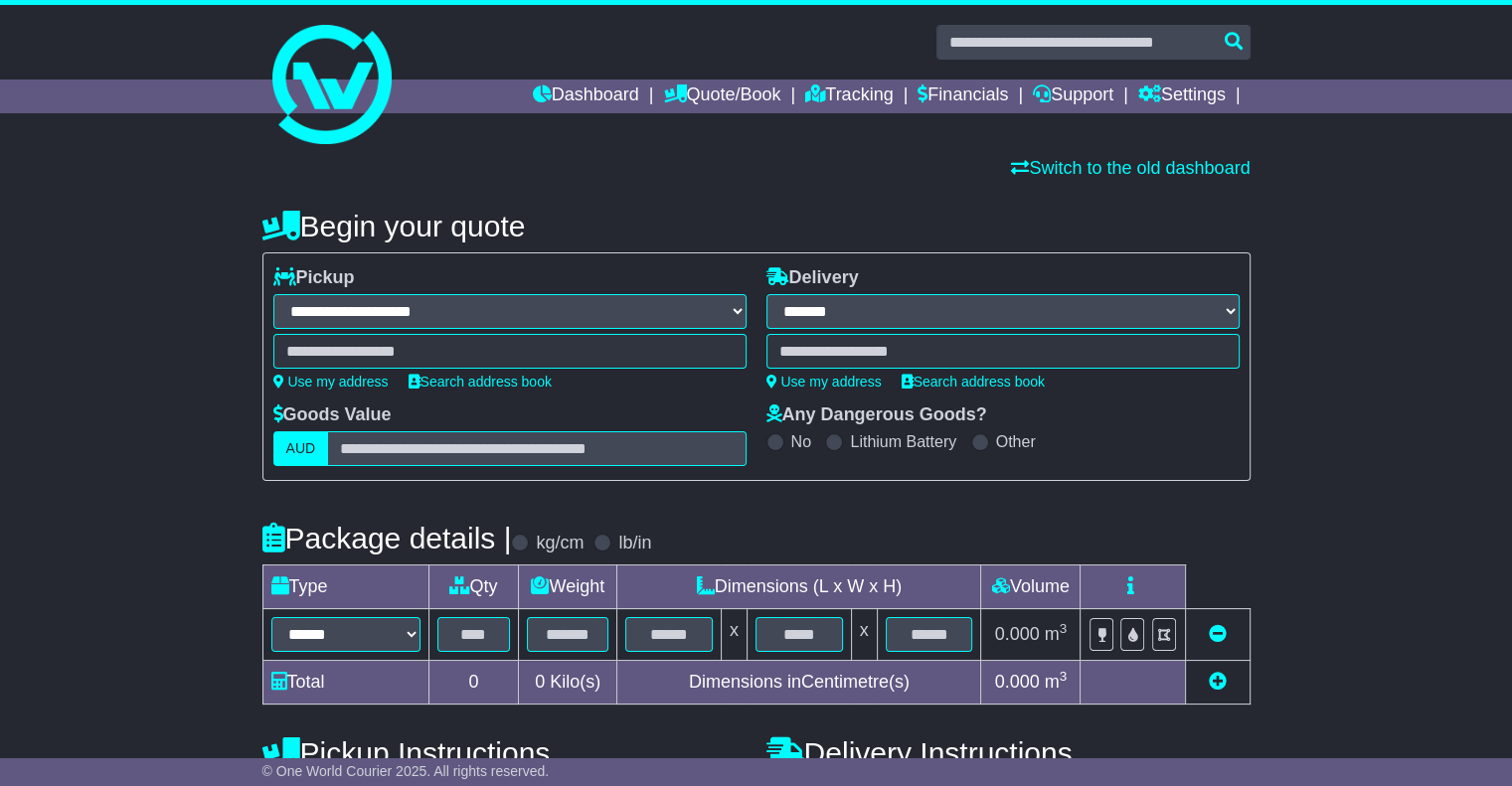 click on "**********" at bounding box center [510, 311] 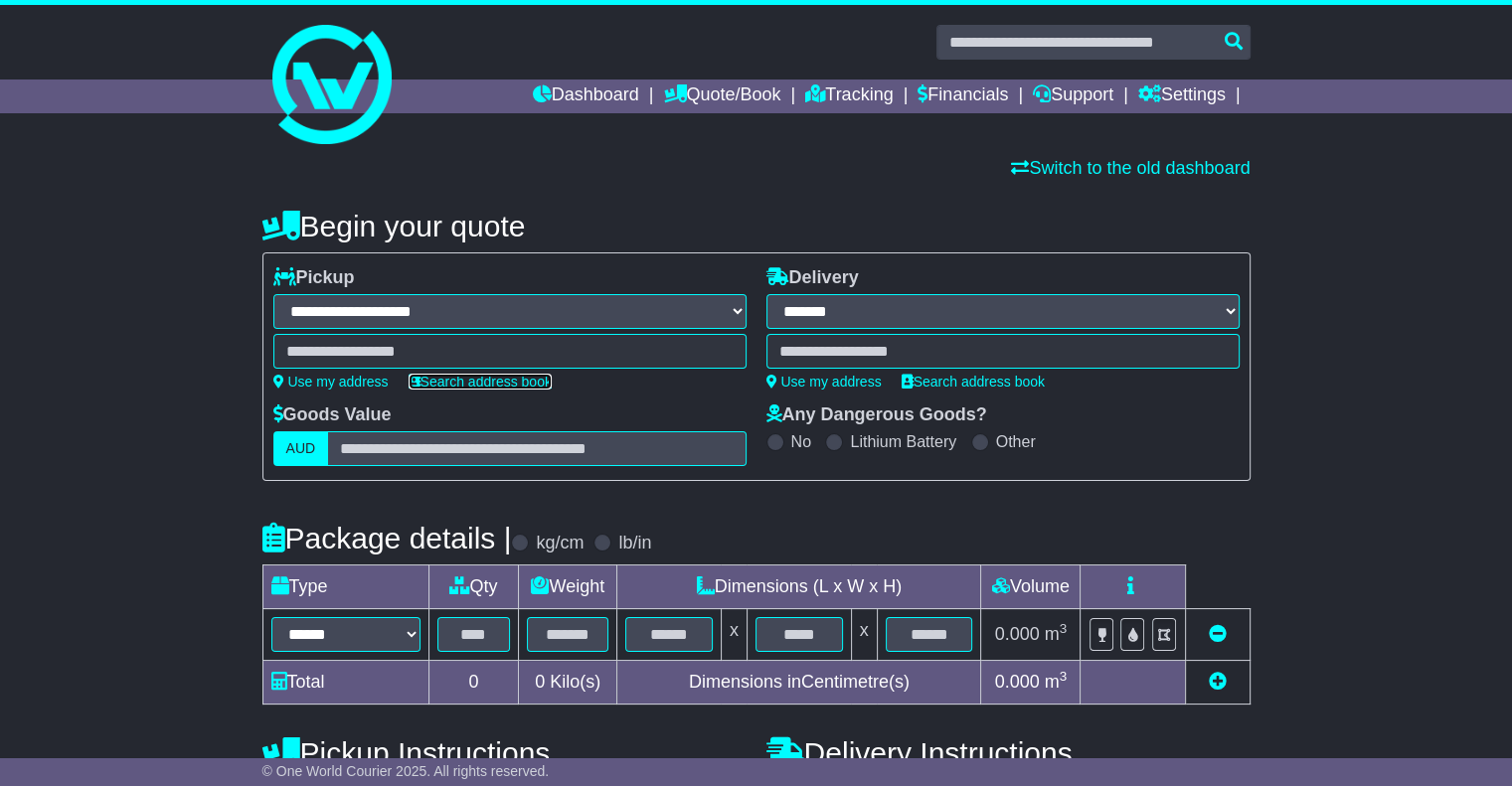 click on "Search address book" at bounding box center [480, 382] 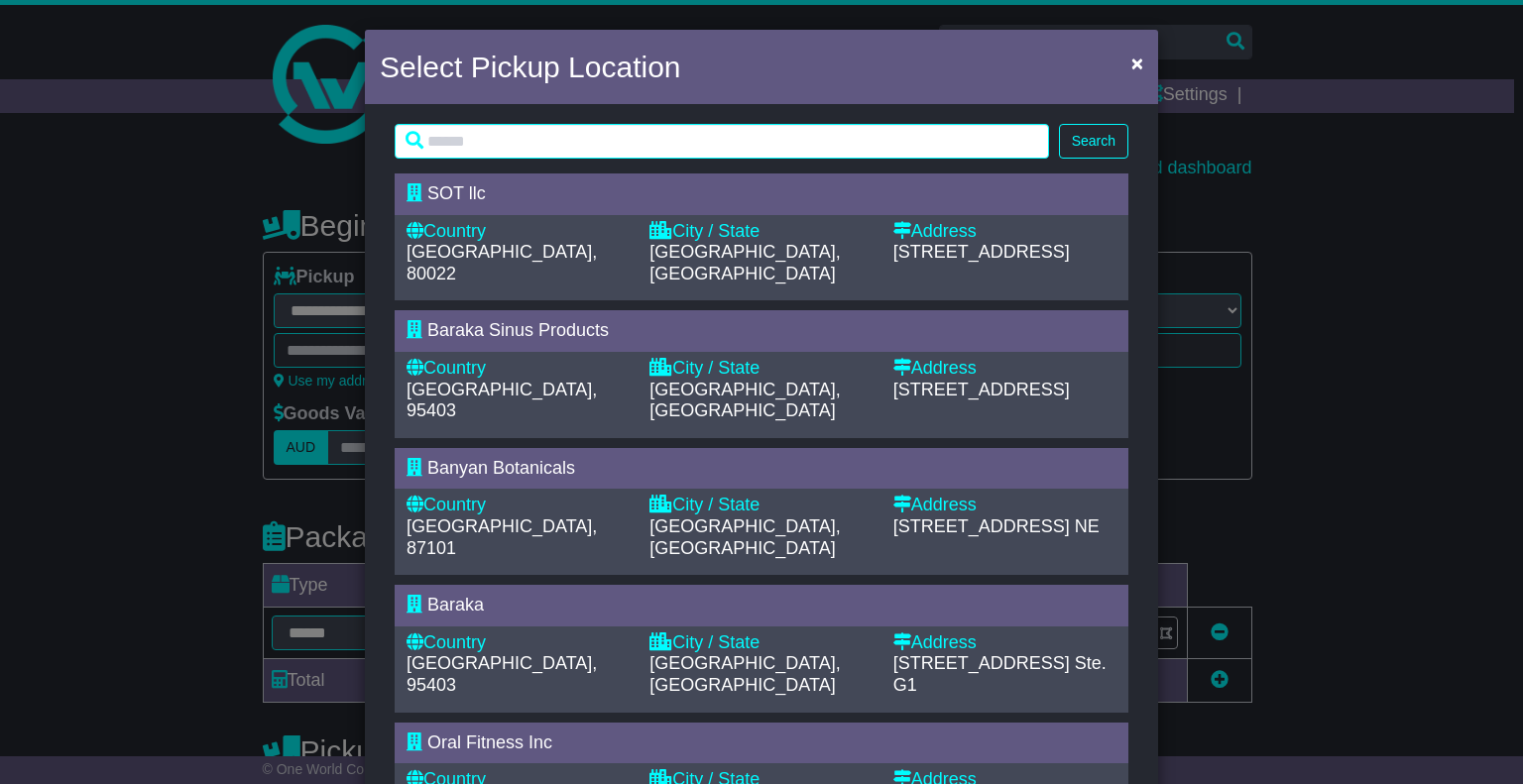 click on "[GEOGRAPHIC_DATA], [GEOGRAPHIC_DATA]" at bounding box center (745, 537) 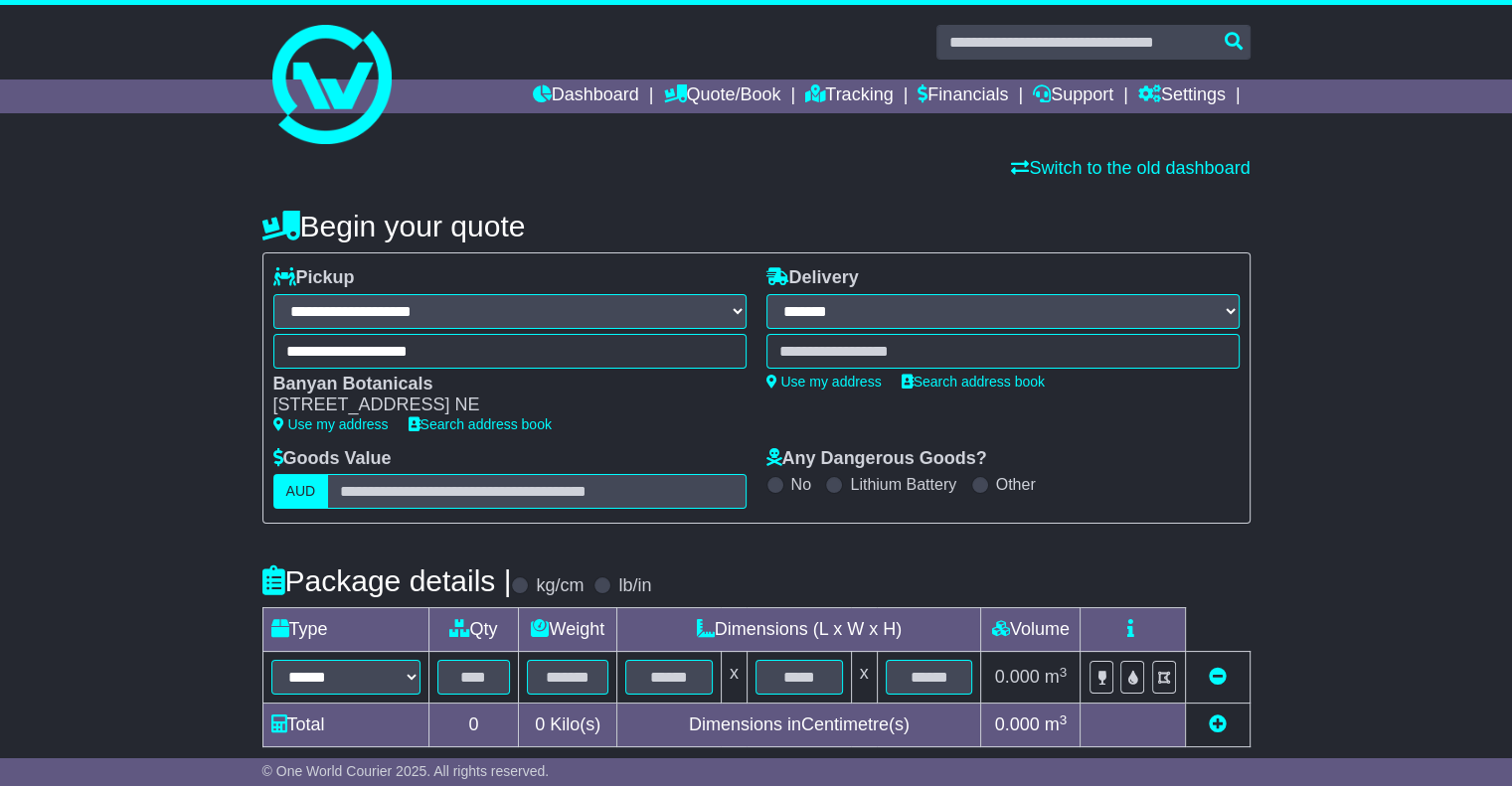 click at bounding box center (1003, 351) 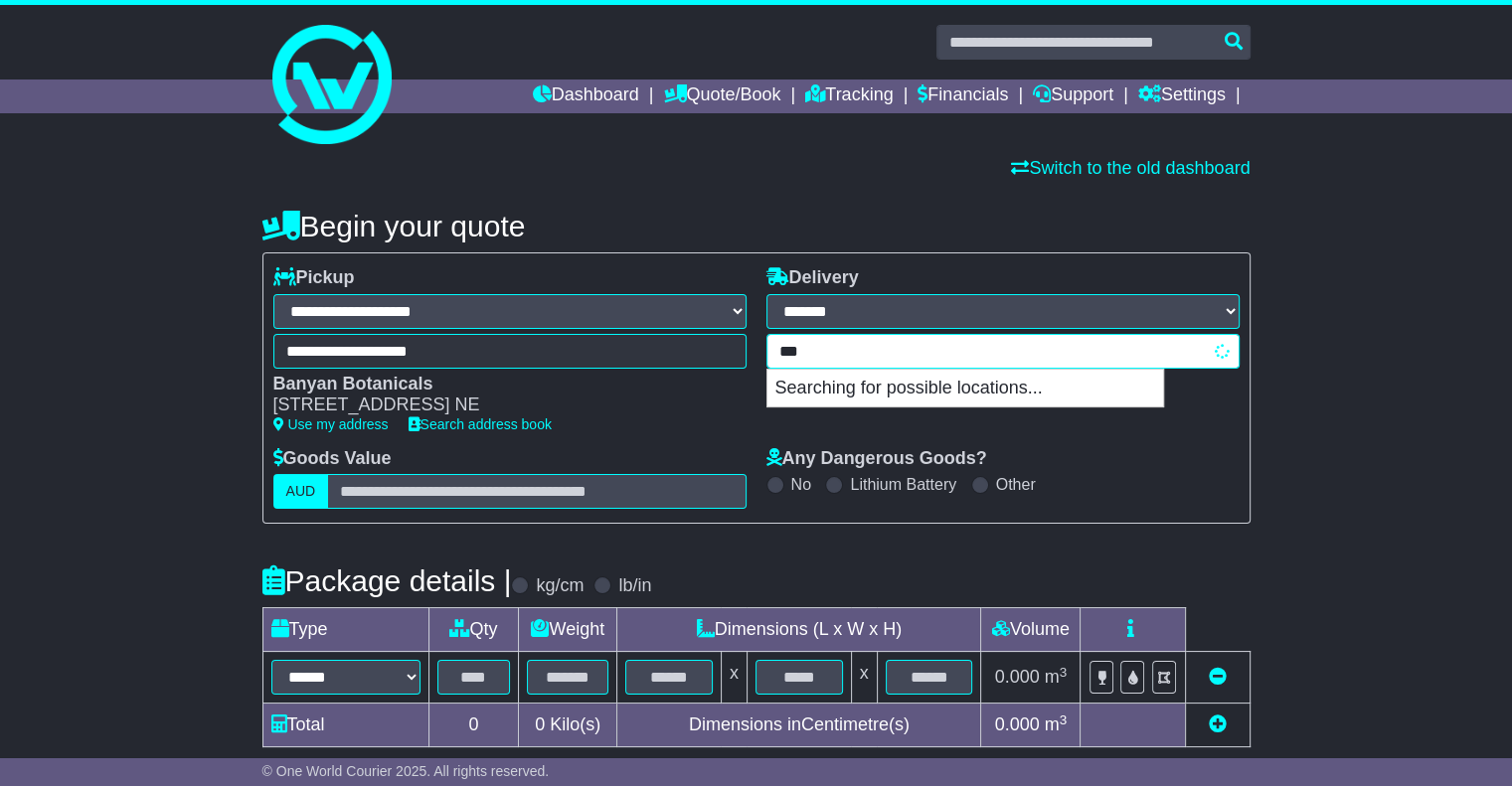 type on "**" 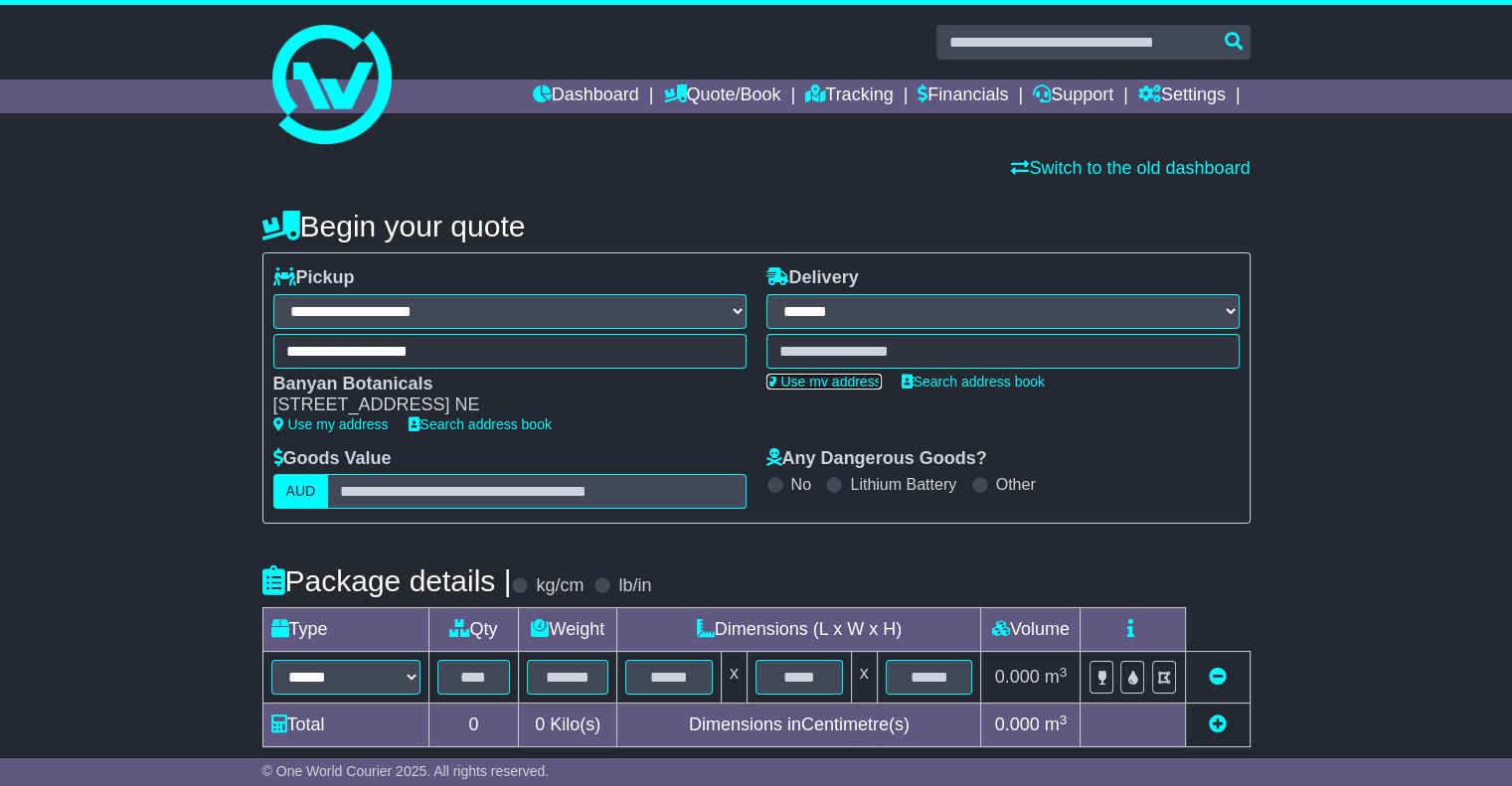 click on "Use my address" at bounding box center (824, 382) 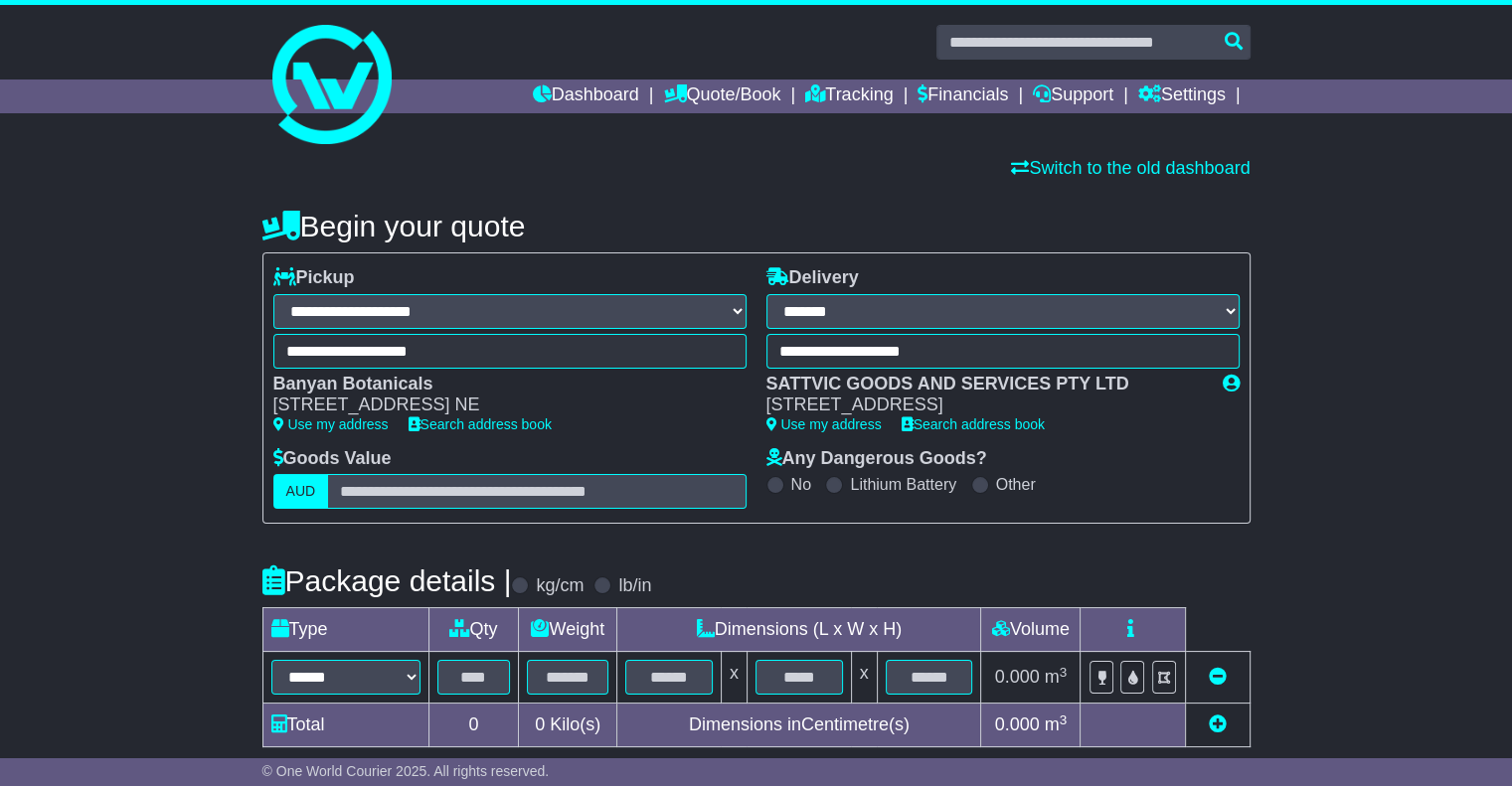 click on "AUD" at bounding box center (301, 491) 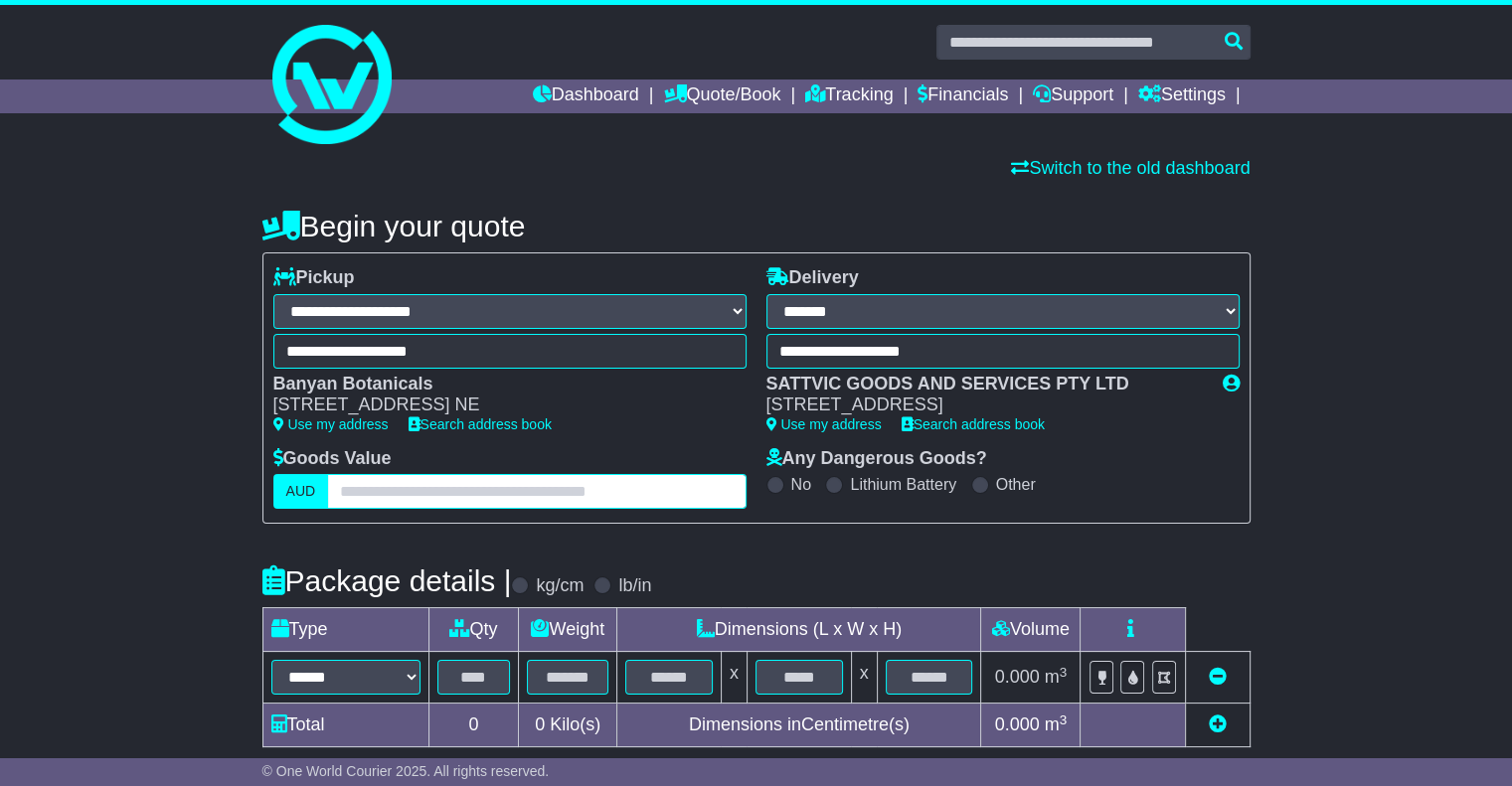 click at bounding box center [536, 491] 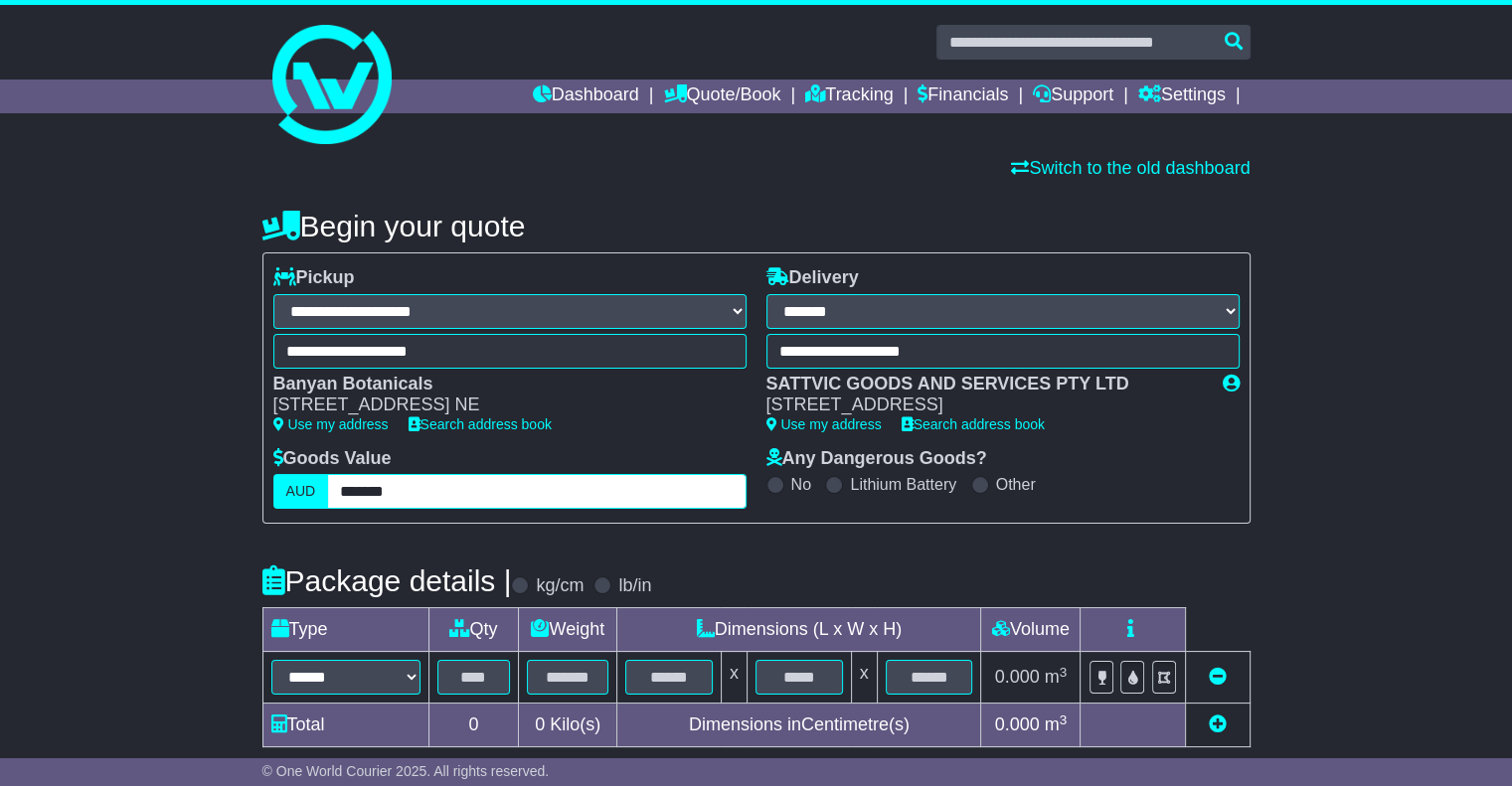 type on "*******" 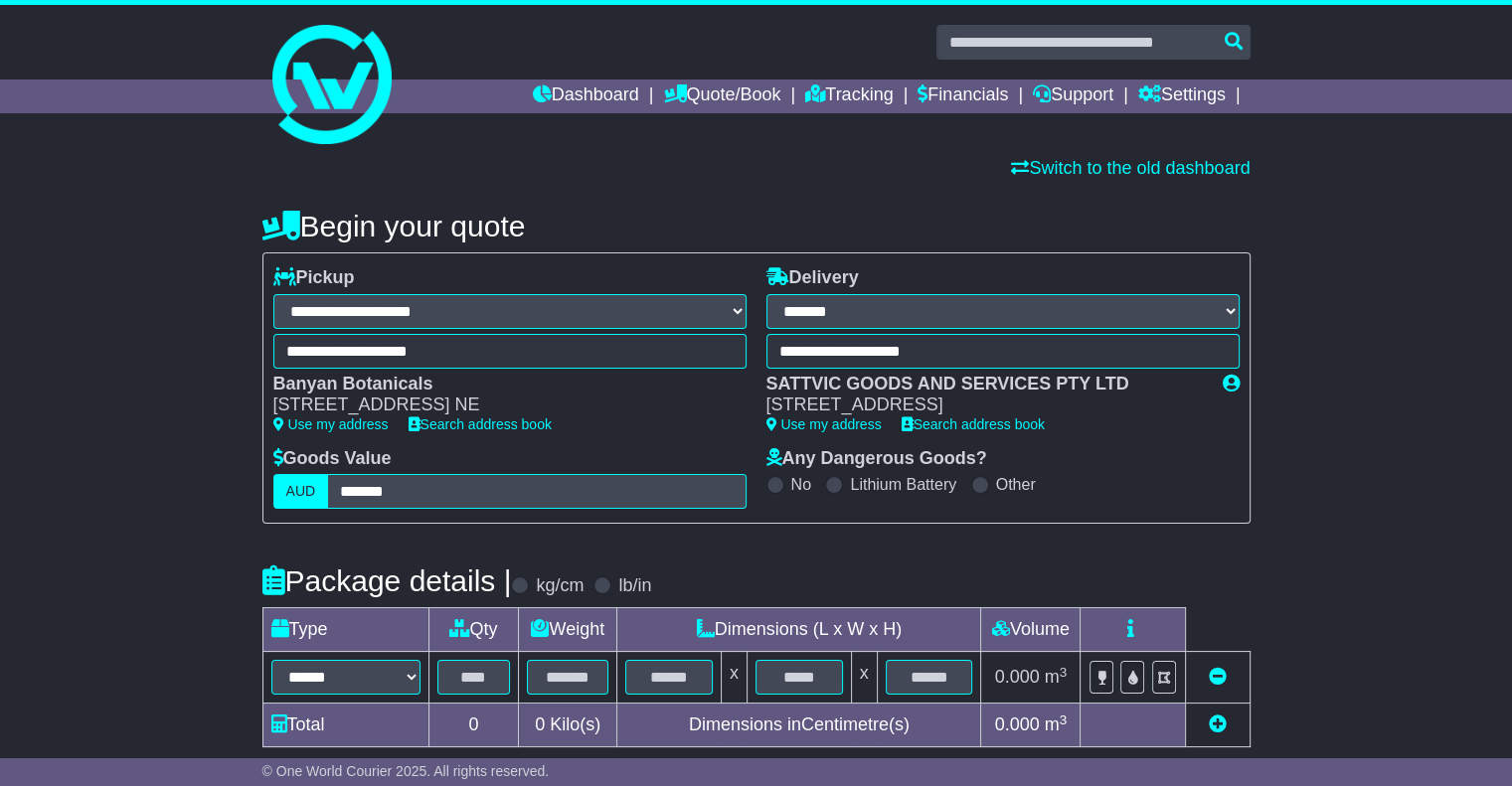 click at bounding box center [602, 585] 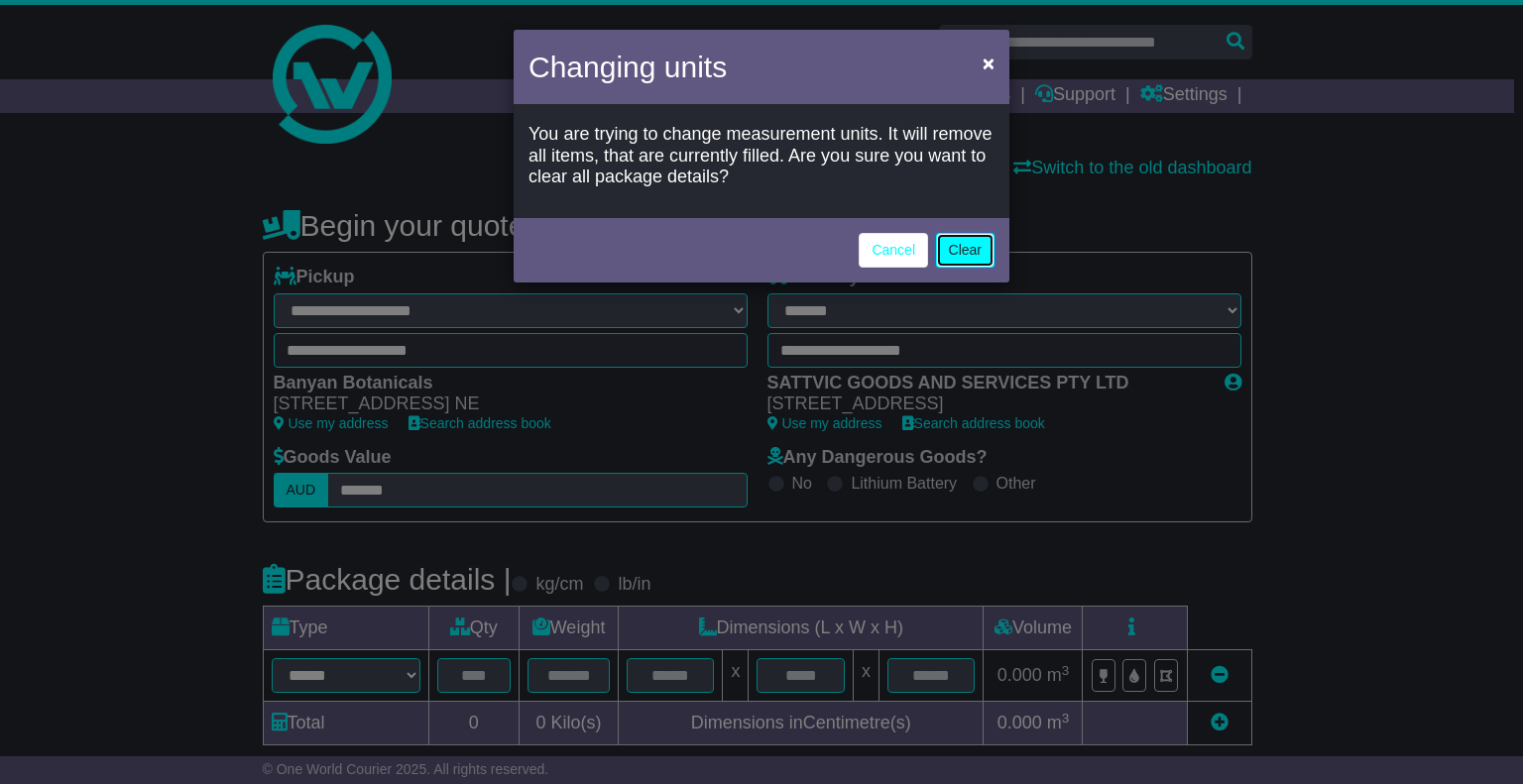 click on "Clear" at bounding box center (965, 250) 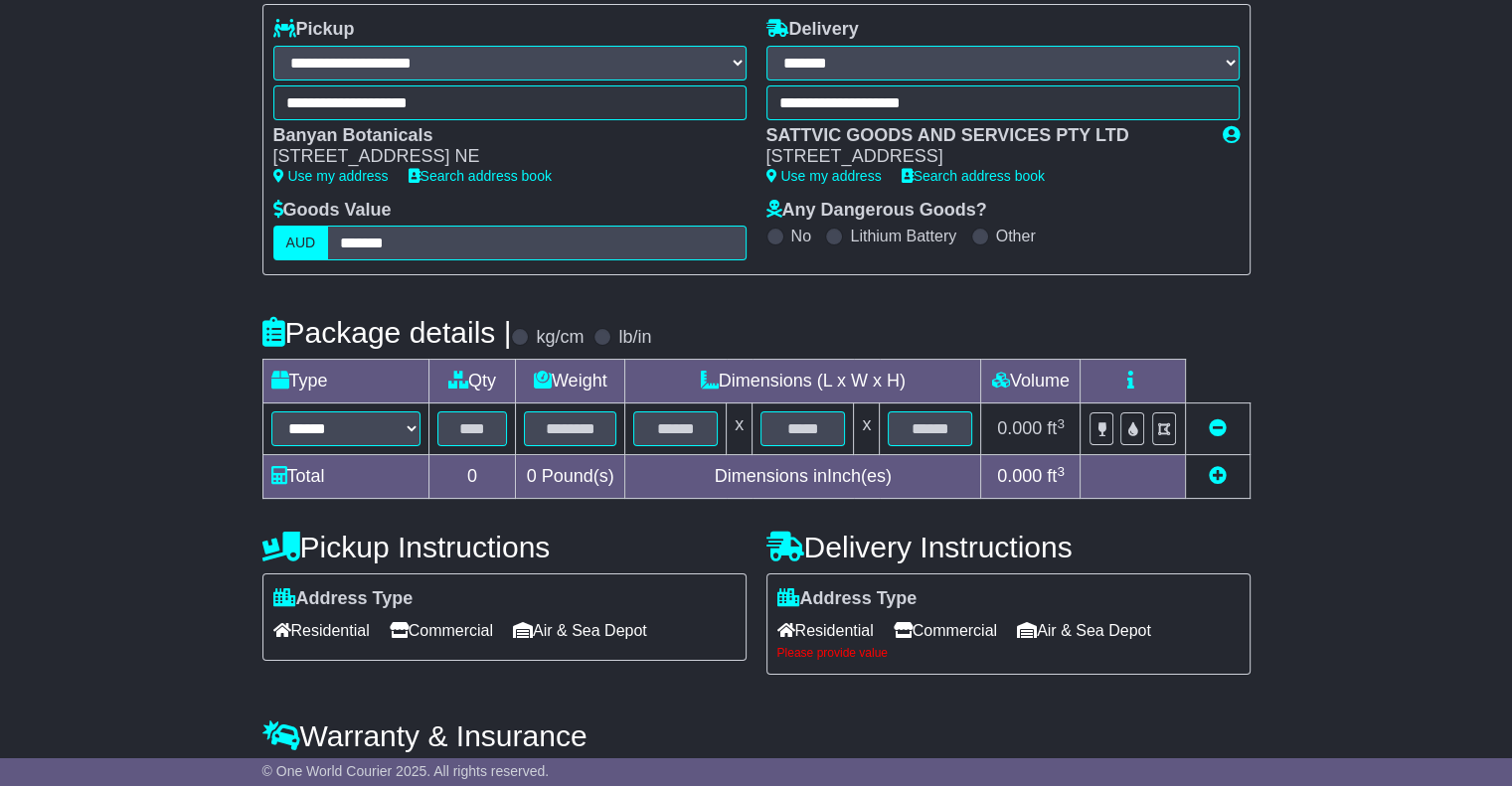 scroll, scrollTop: 359, scrollLeft: 0, axis: vertical 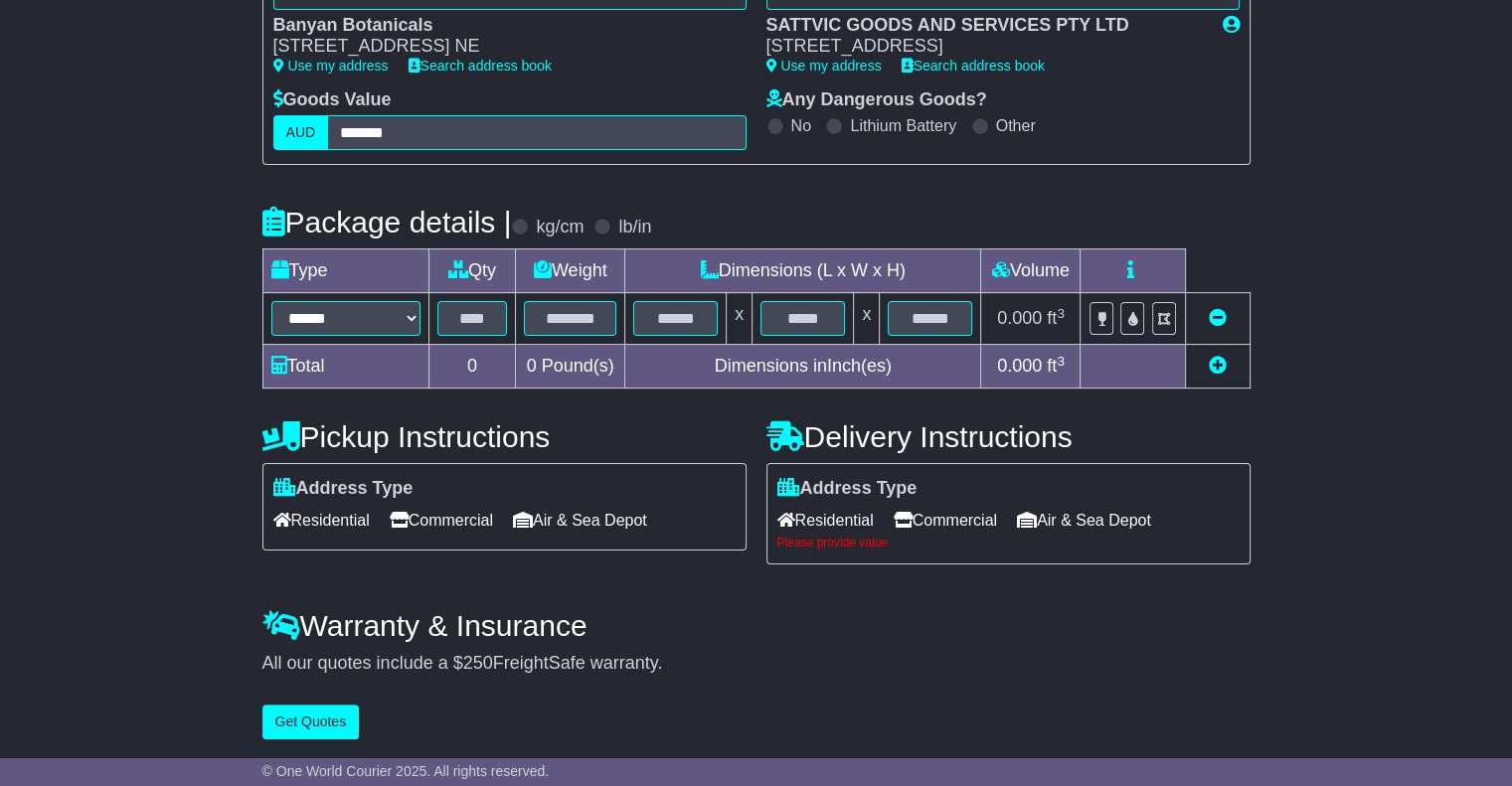 click at bounding box center (1218, 365) 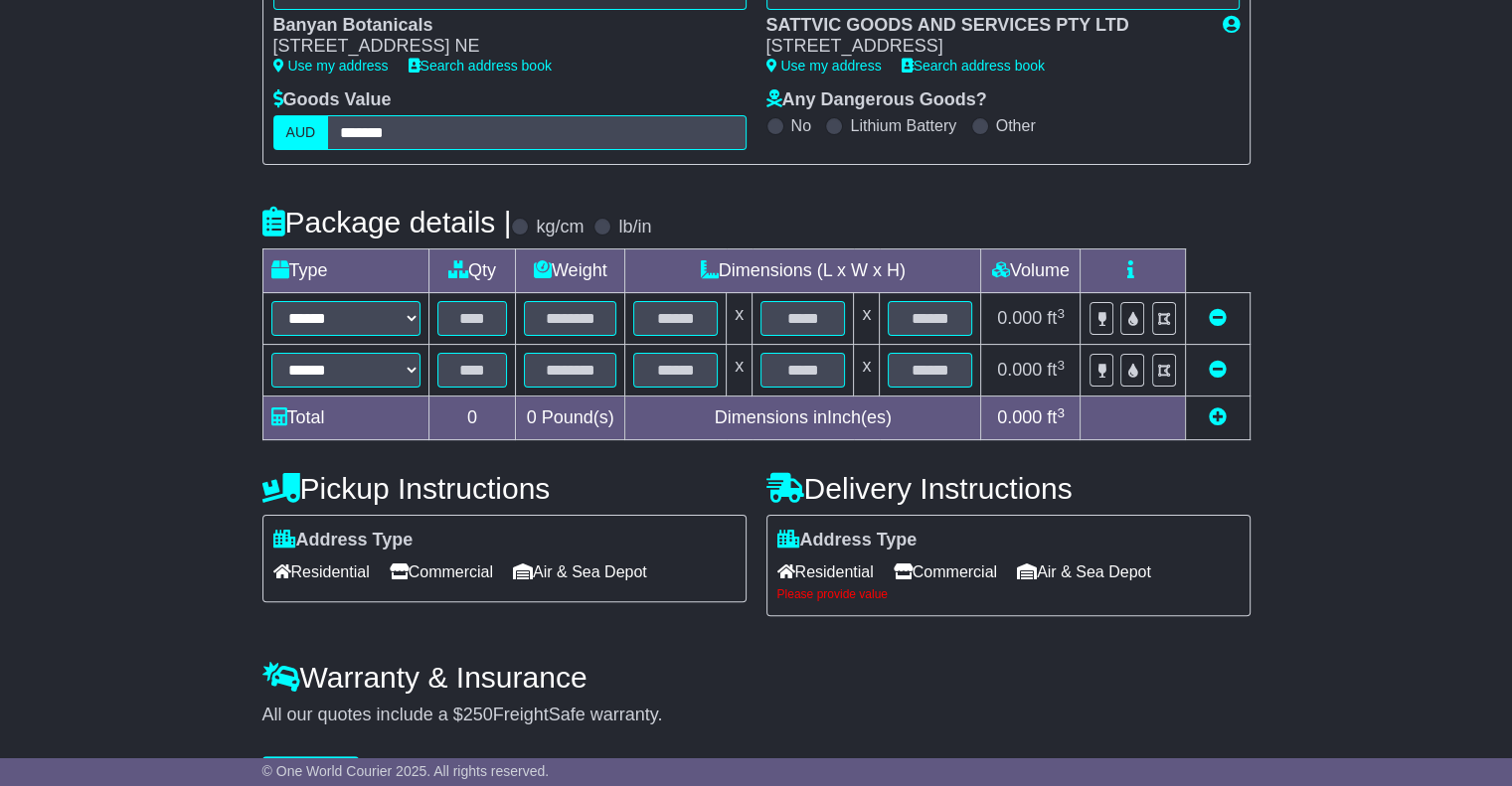 click at bounding box center [1218, 416] 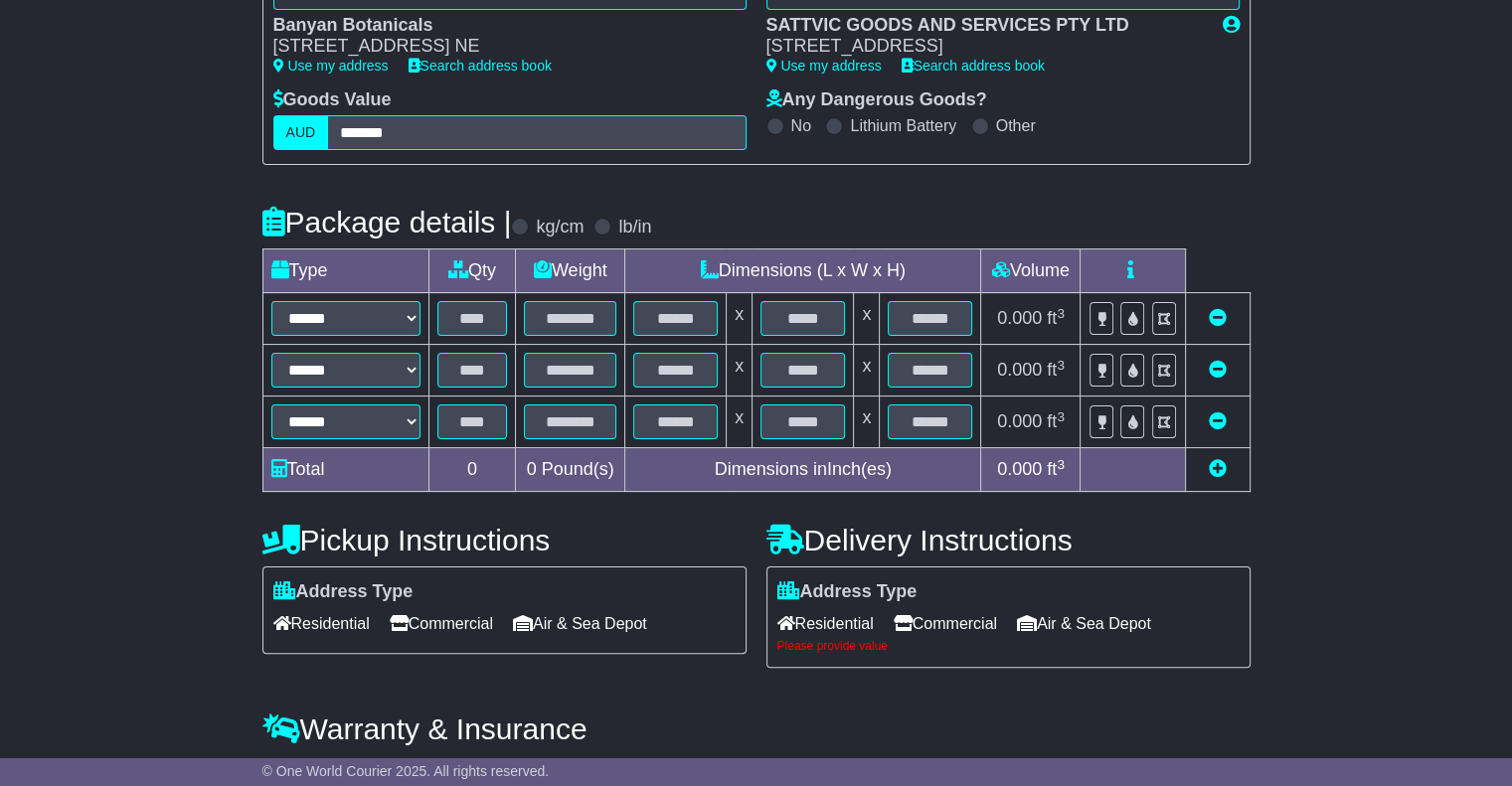 click at bounding box center (1218, 468) 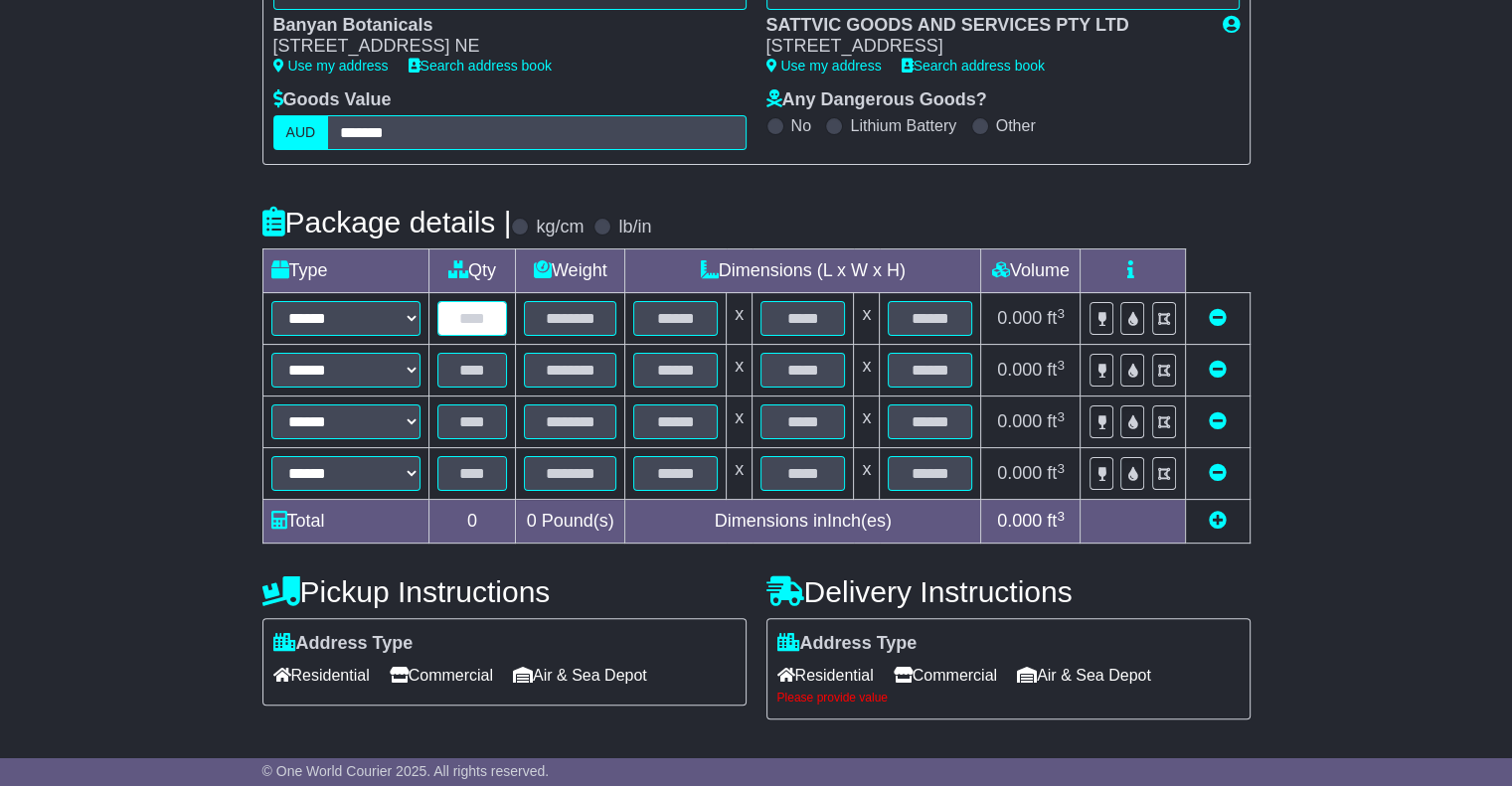 click at bounding box center (472, 318) 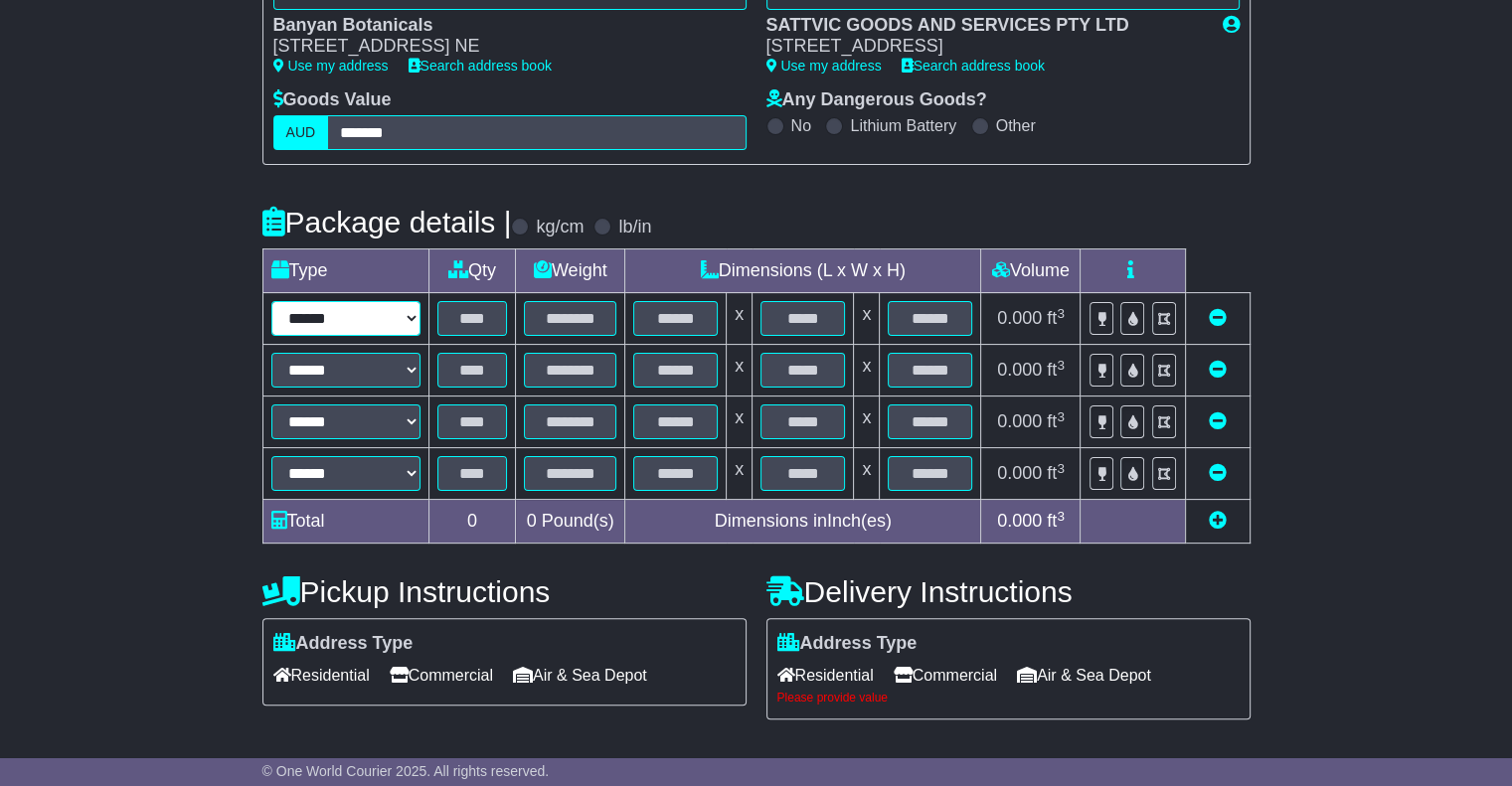 click on "****** ****** *** ******** ***** **** **** ****** *** *******" at bounding box center [346, 318] 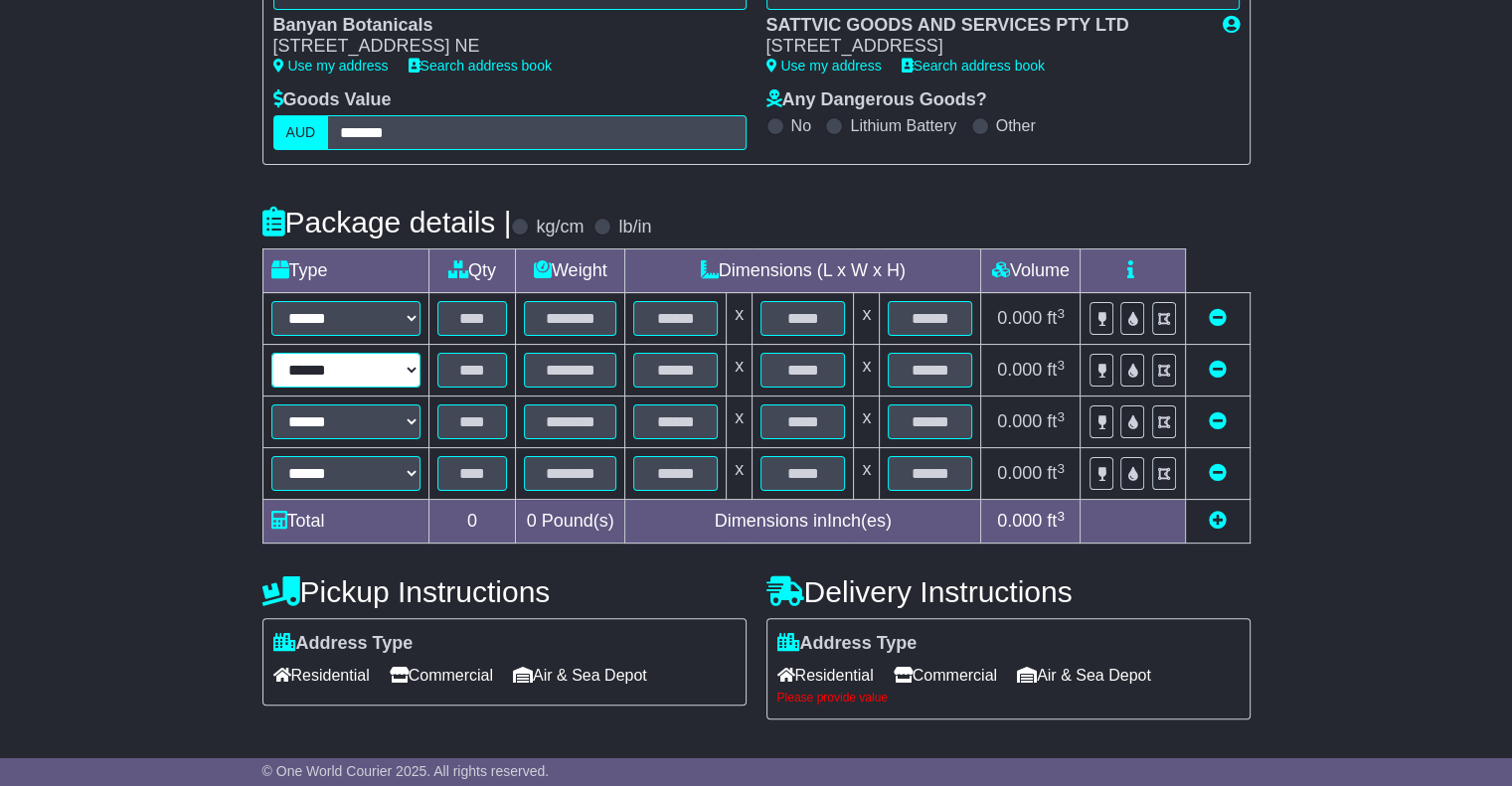 click on "****** ****** *** ******** ***** **** **** ****** *** *******" at bounding box center (346, 370) 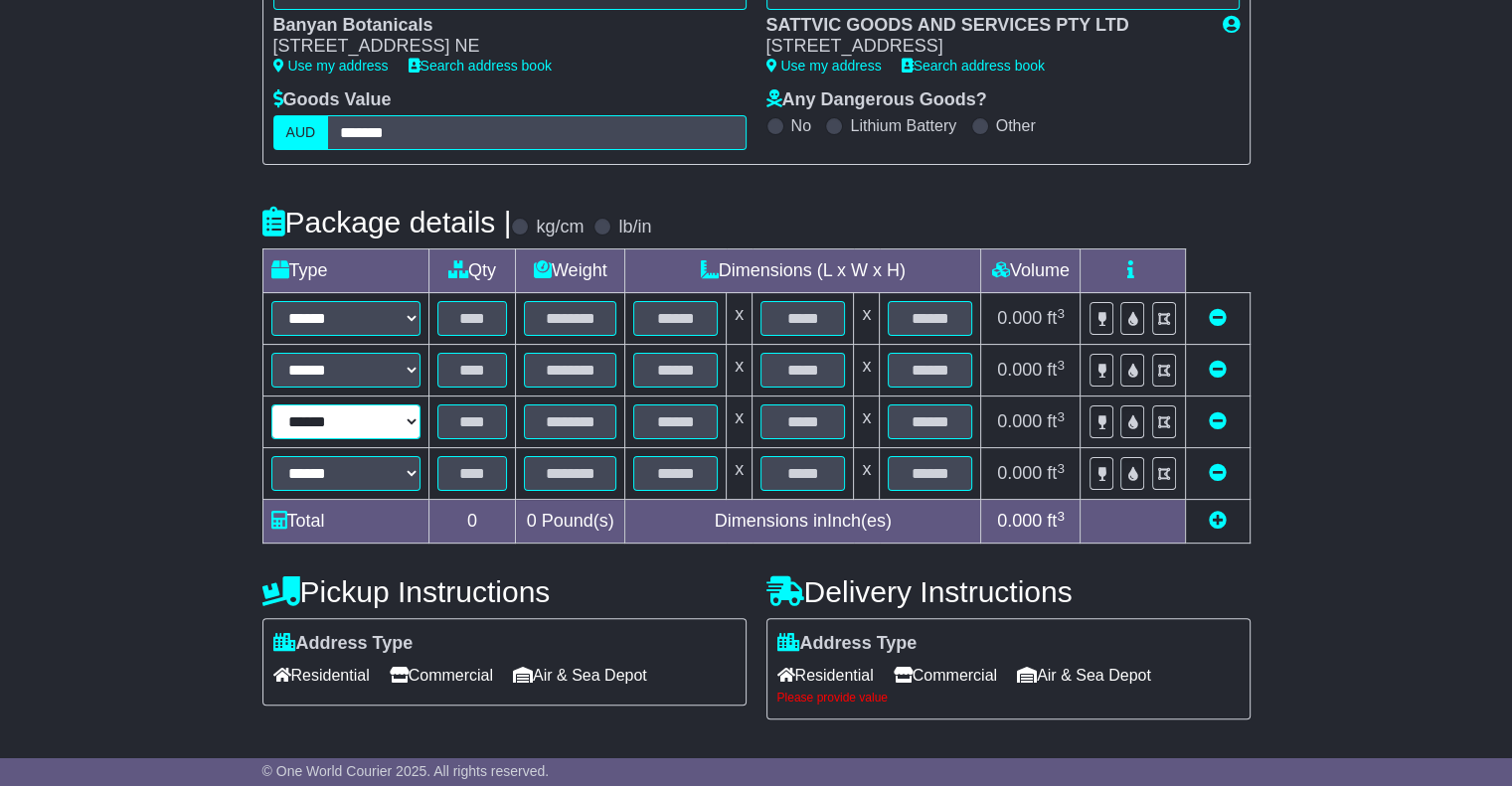 click on "****** ****** *** ******** ***** **** **** ****** *** *******" at bounding box center [346, 421] 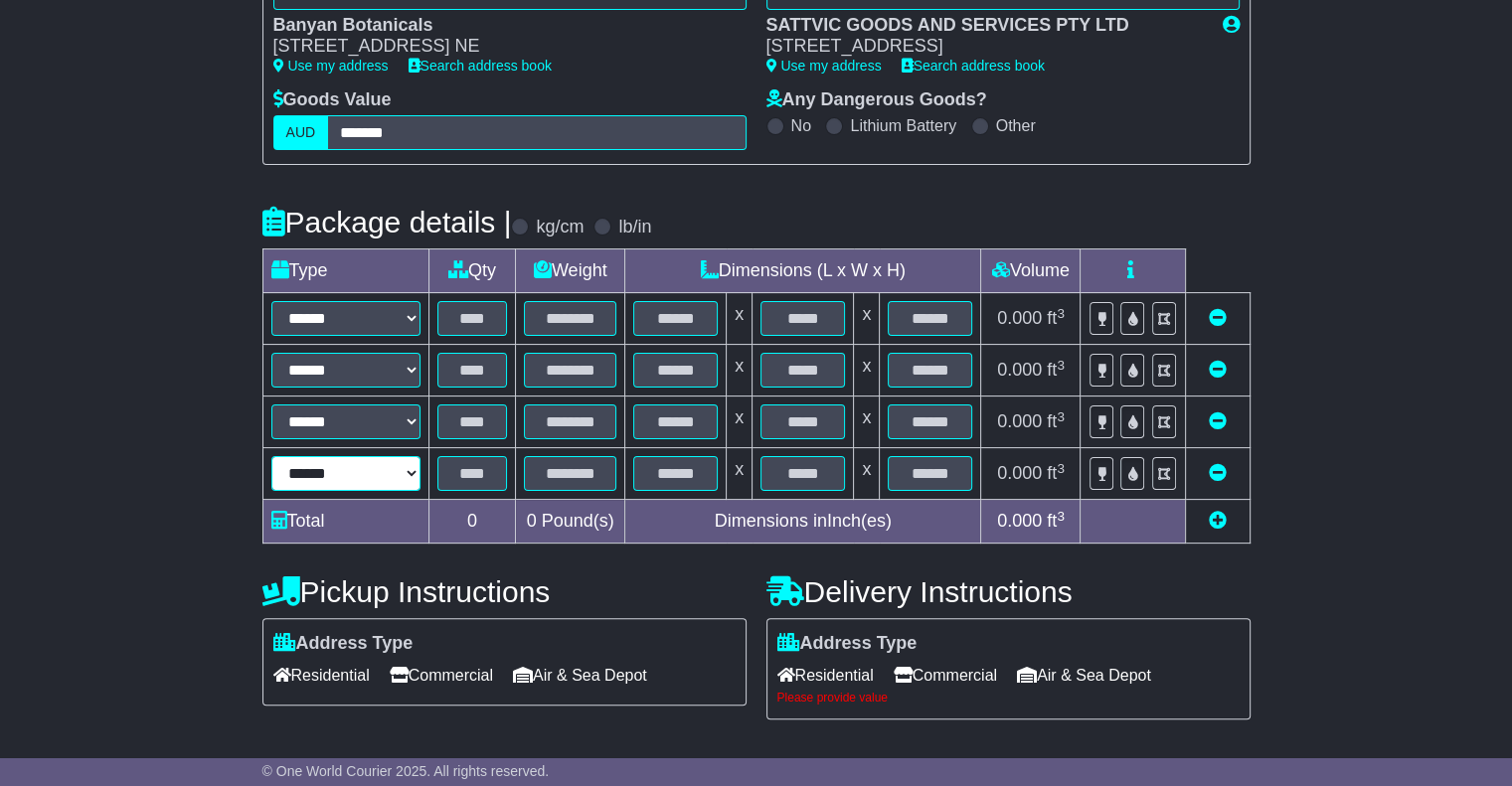 click on "****** ****** *** ******** ***** **** **** ****** *** *******" at bounding box center (346, 473) 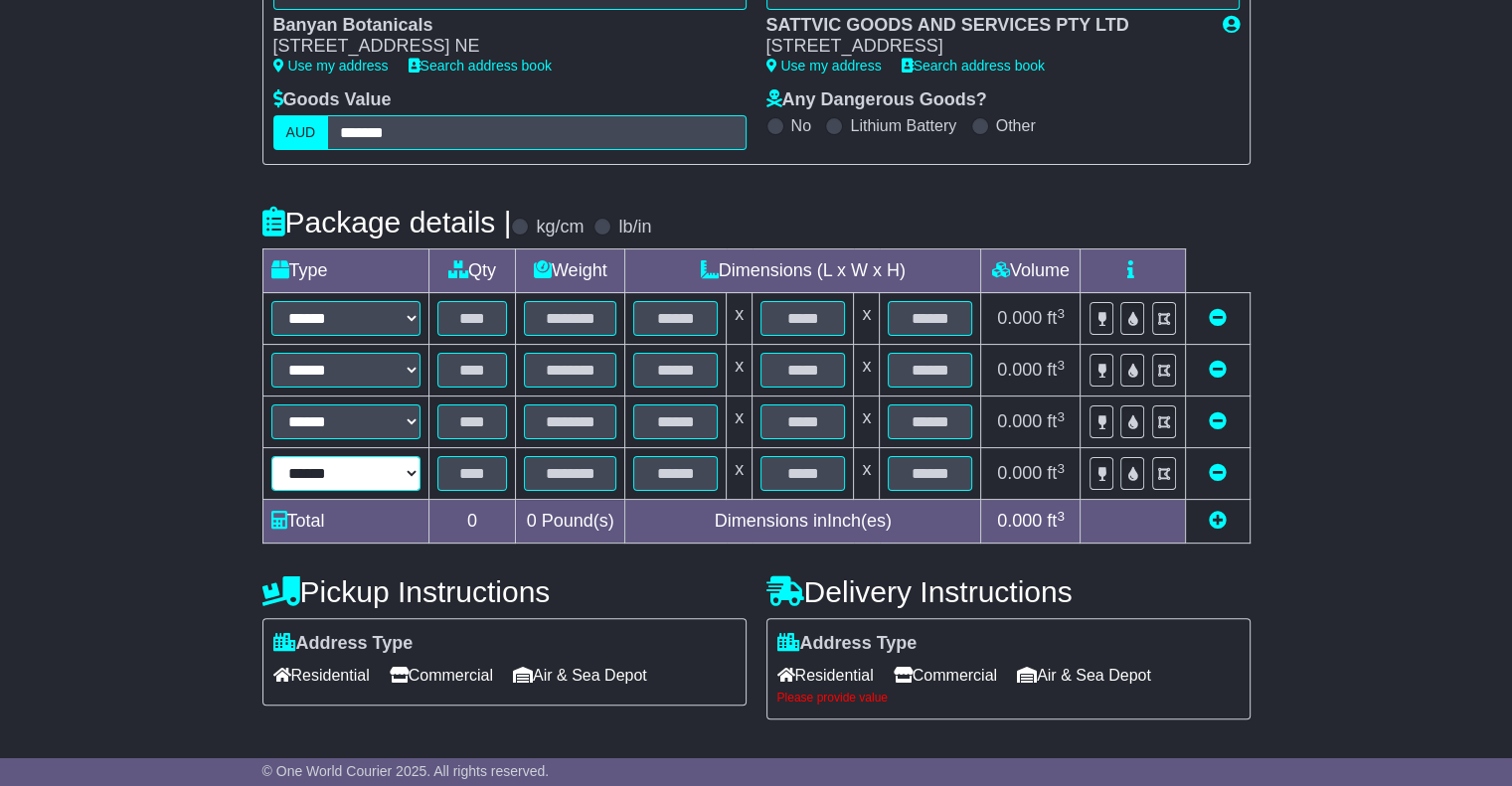 select on "****" 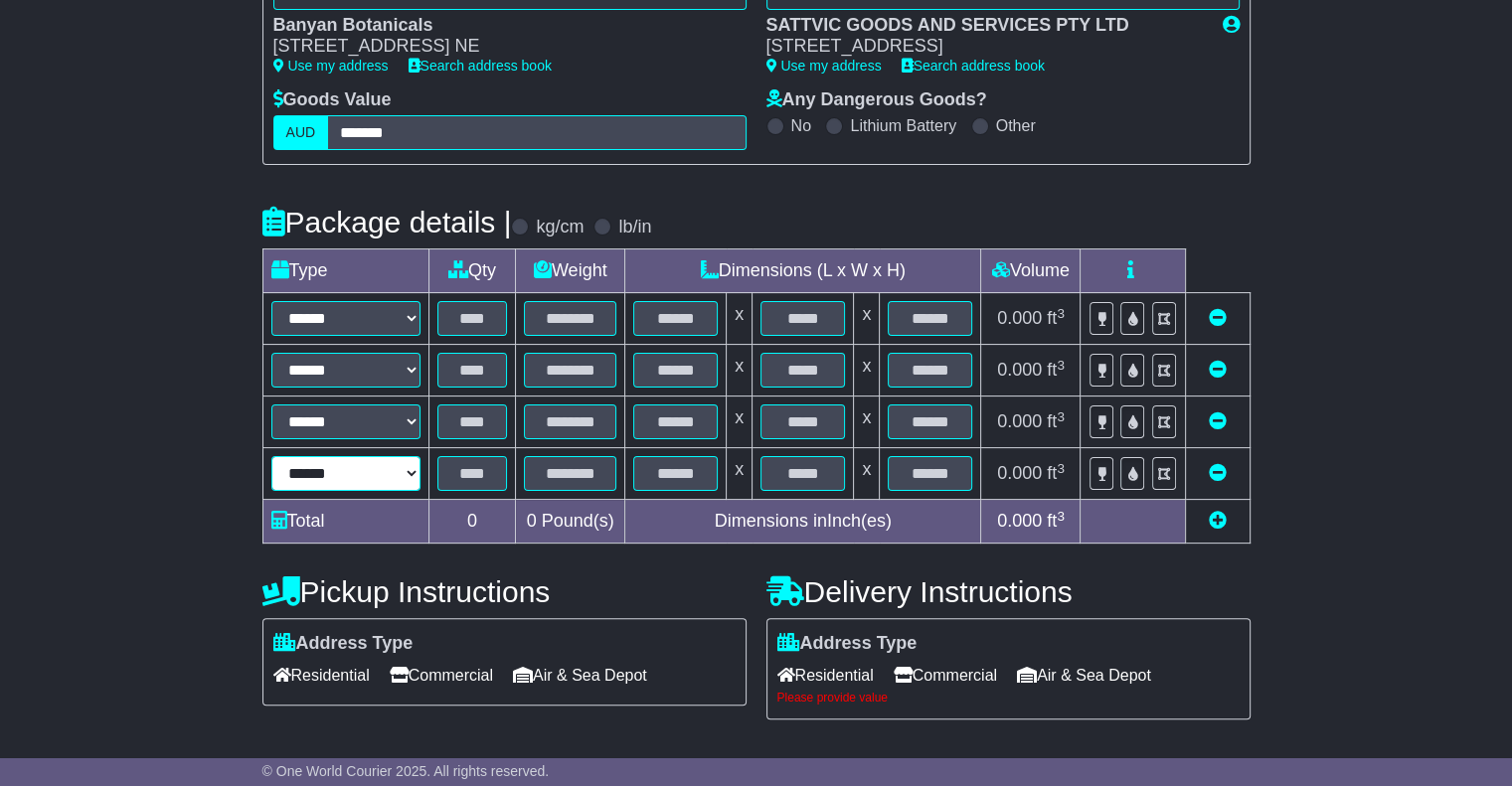 click on "****** ****** *** ******** ***** **** **** ****** *** *******" at bounding box center [346, 473] 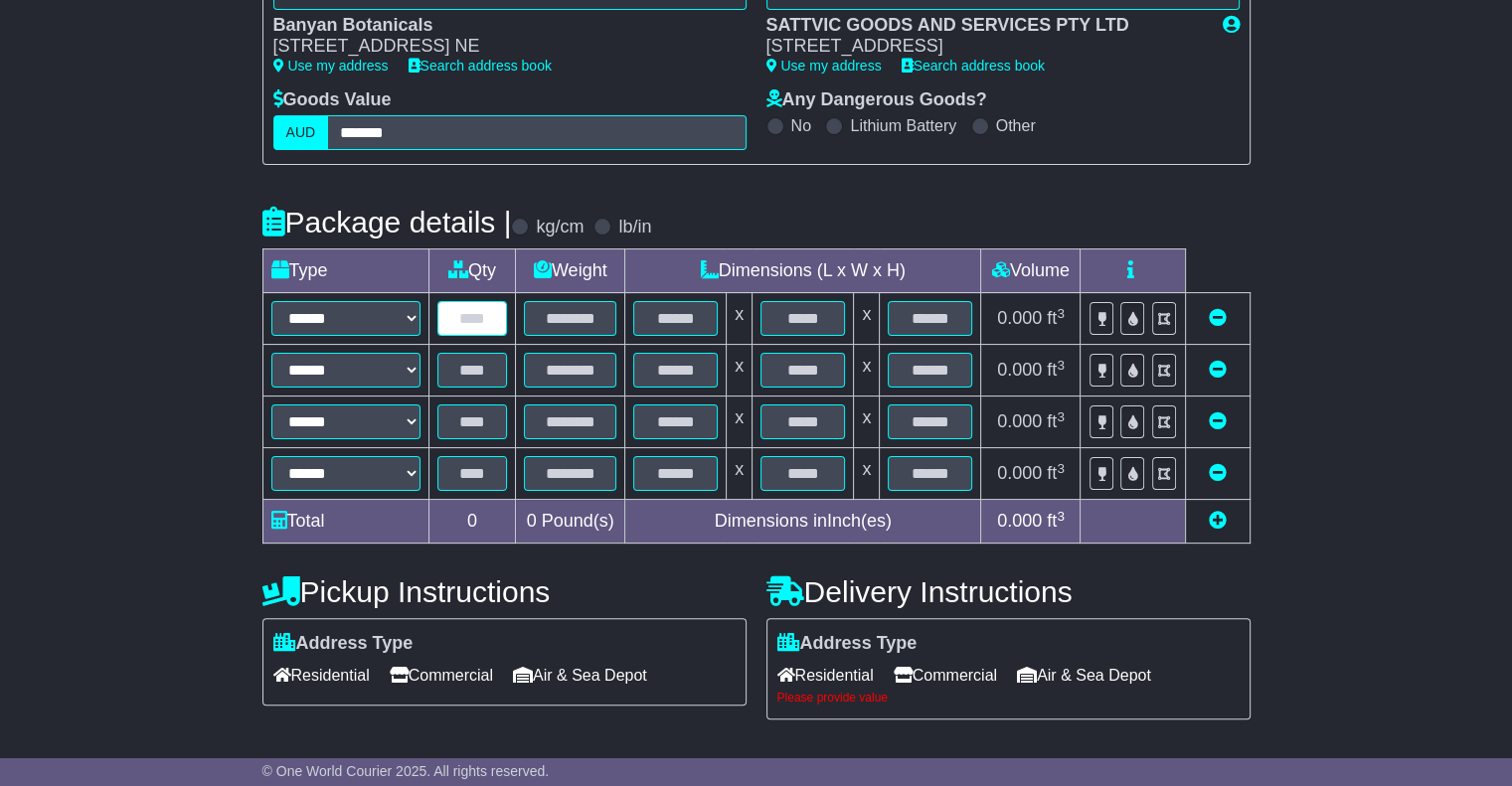 click at bounding box center [472, 318] 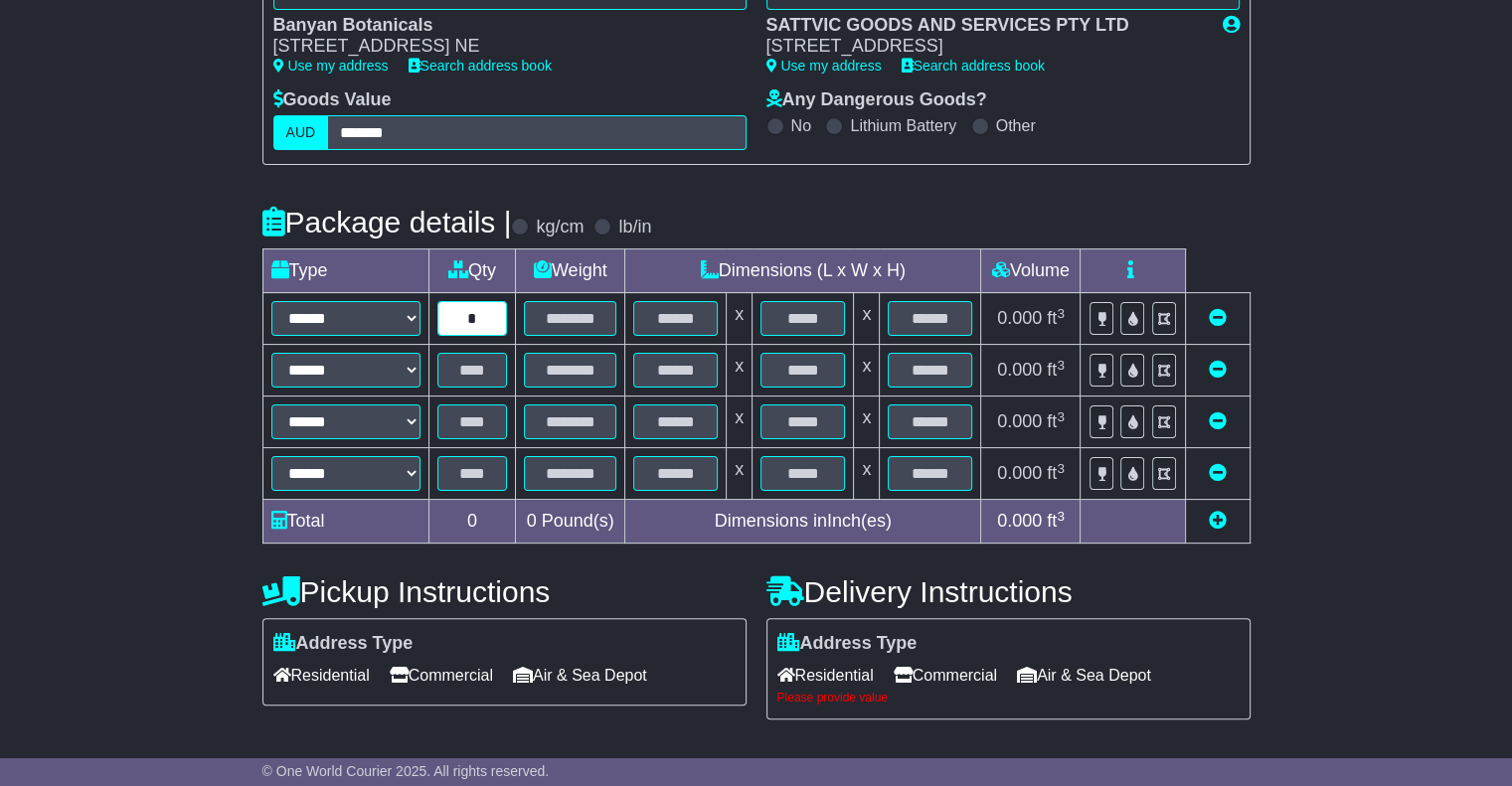 type on "*" 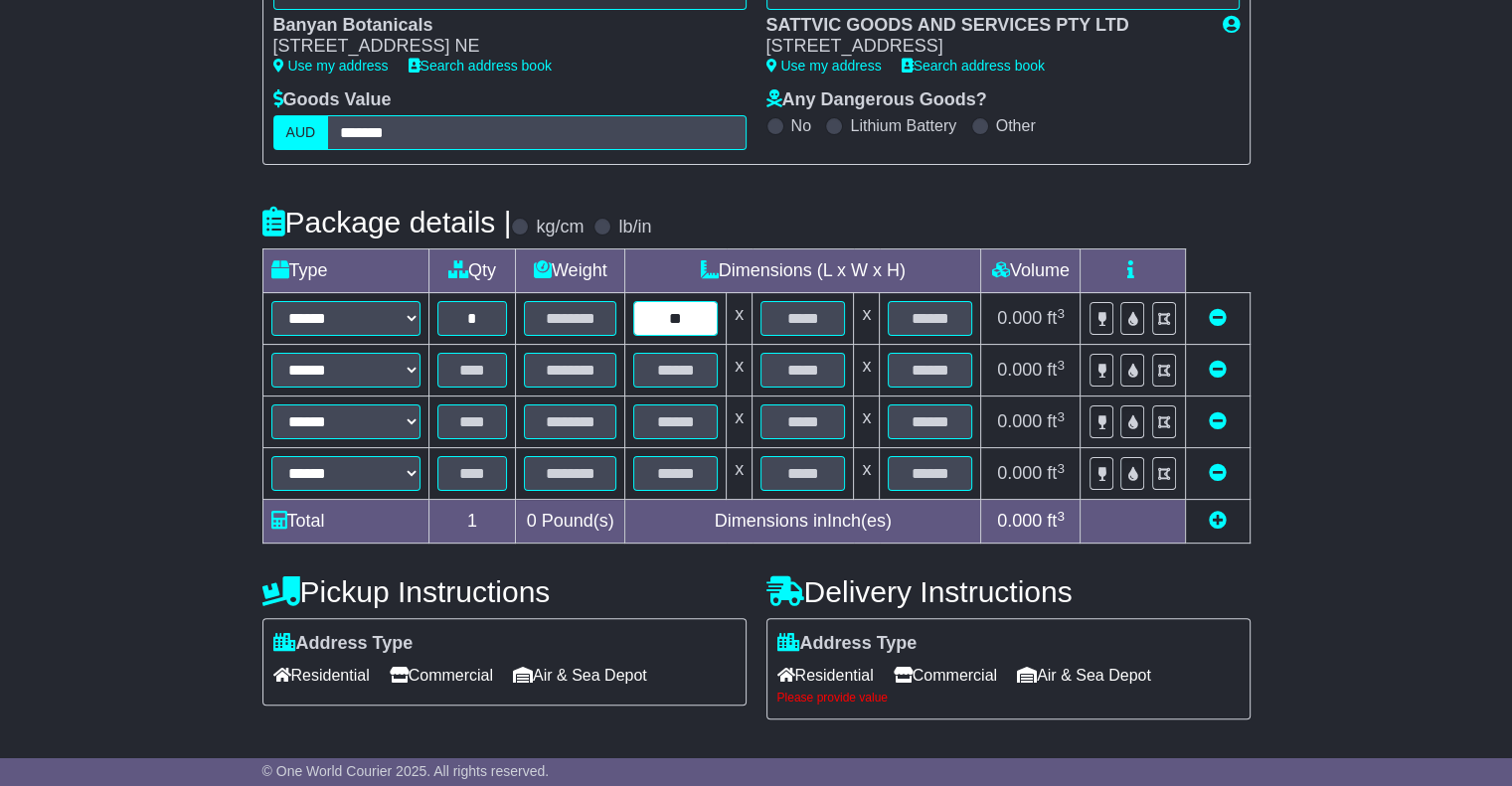 type on "**" 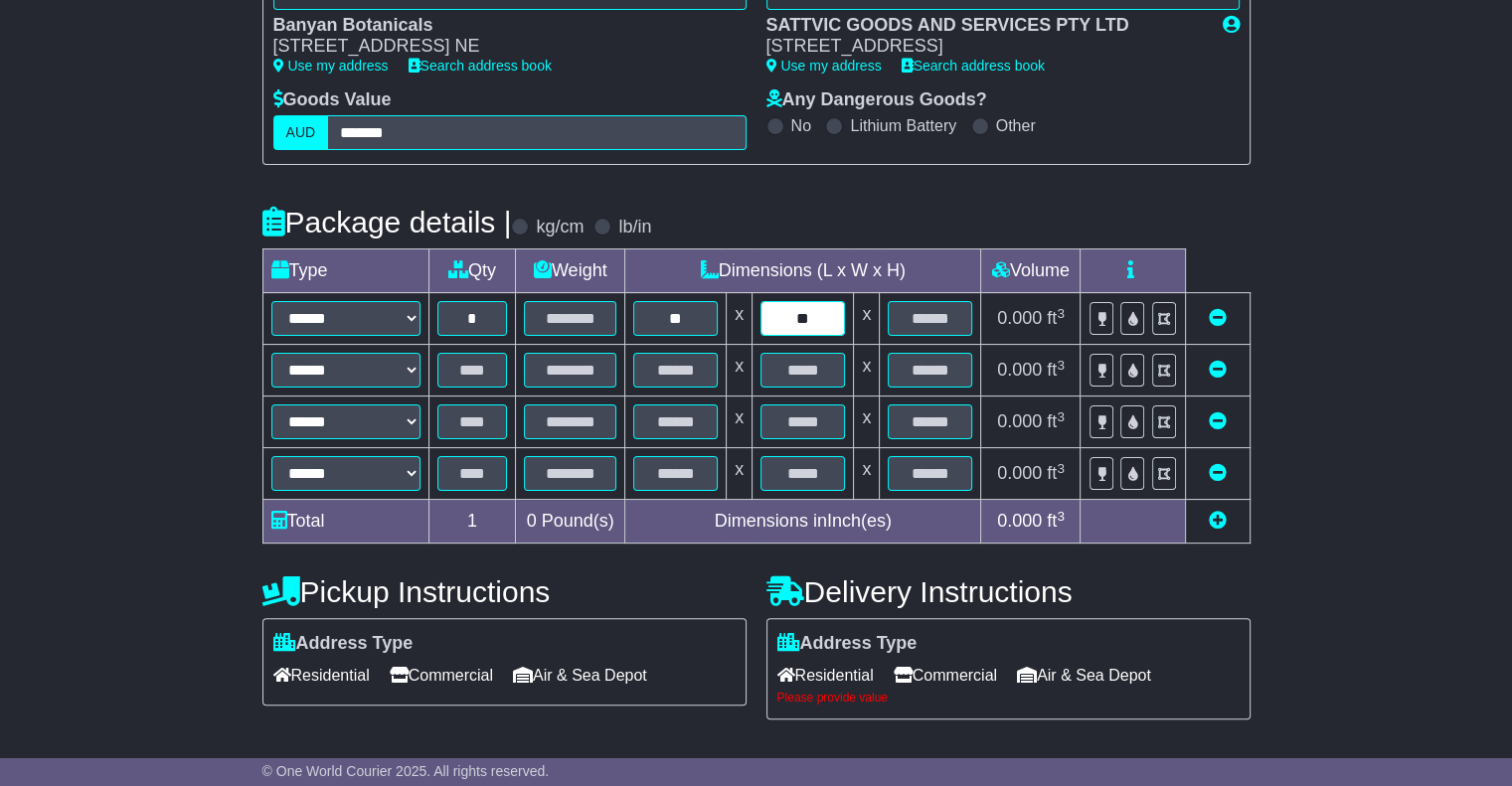 type on "**" 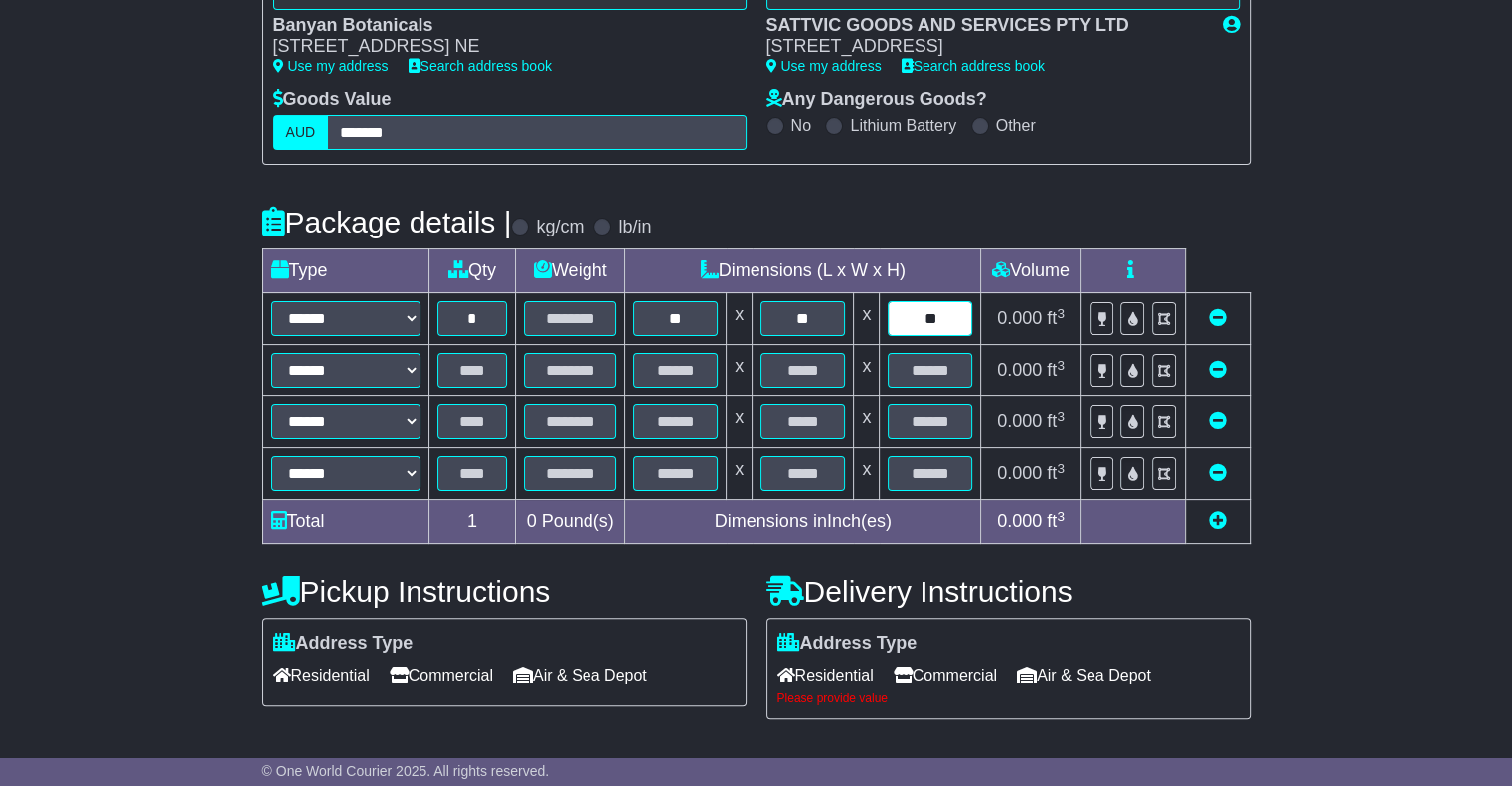 type on "**" 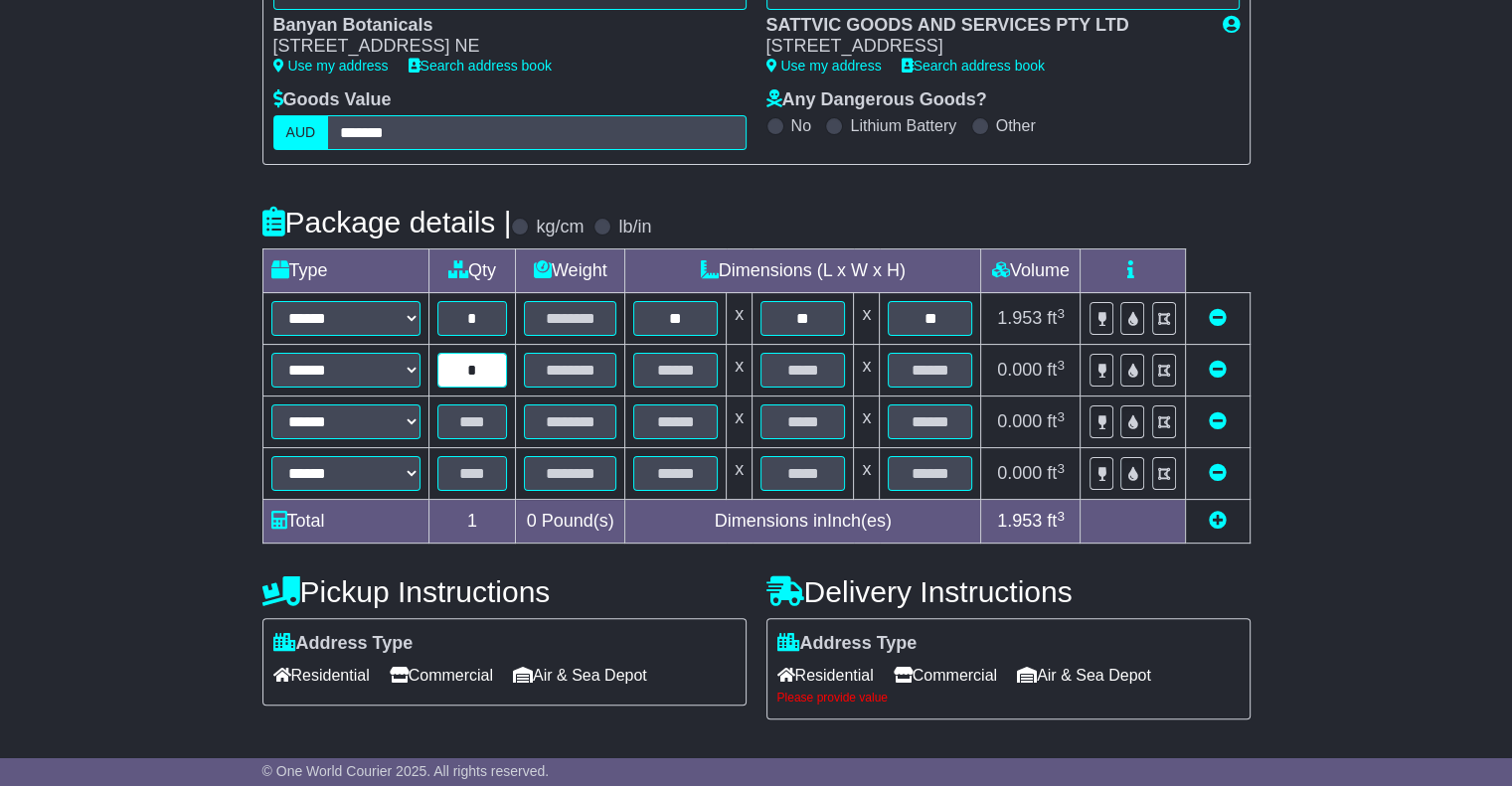 click on "*" at bounding box center (472, 370) 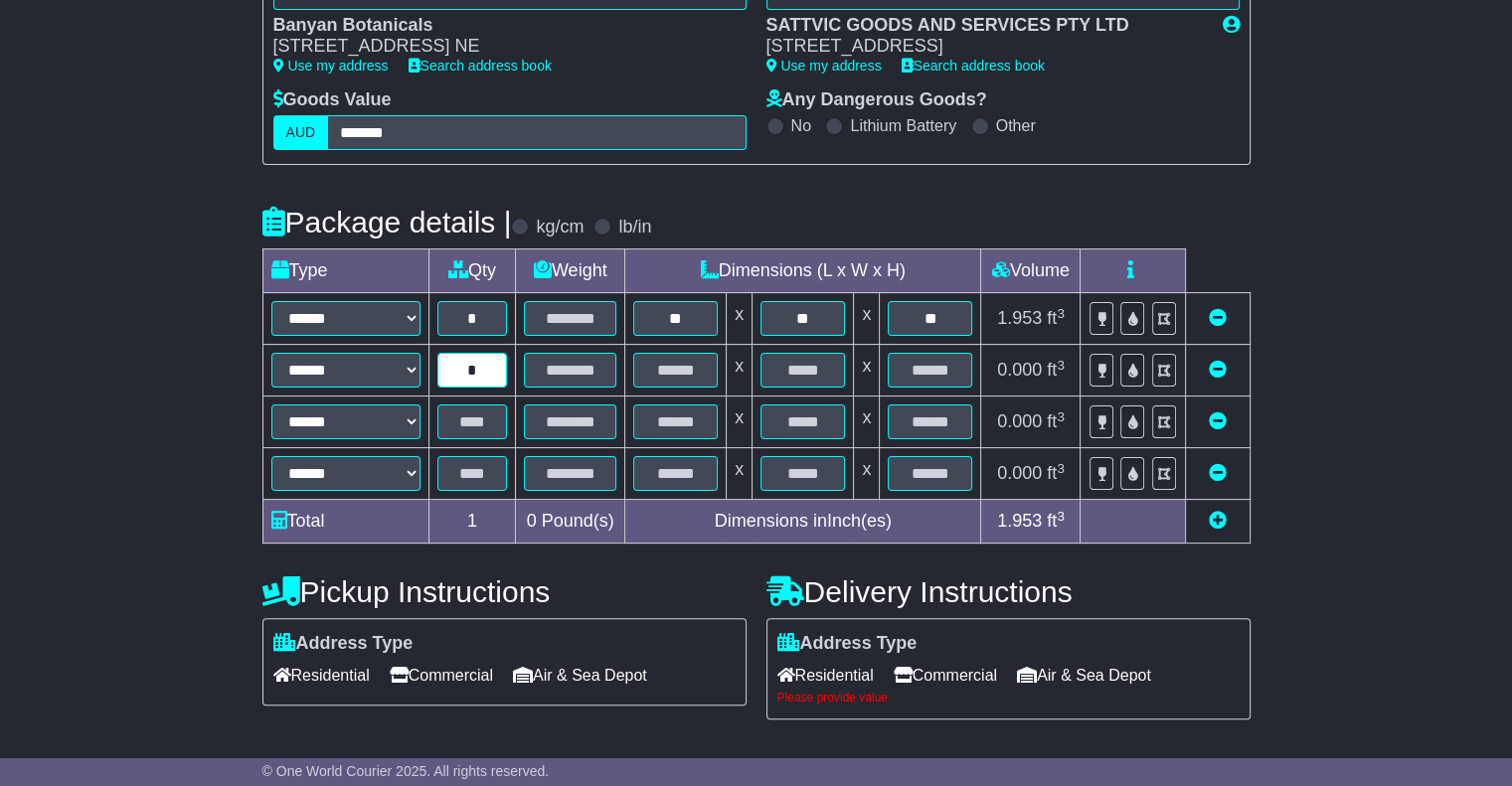 type on "*" 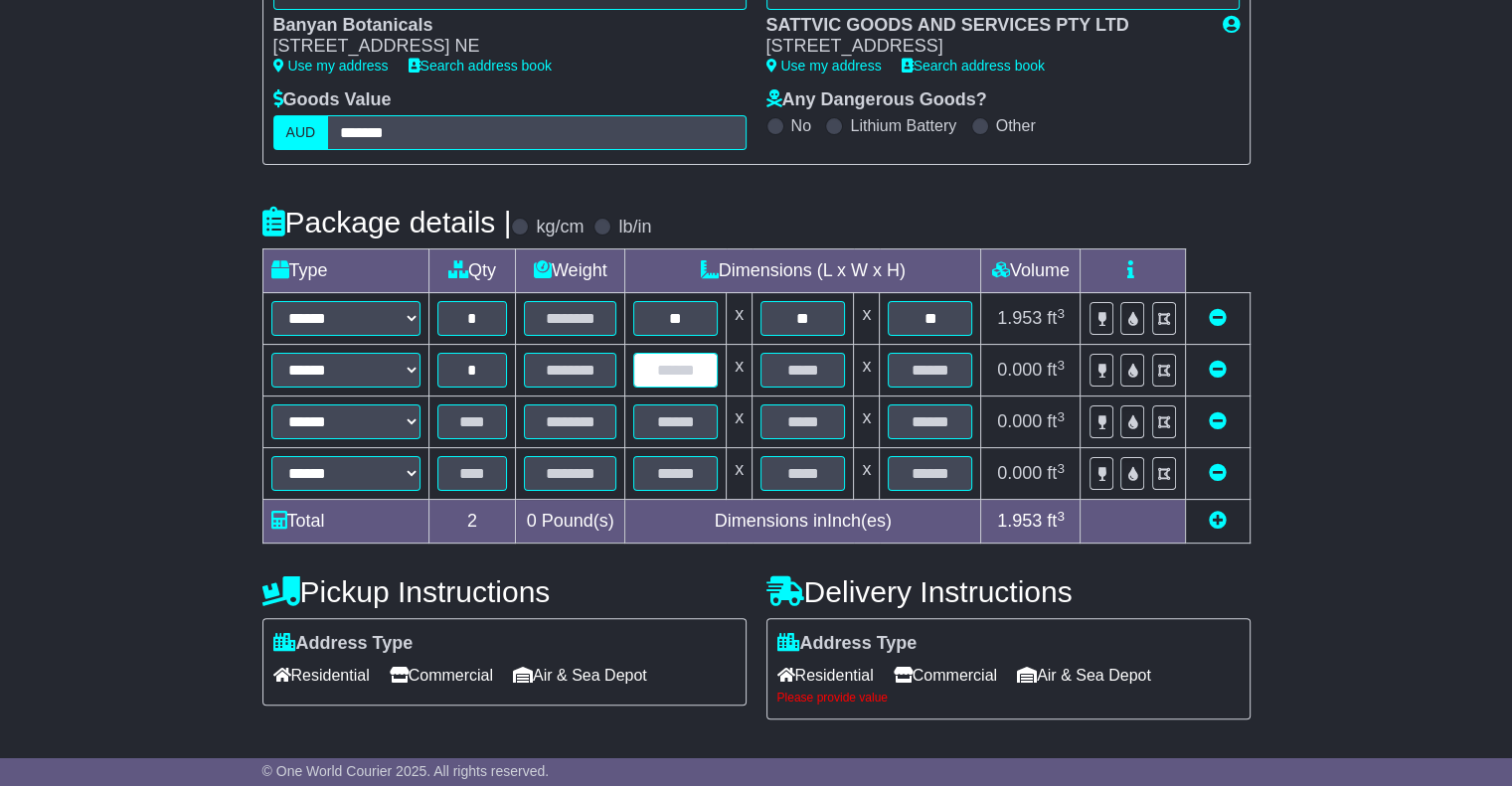 click at bounding box center [675, 370] 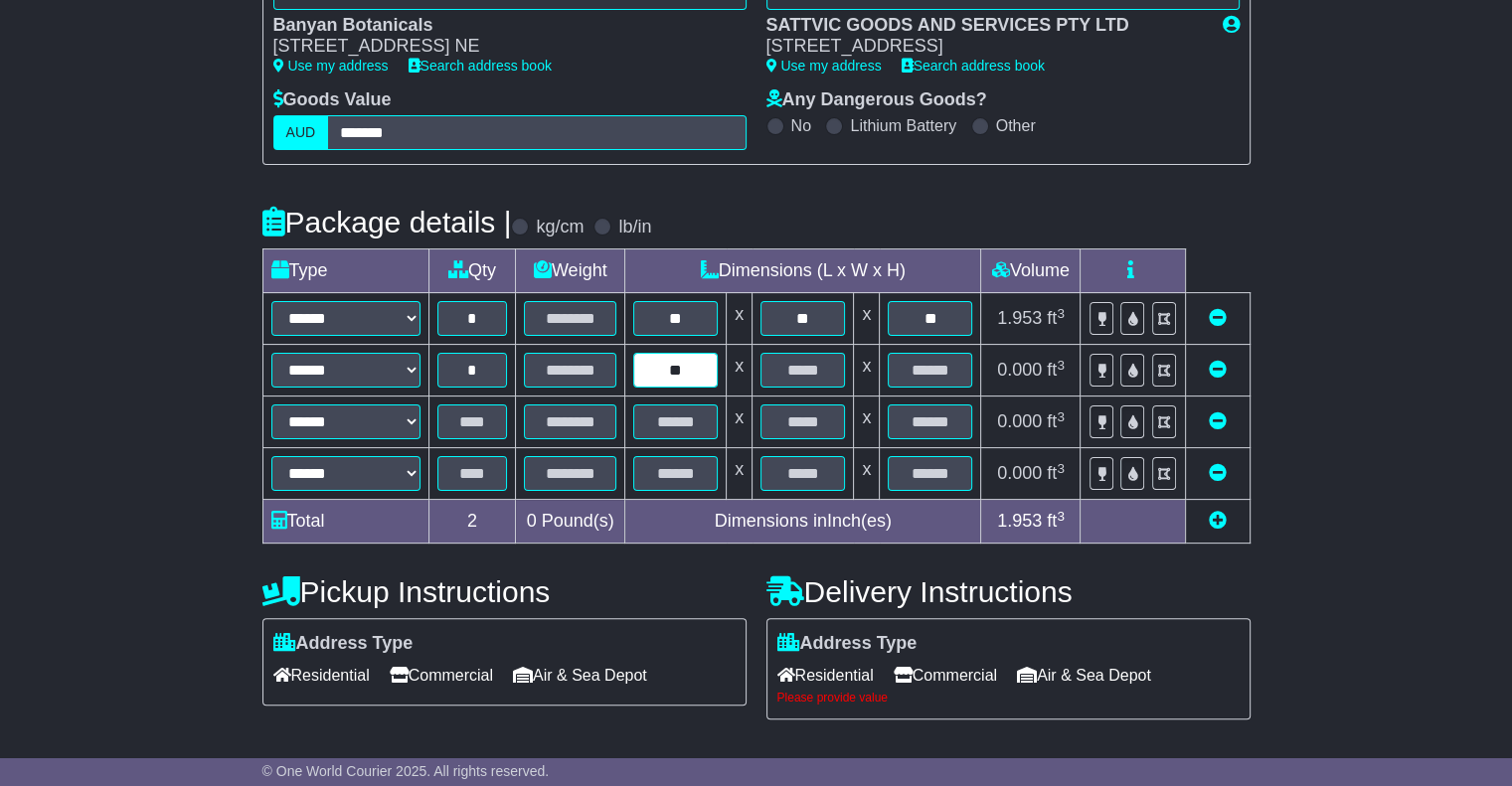 type on "**" 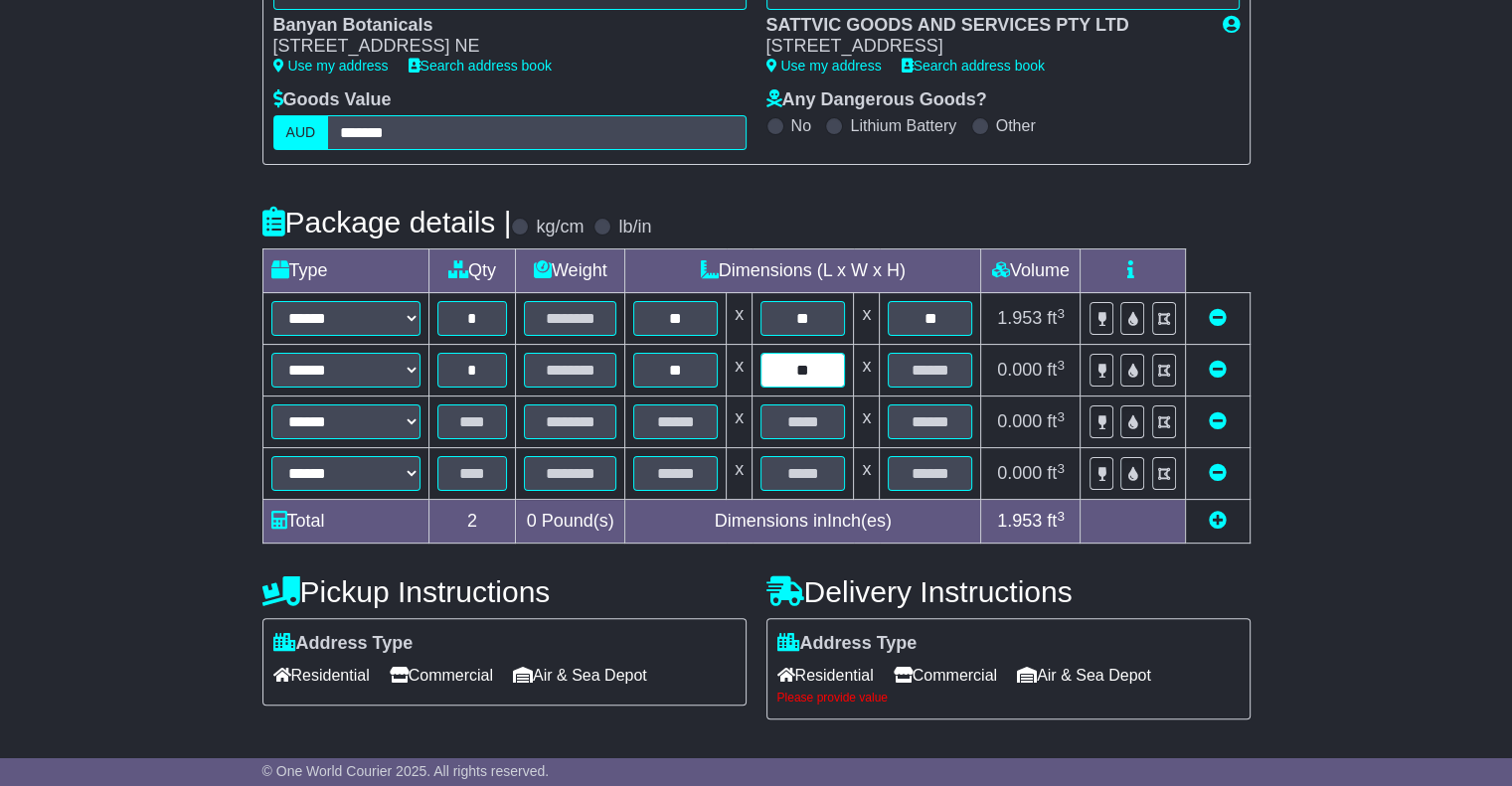 type on "**" 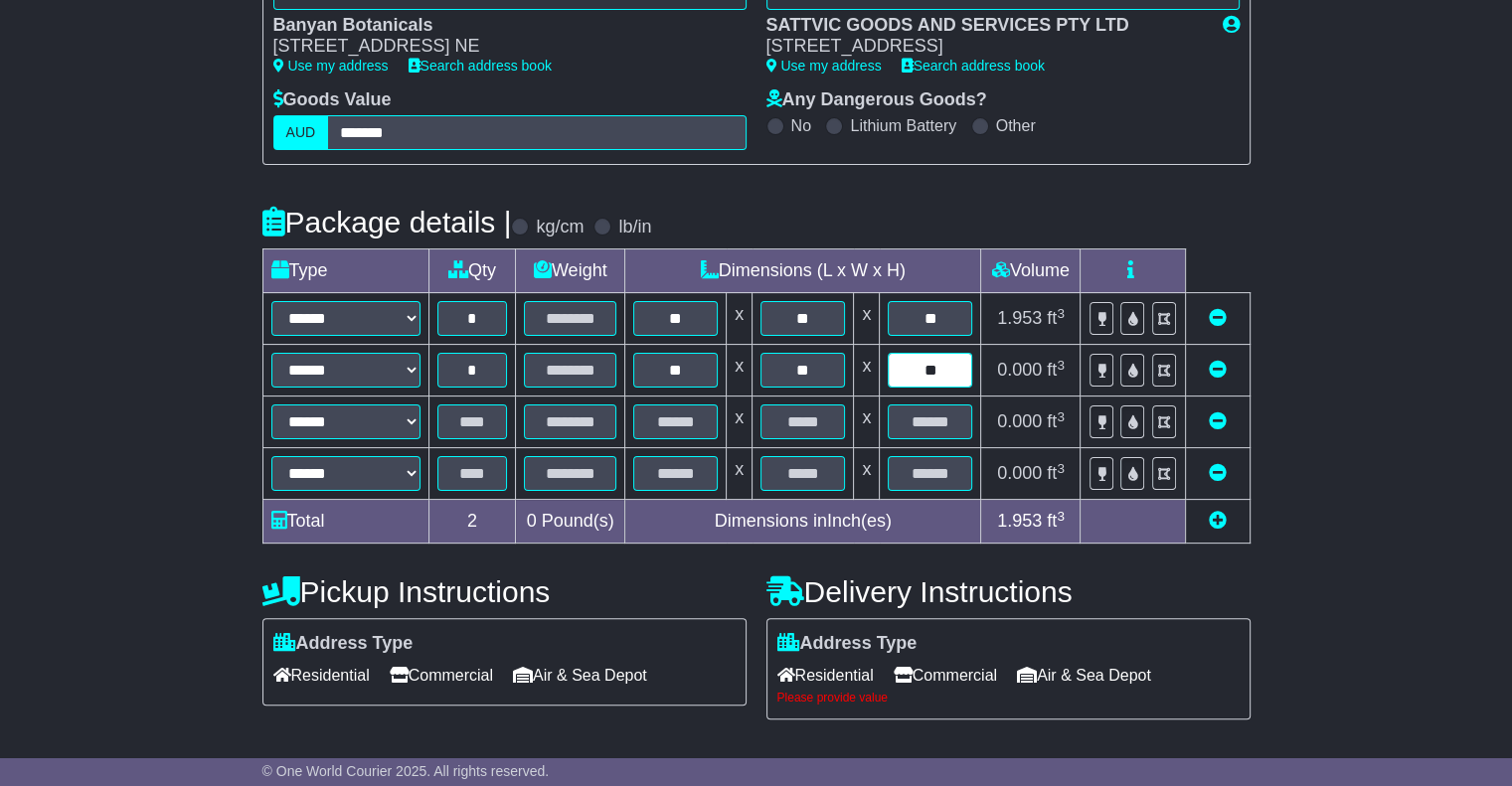 type on "**" 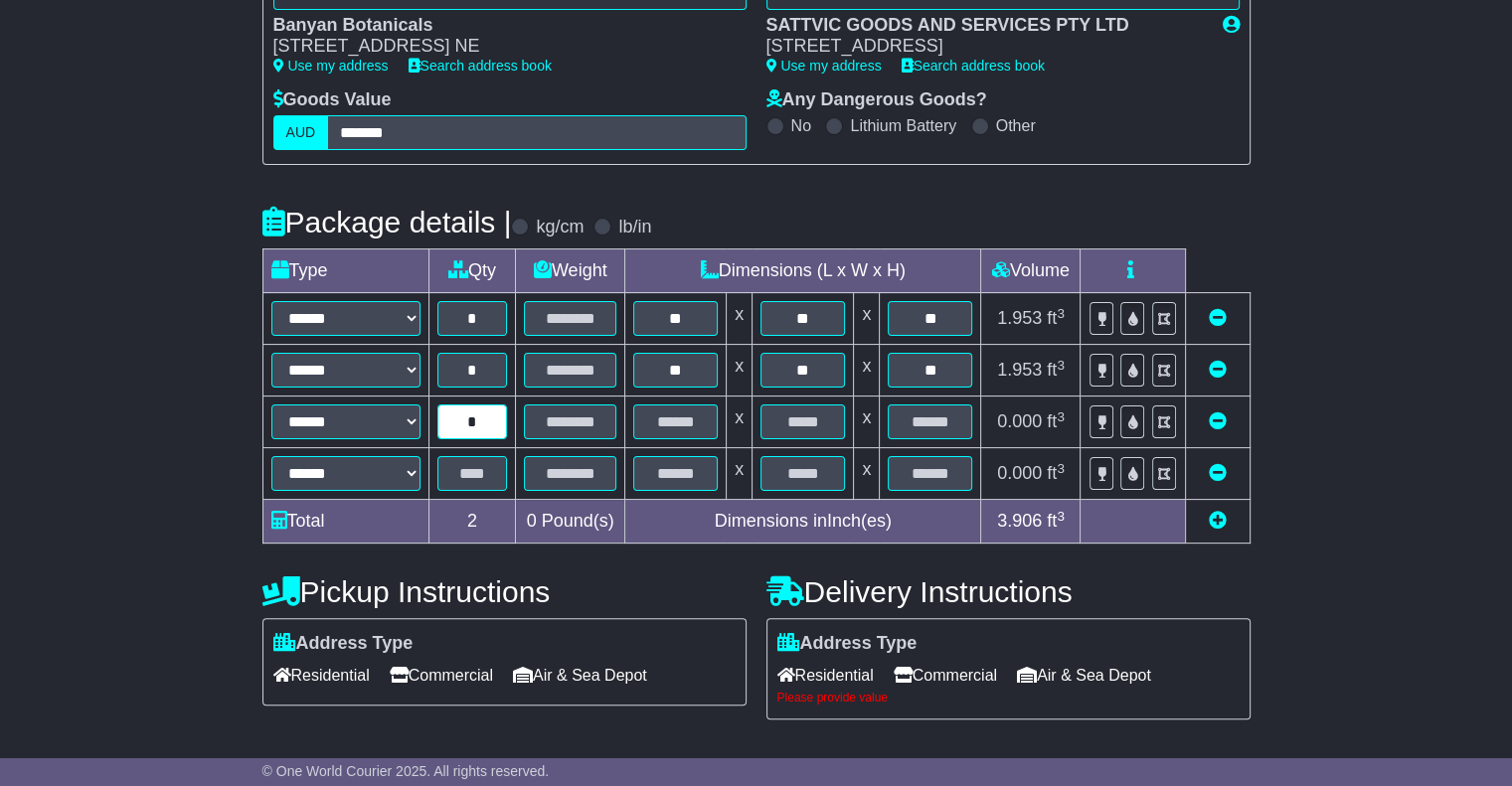 click on "*" at bounding box center (472, 421) 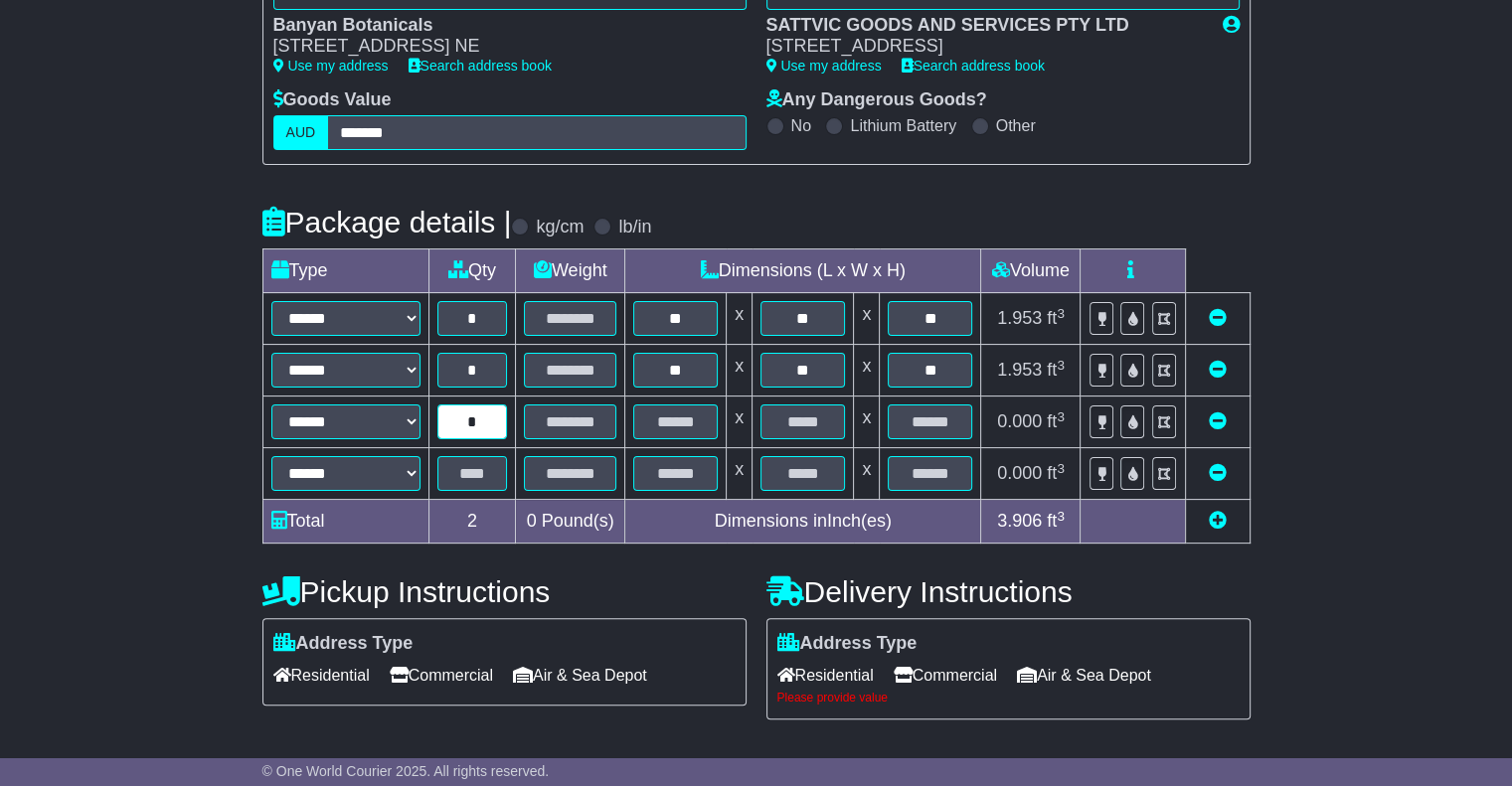 type on "*" 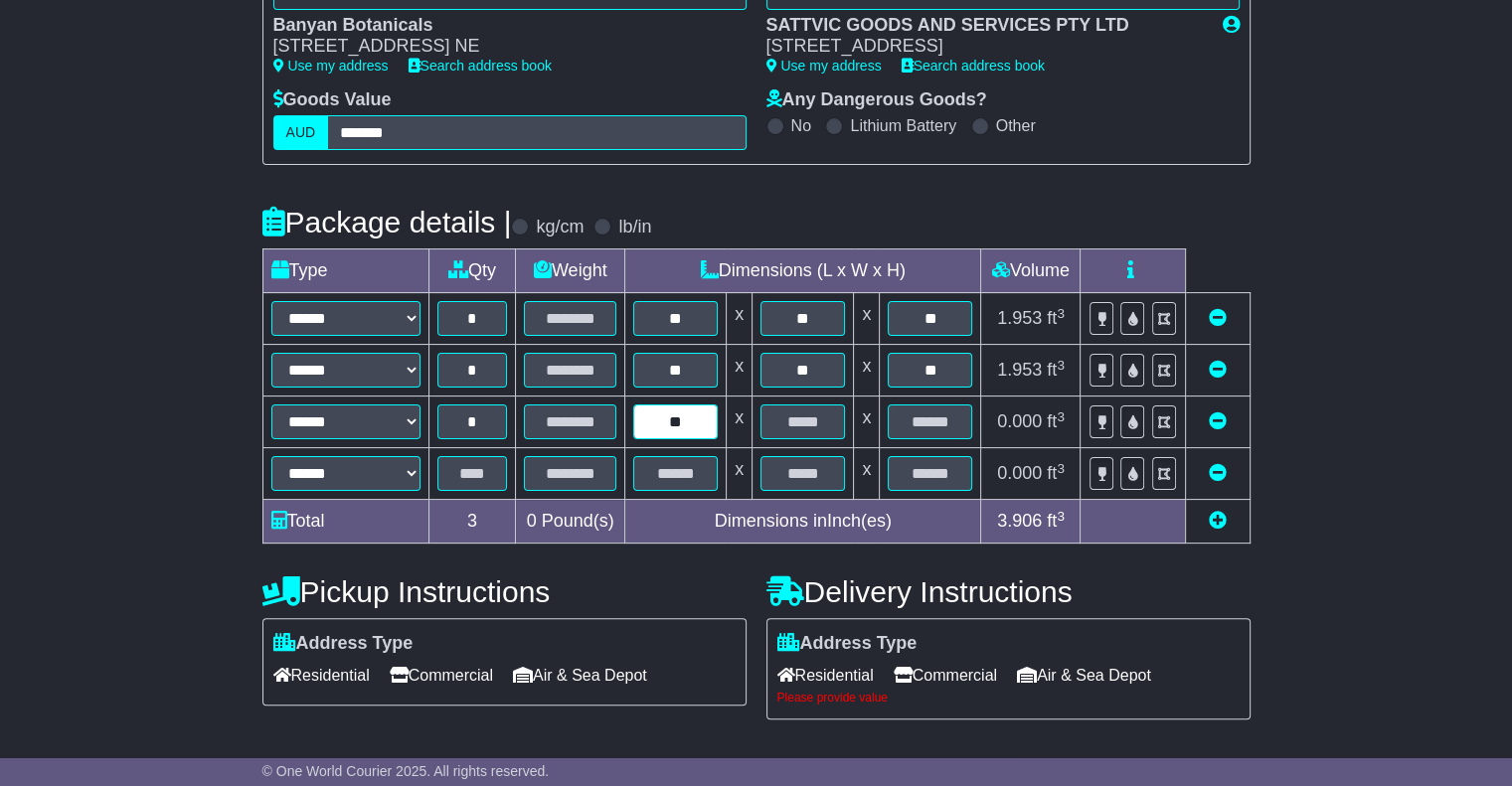 type on "**" 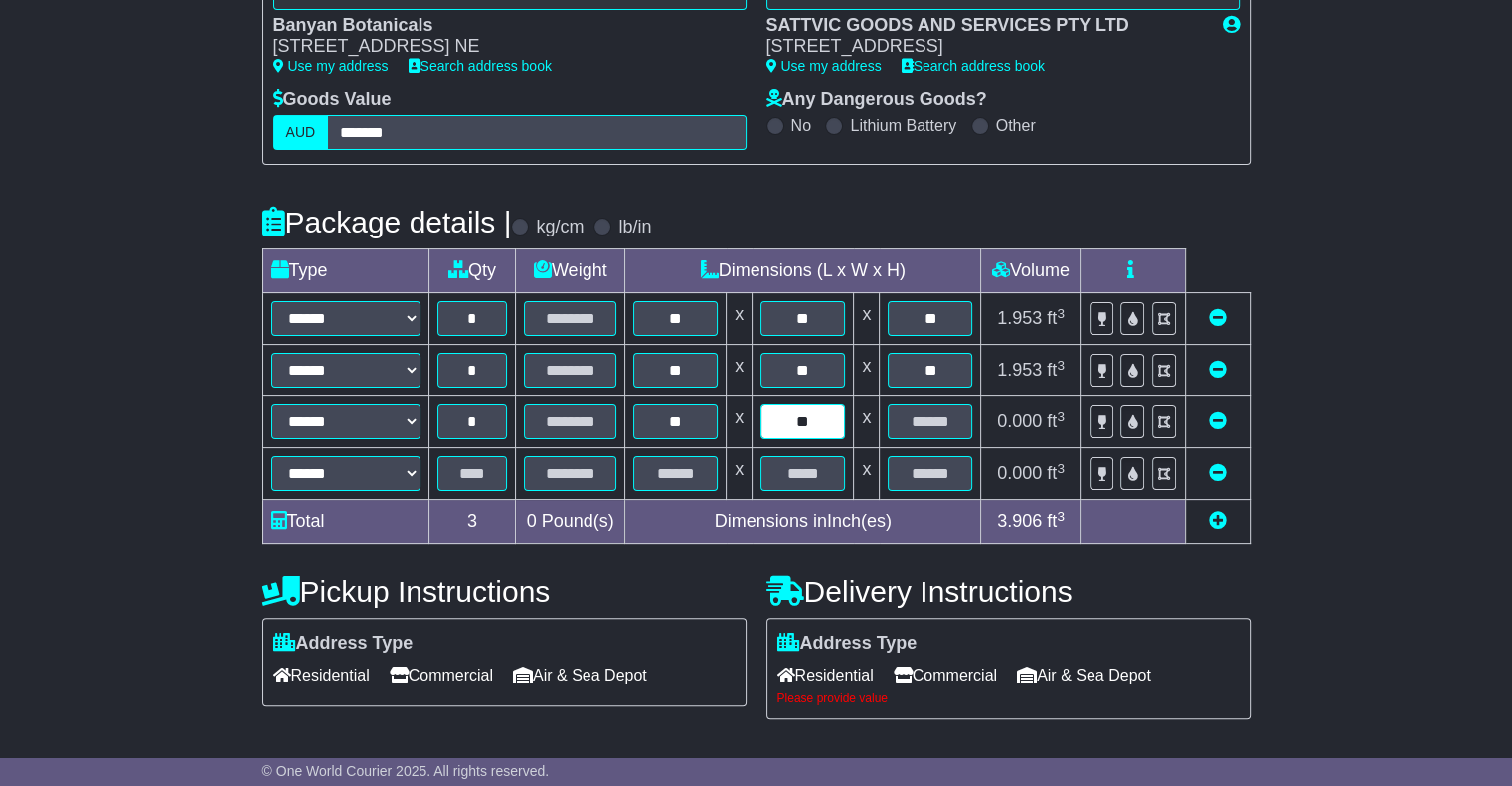 type on "**" 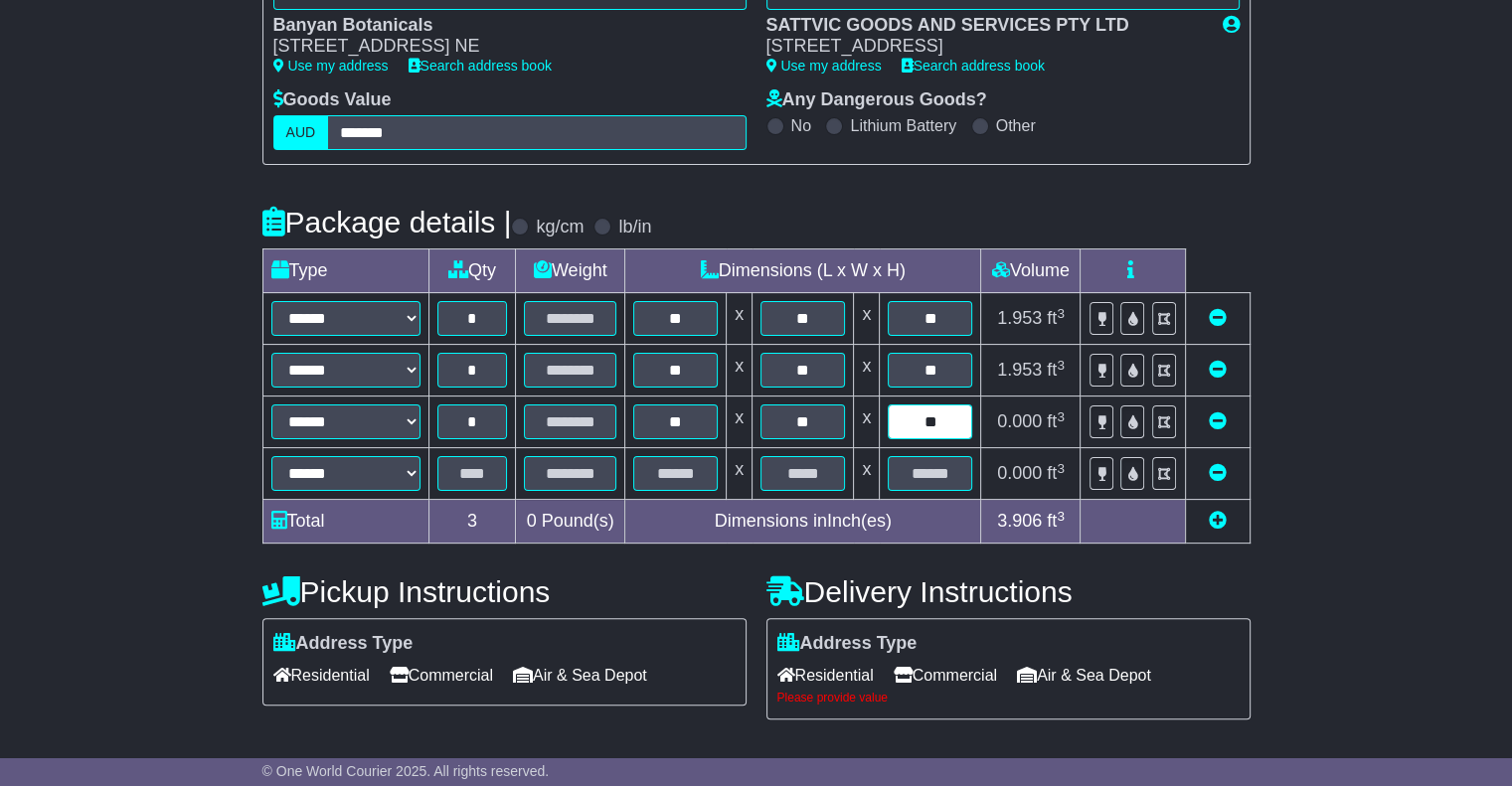 type on "**" 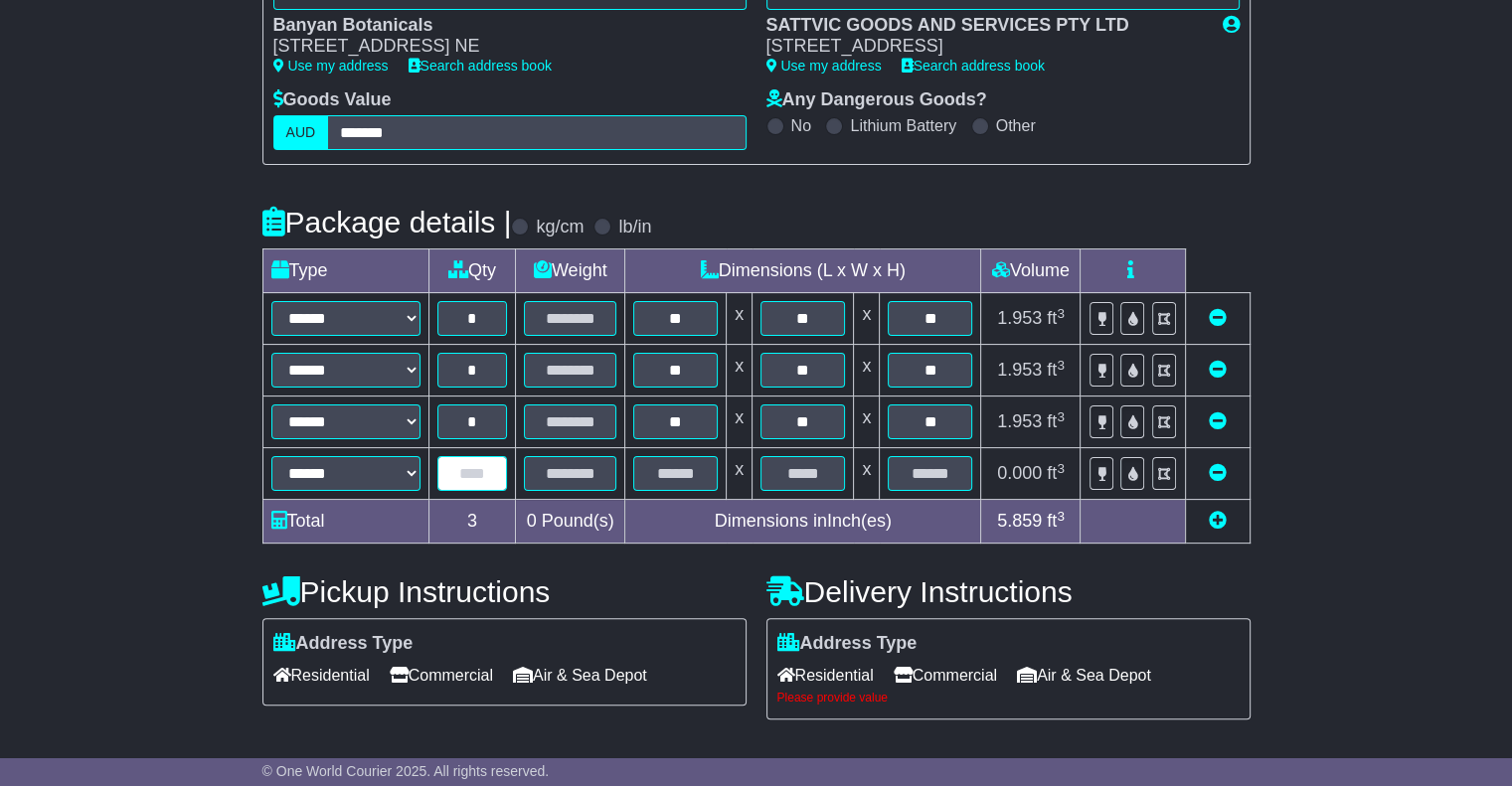 click at bounding box center (472, 473) 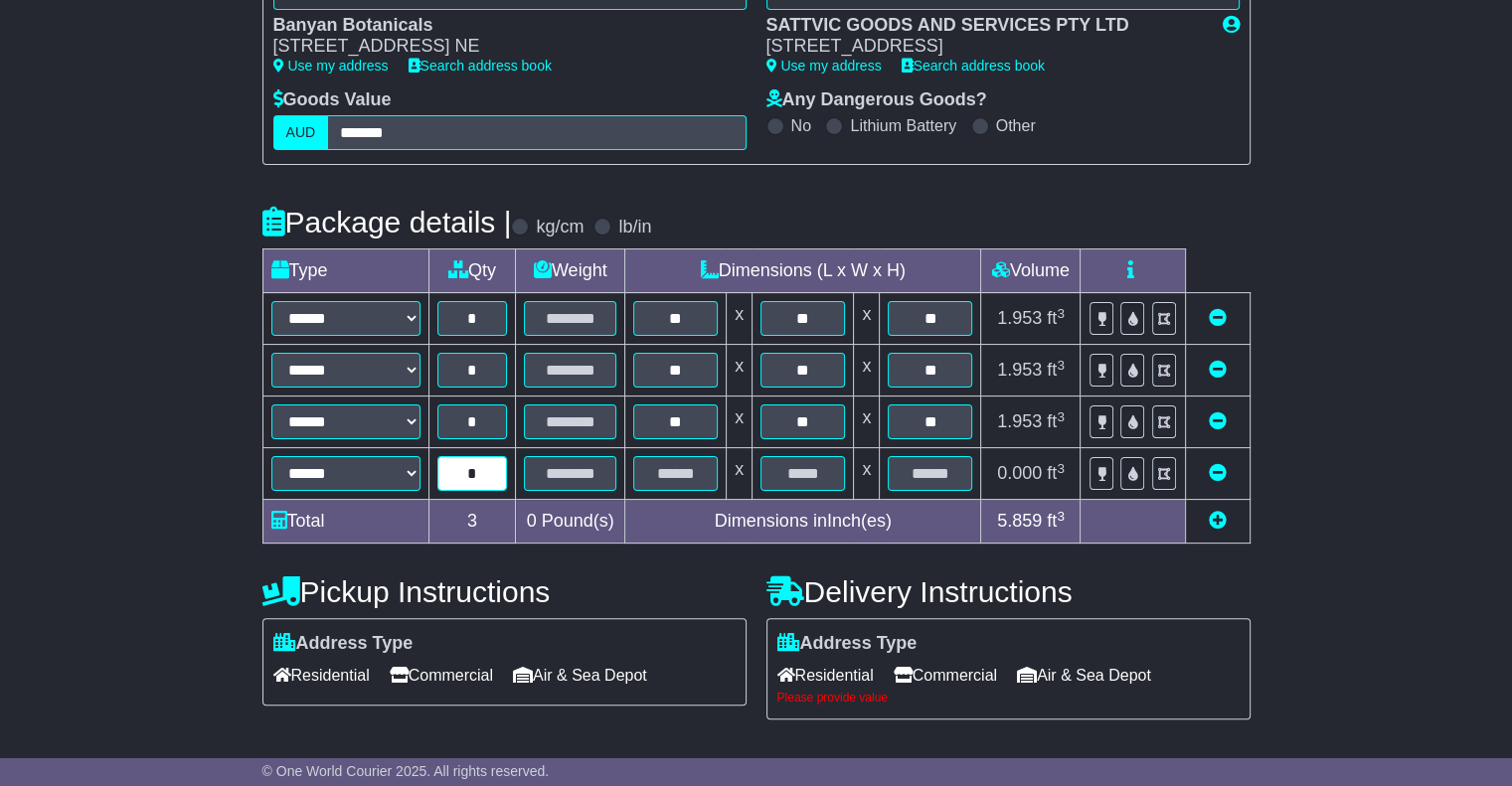 type on "*" 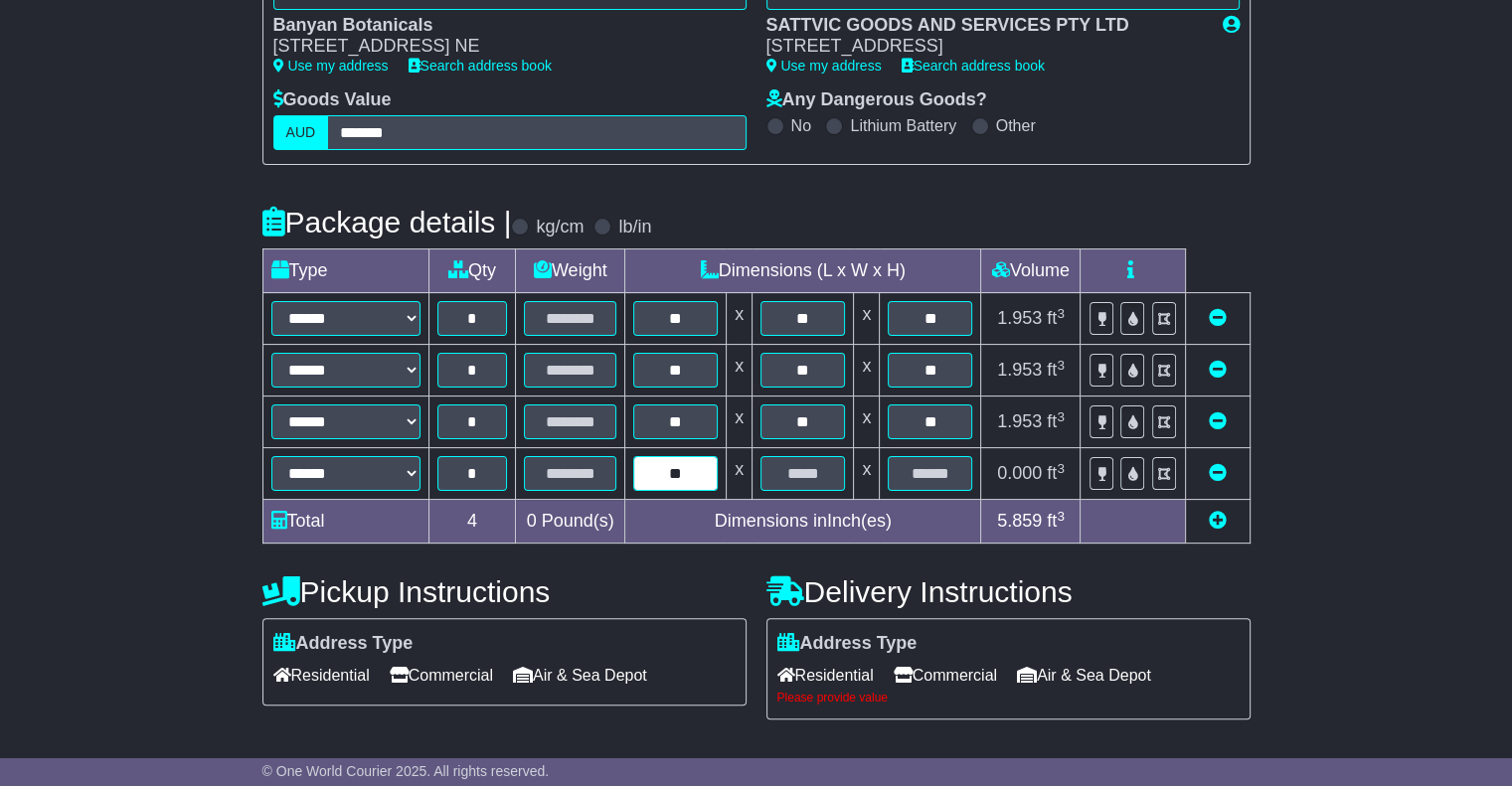 type on "**" 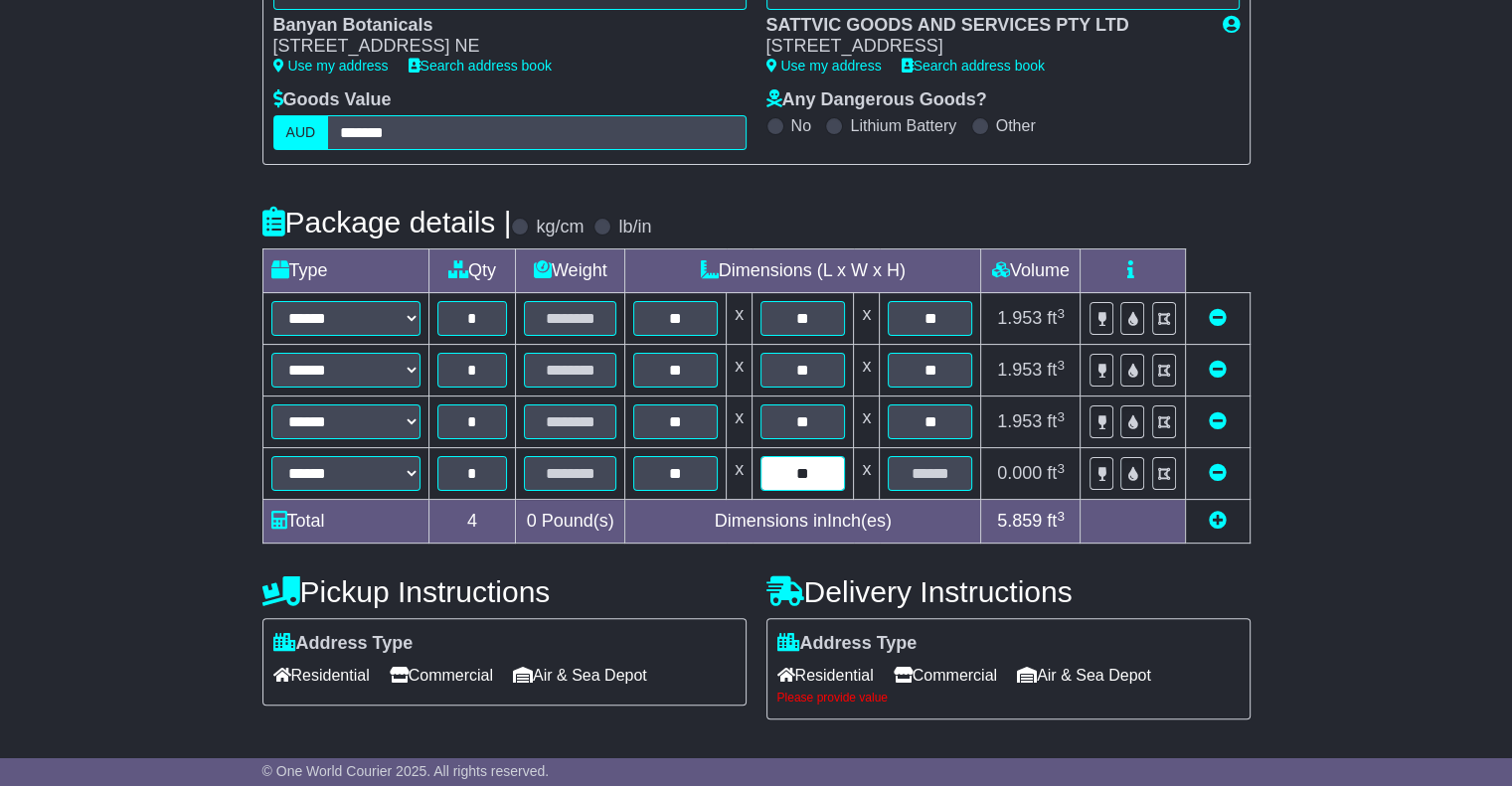 type on "**" 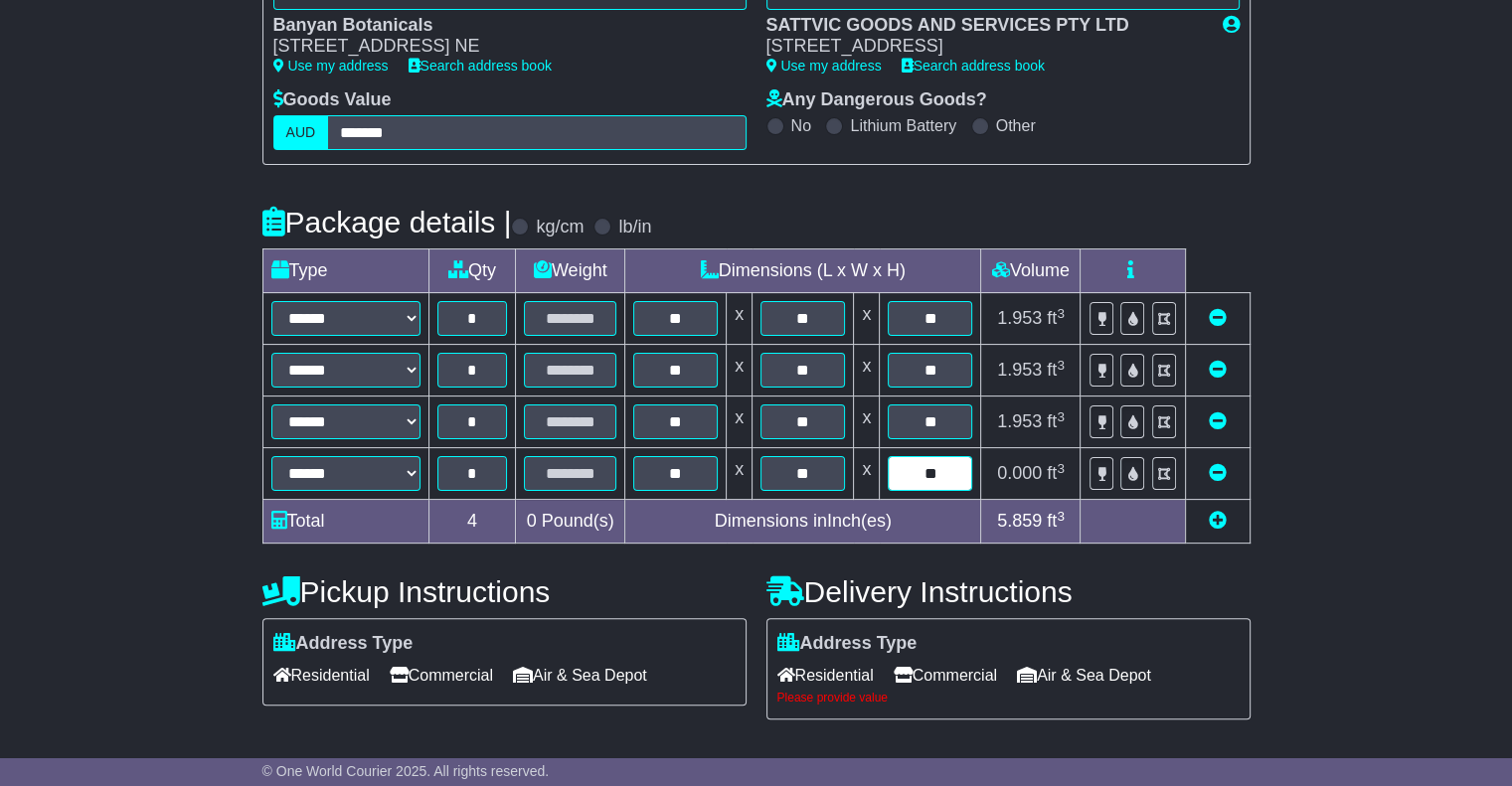 type on "**" 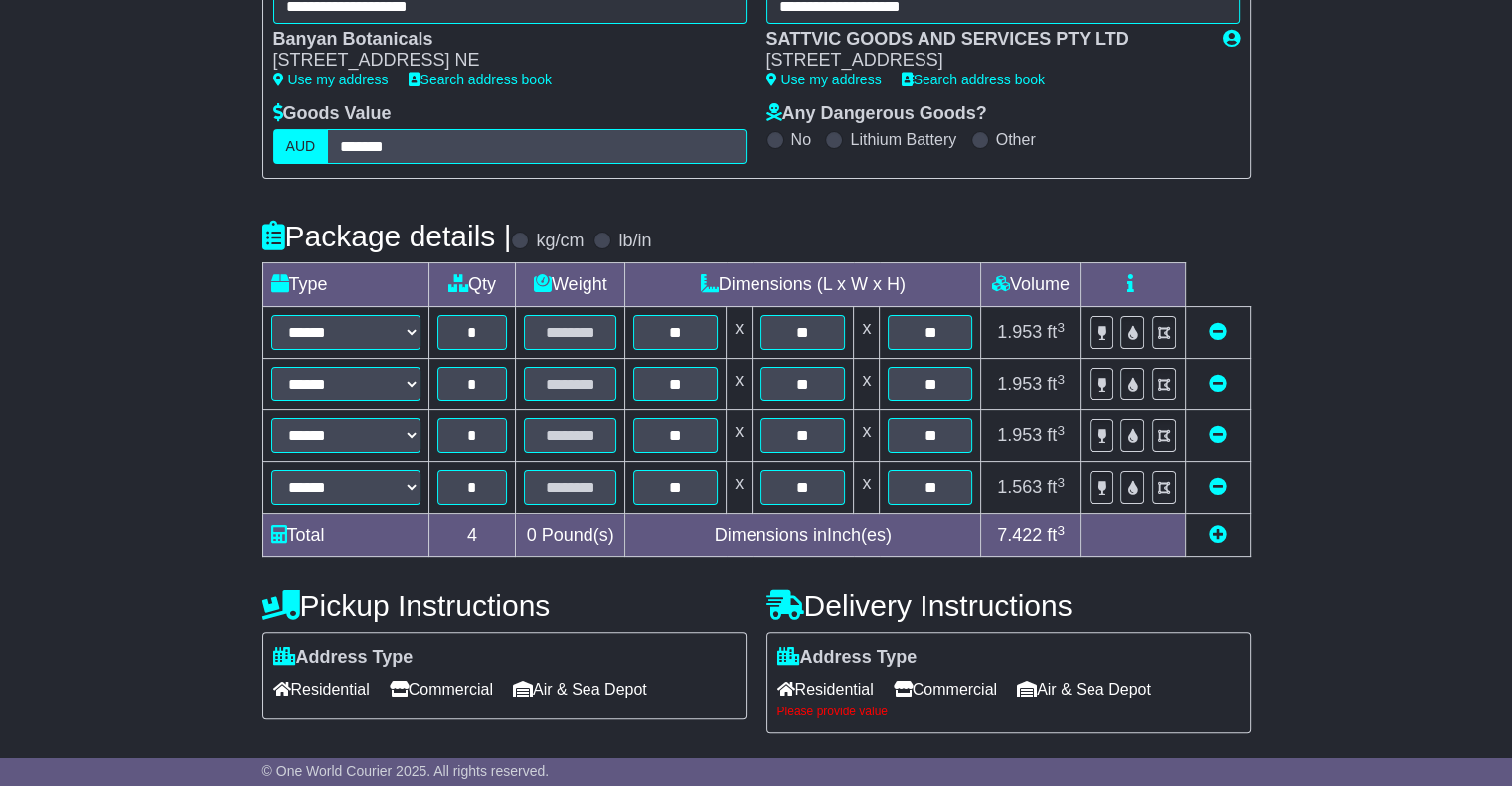 scroll, scrollTop: 330, scrollLeft: 0, axis: vertical 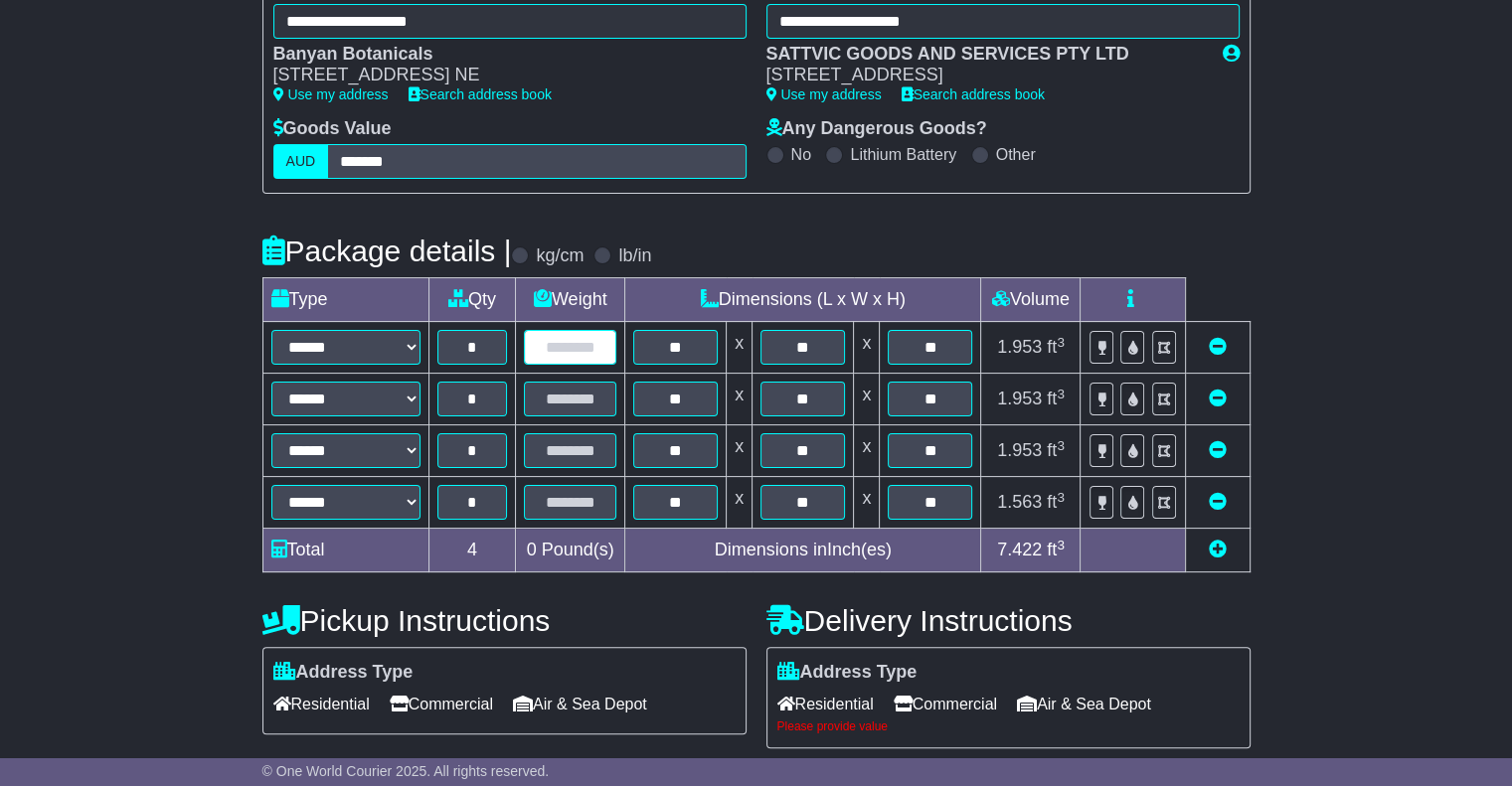 click at bounding box center [570, 347] 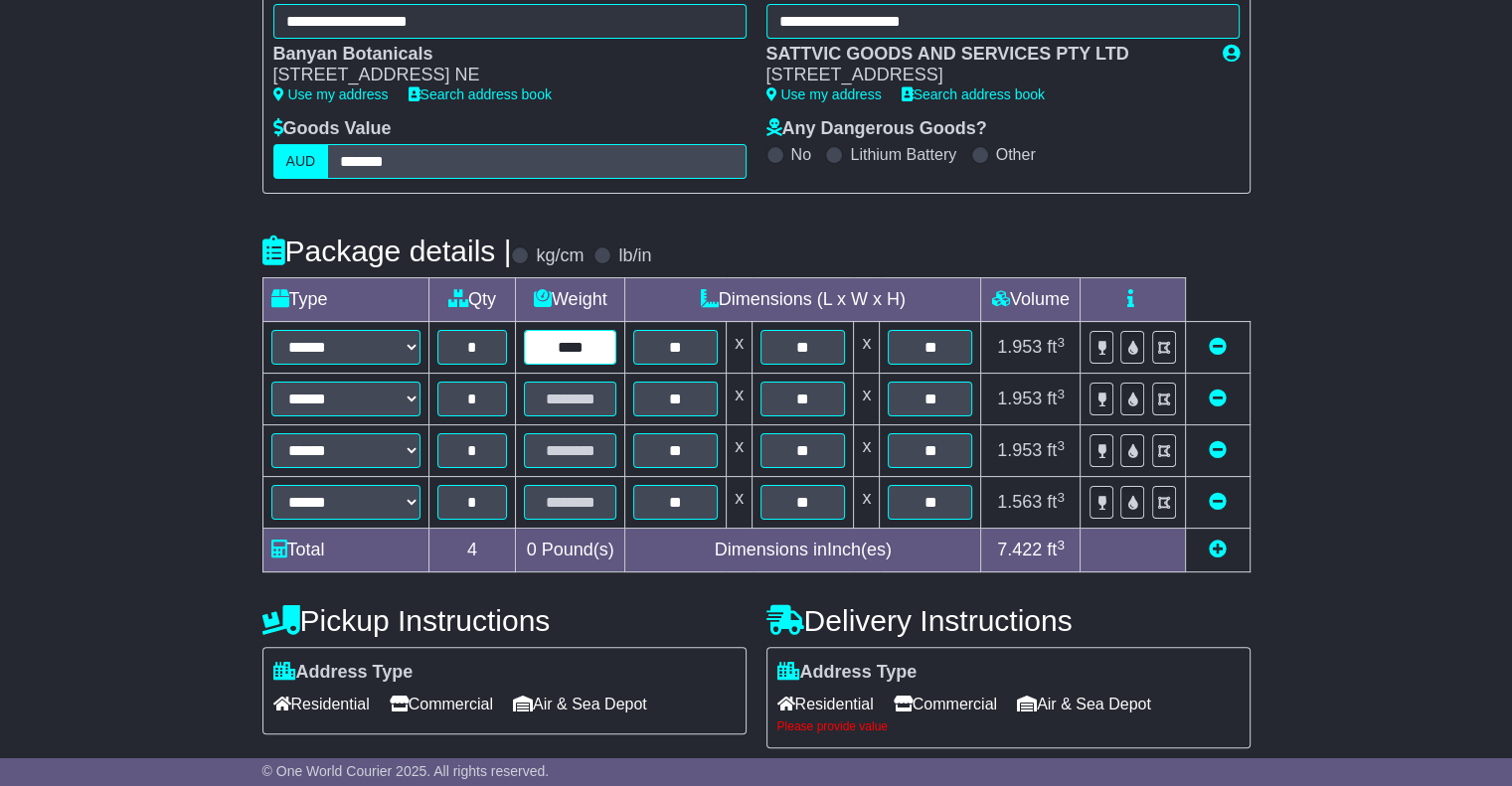 type on "****" 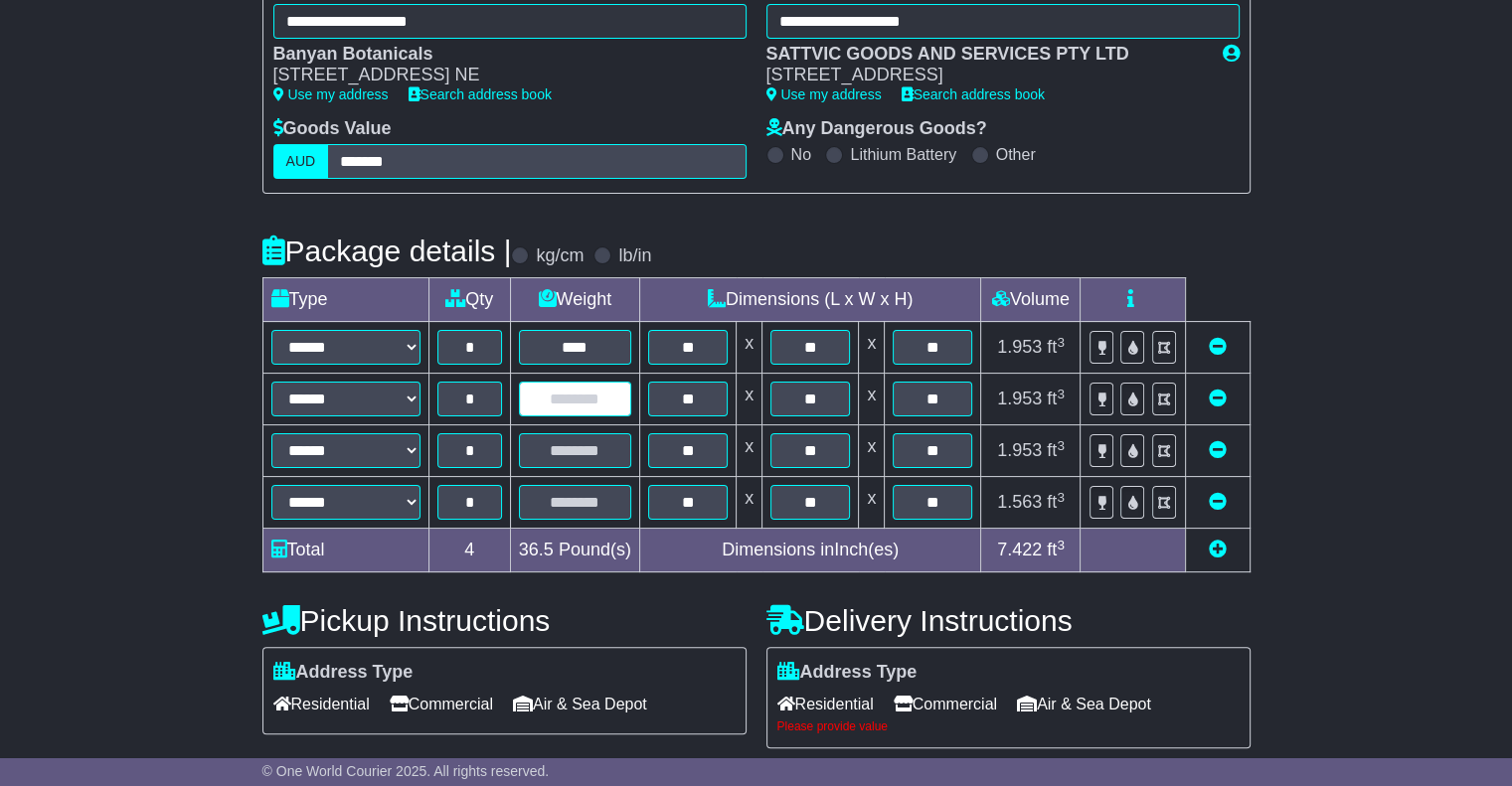 click at bounding box center [575, 398] 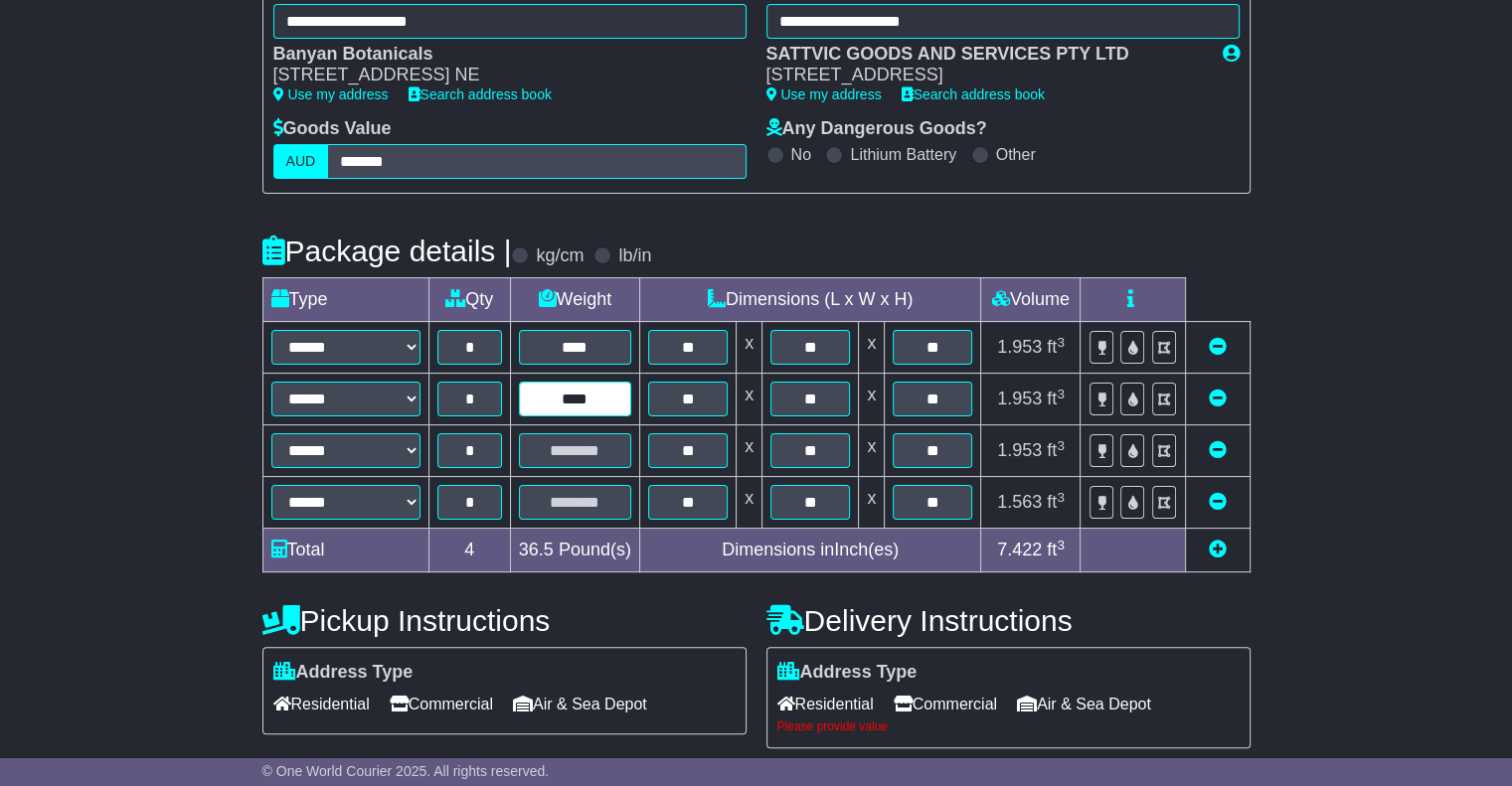 type on "****" 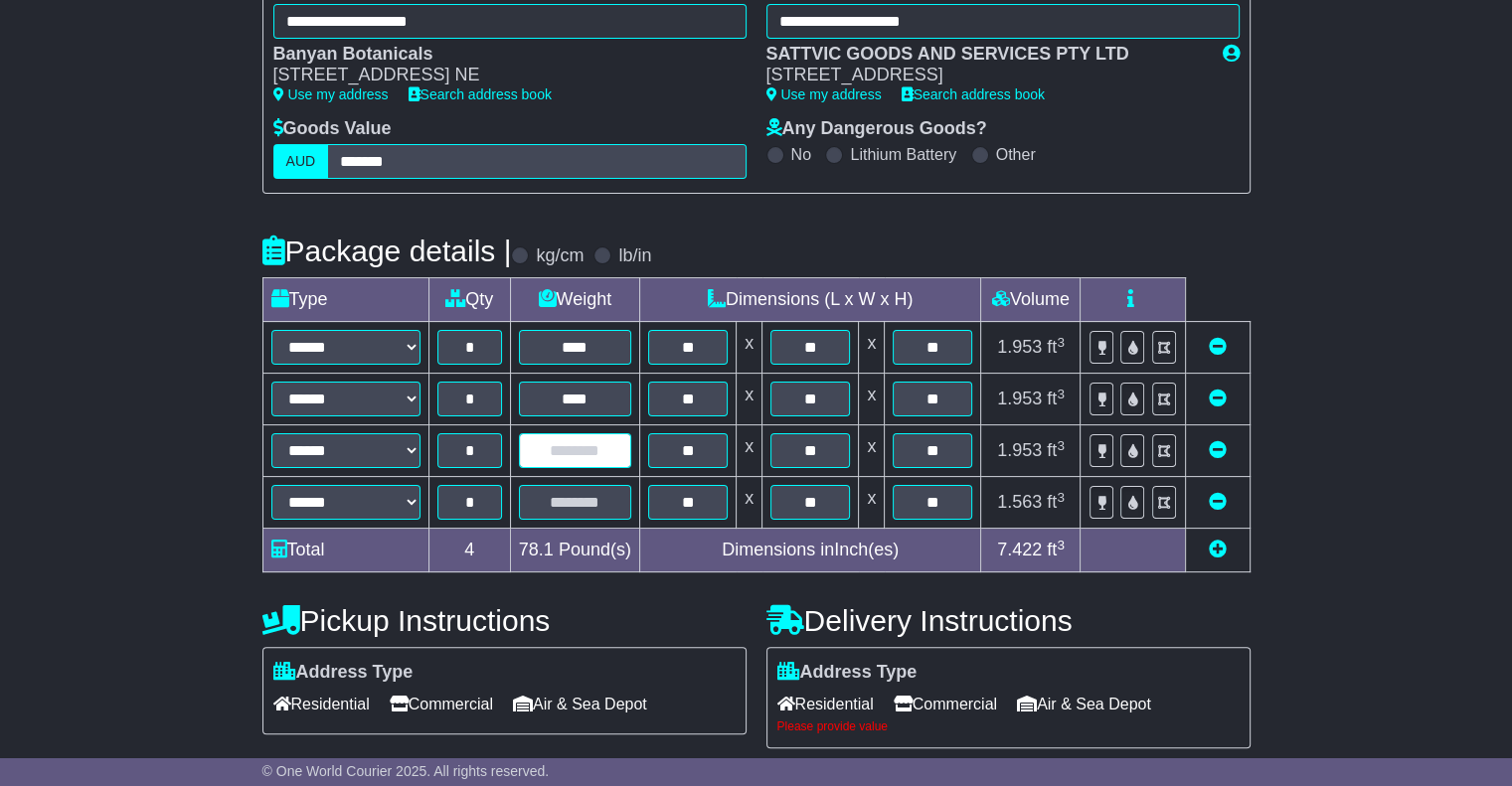 click at bounding box center (575, 450) 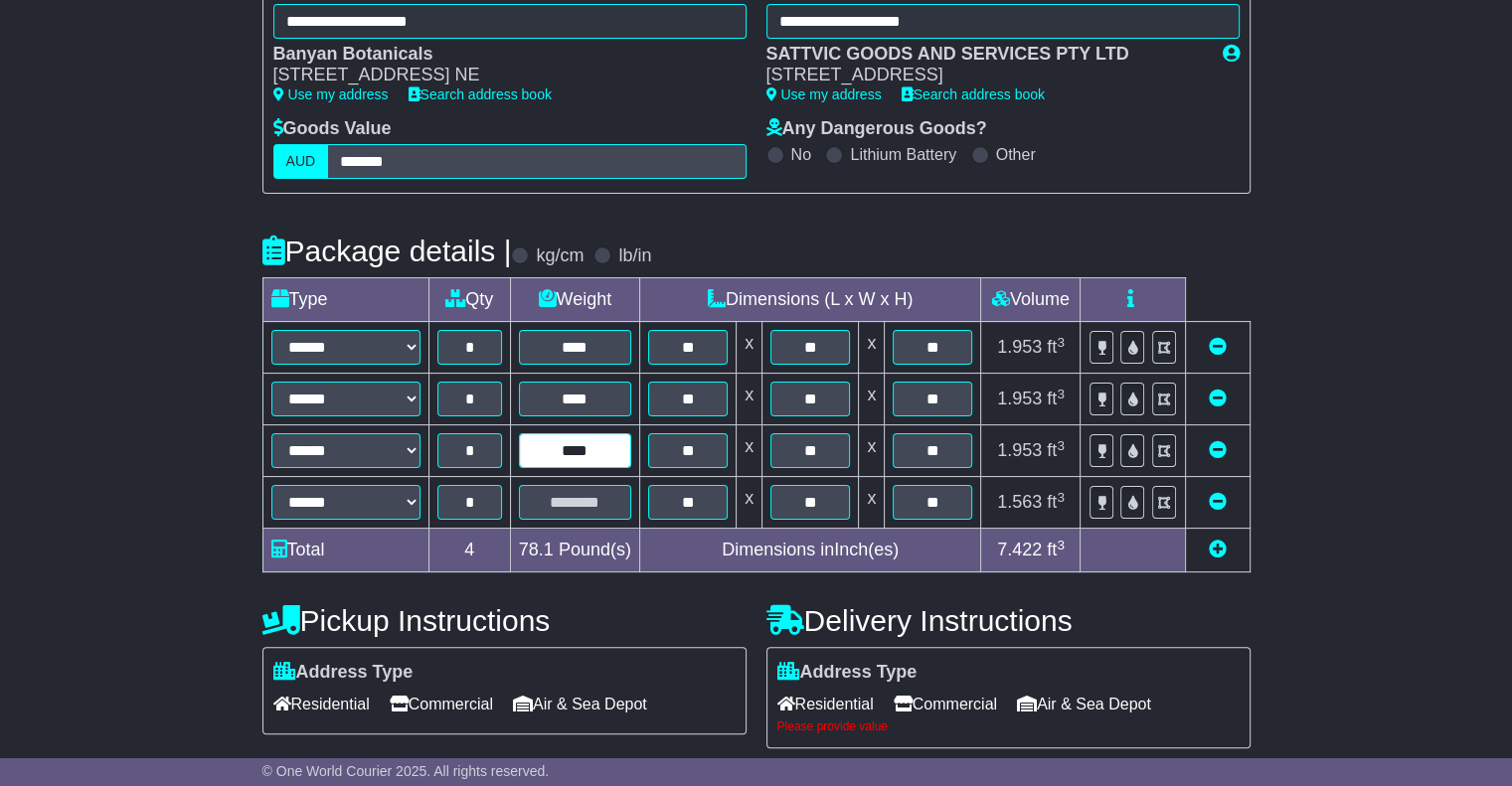 type on "****" 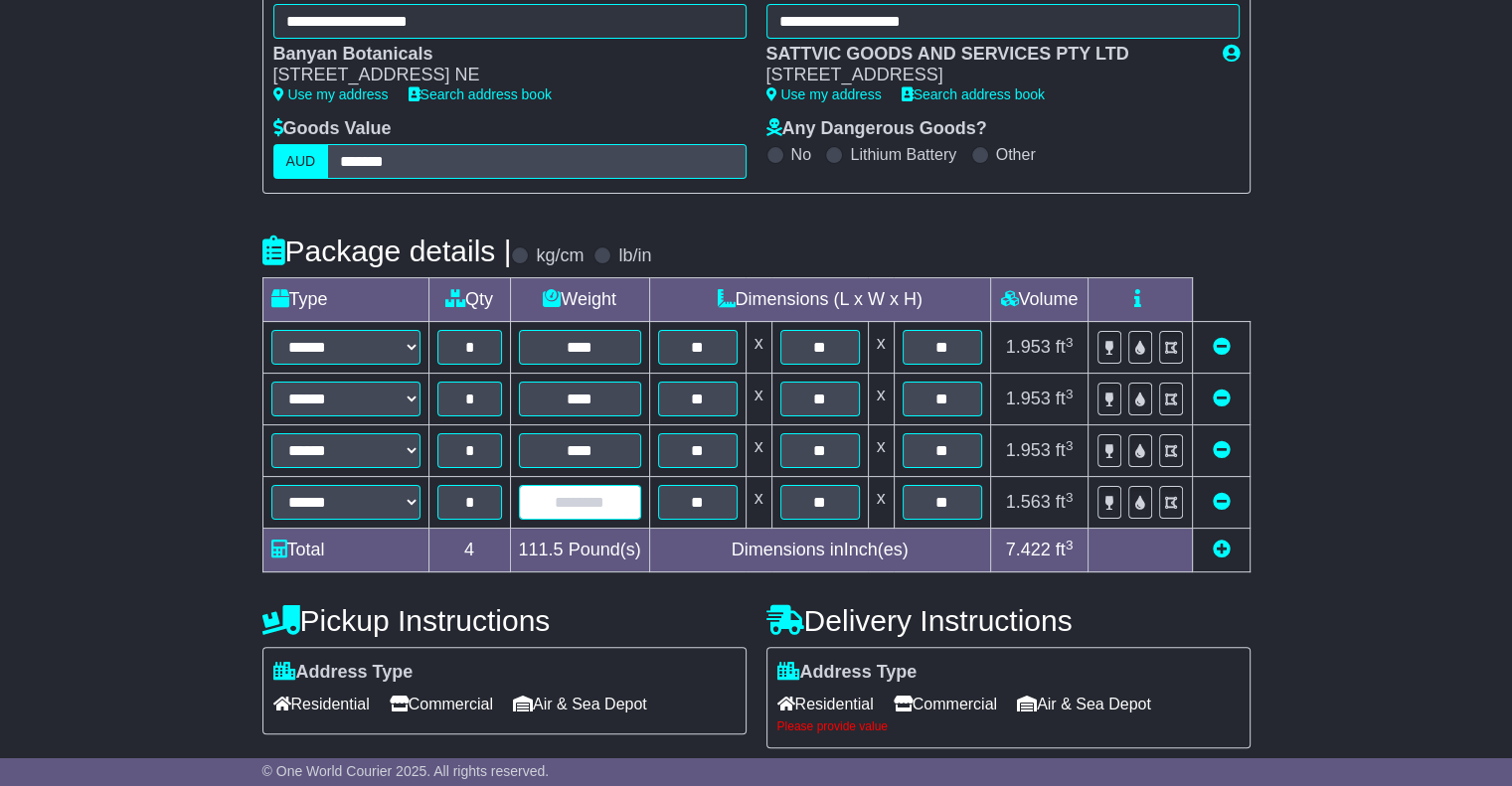 click at bounding box center [580, 502] 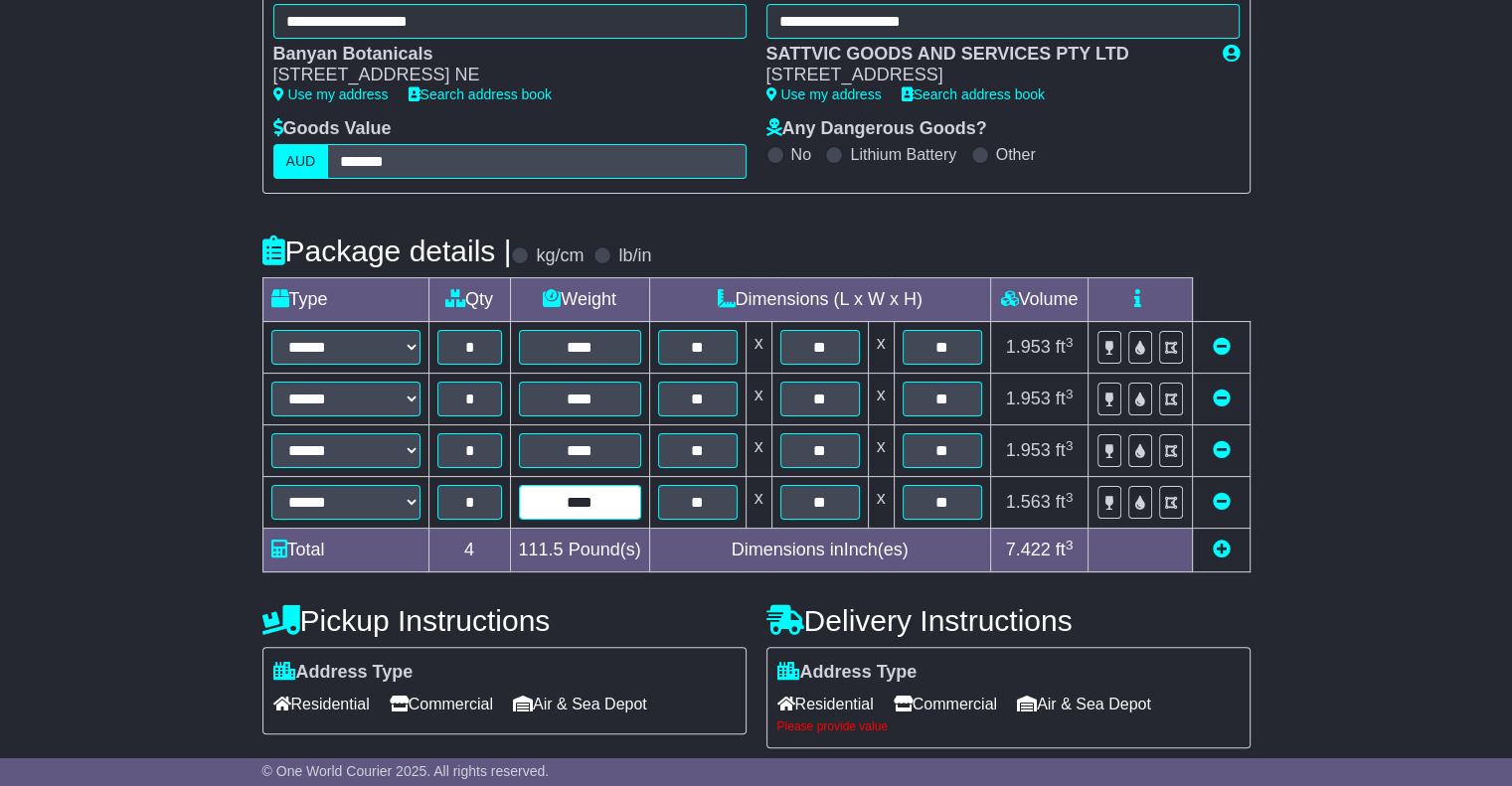 type on "****" 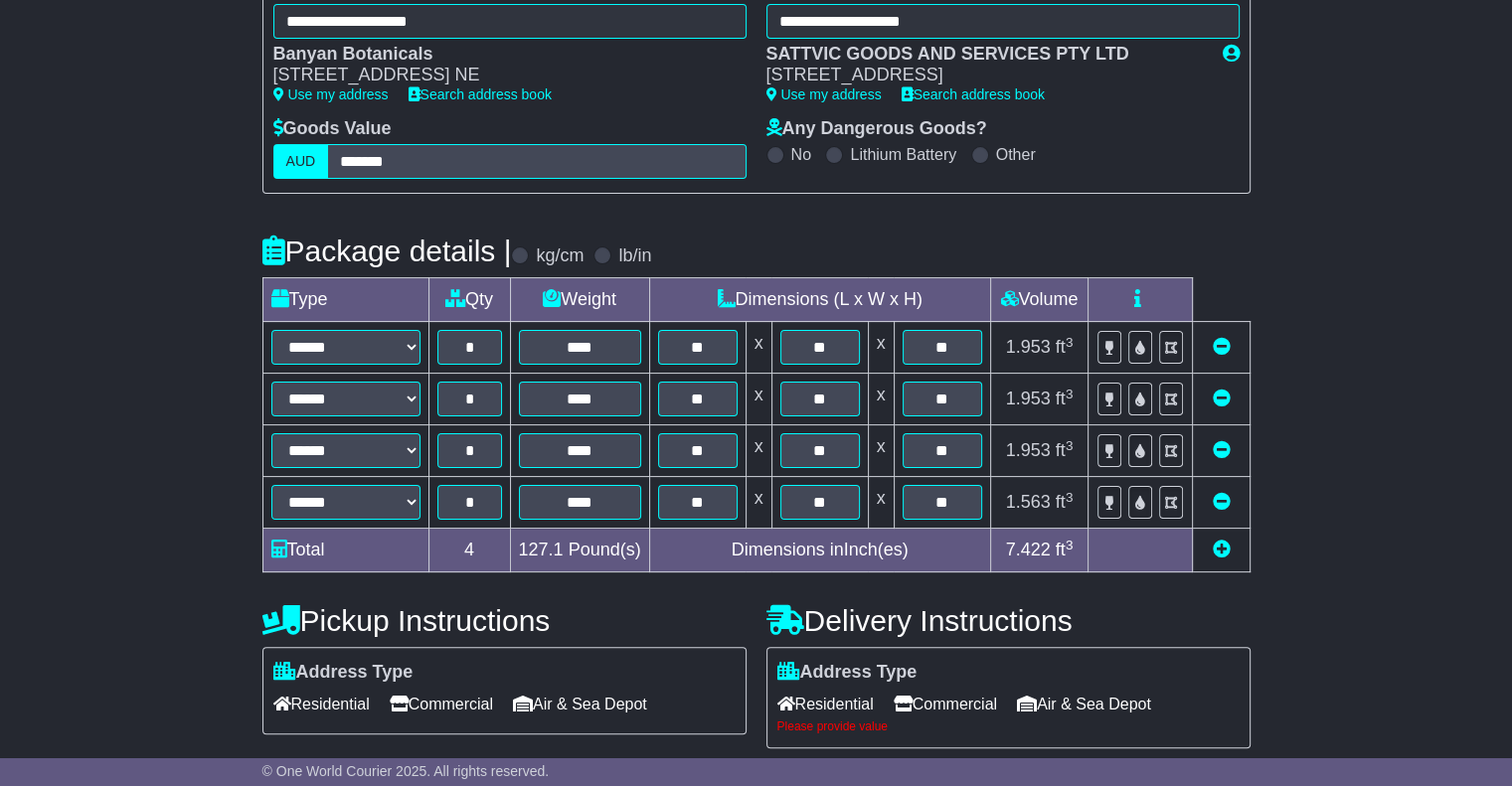 click on "**********" at bounding box center (756, 505) 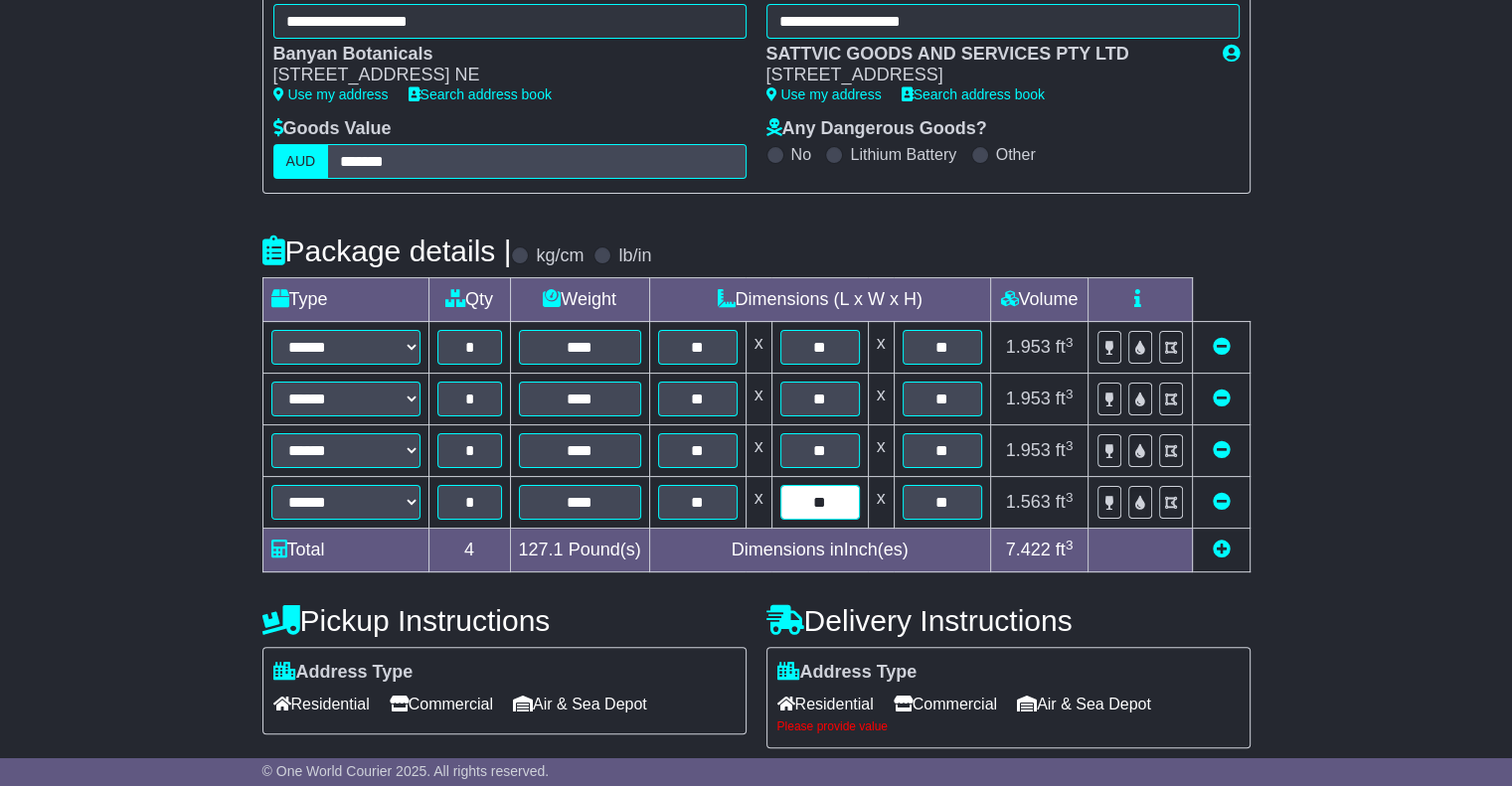 click on "**" at bounding box center [820, 502] 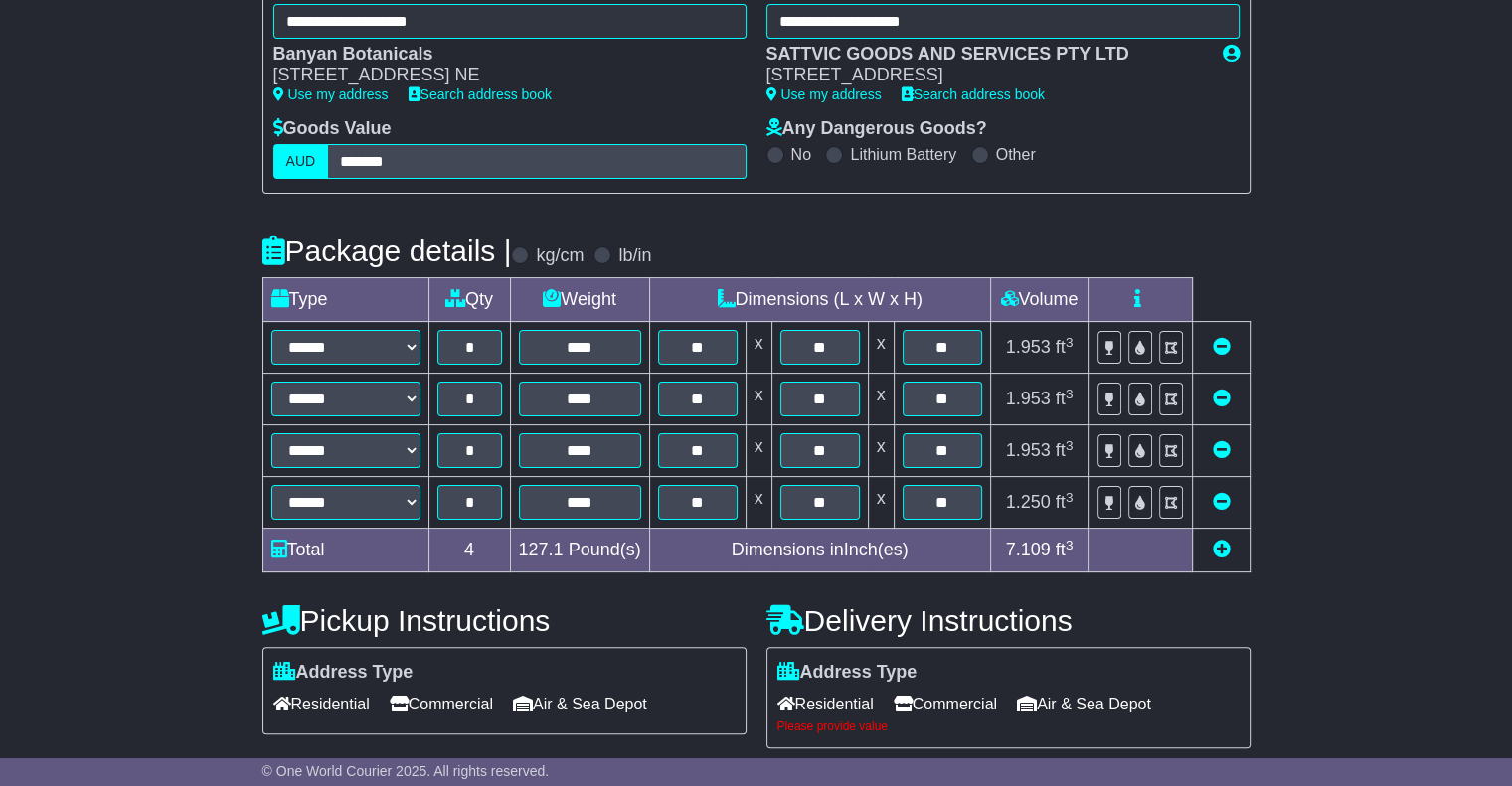 click on "**********" at bounding box center (756, 505) 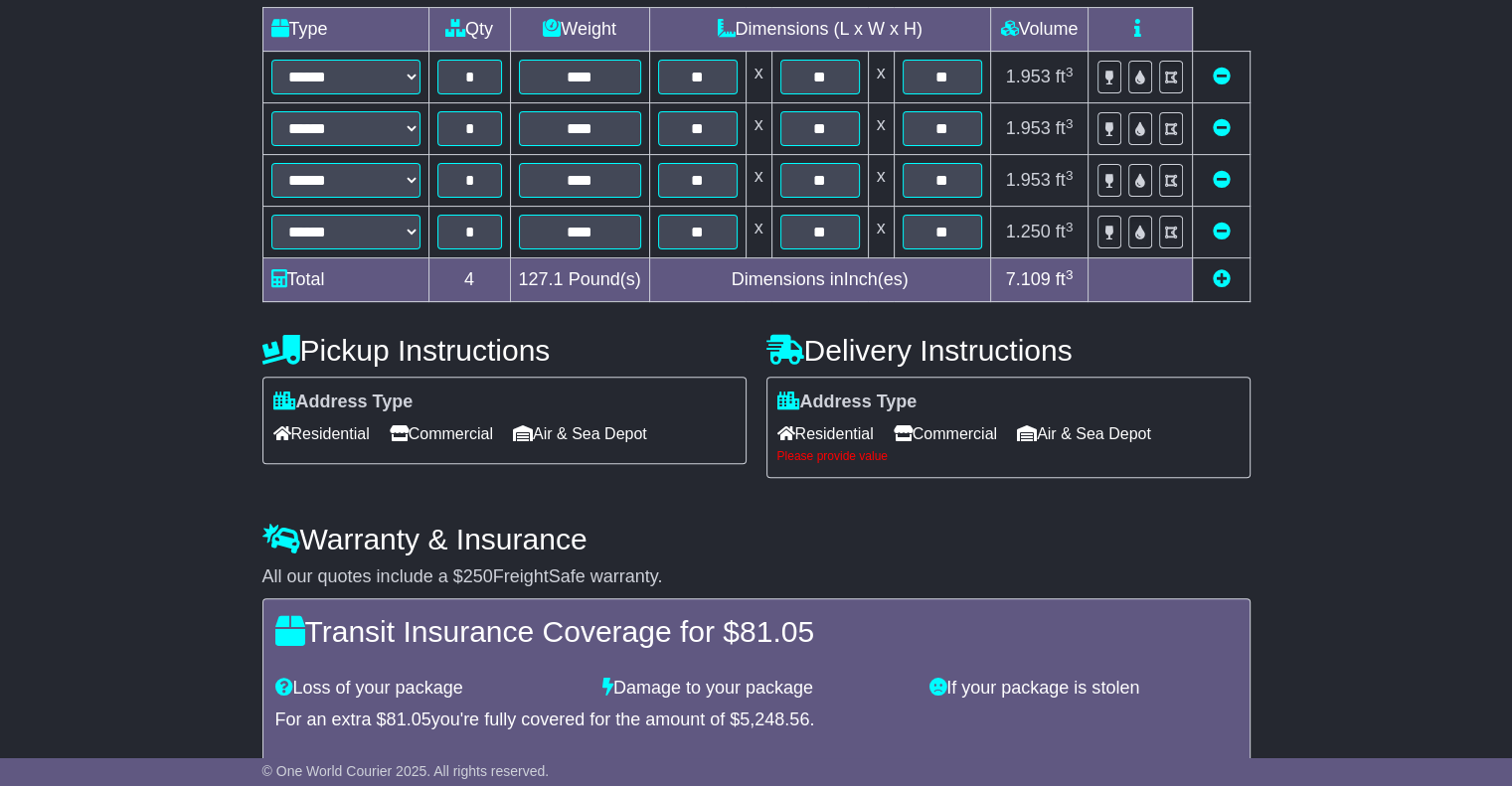 scroll, scrollTop: 640, scrollLeft: 0, axis: vertical 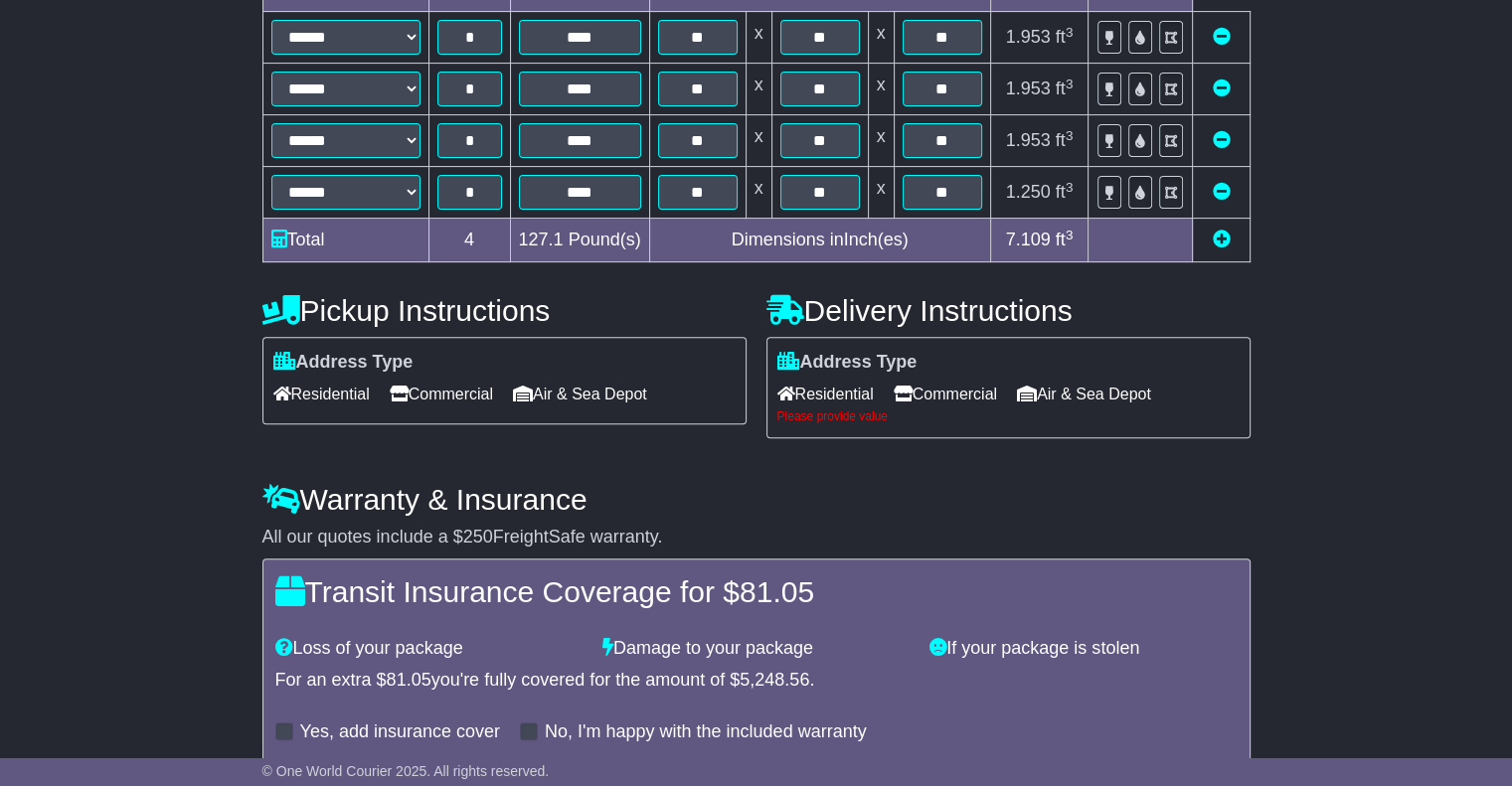 click on "Commercial" at bounding box center [945, 393] 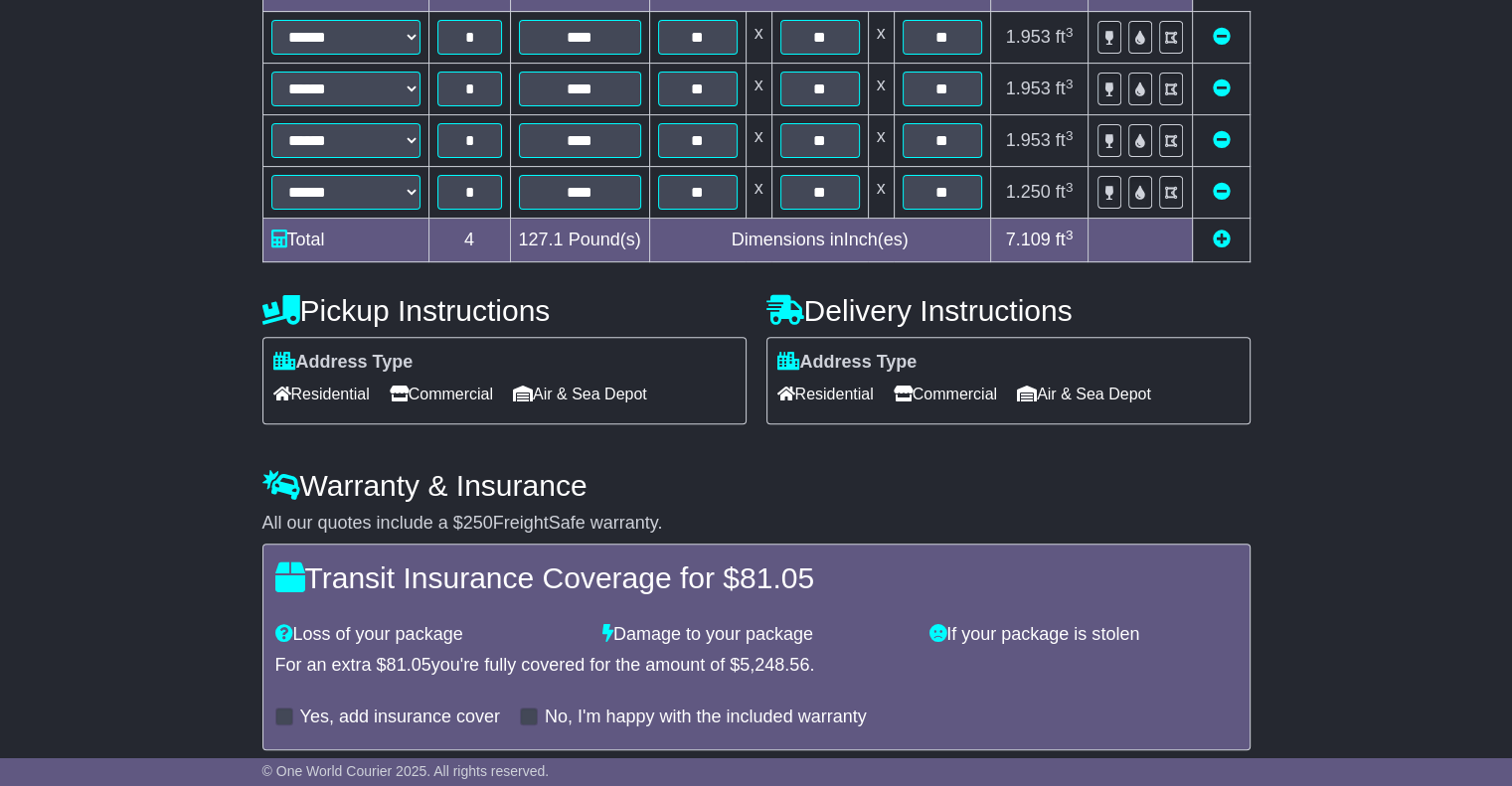 scroll, scrollTop: 717, scrollLeft: 0, axis: vertical 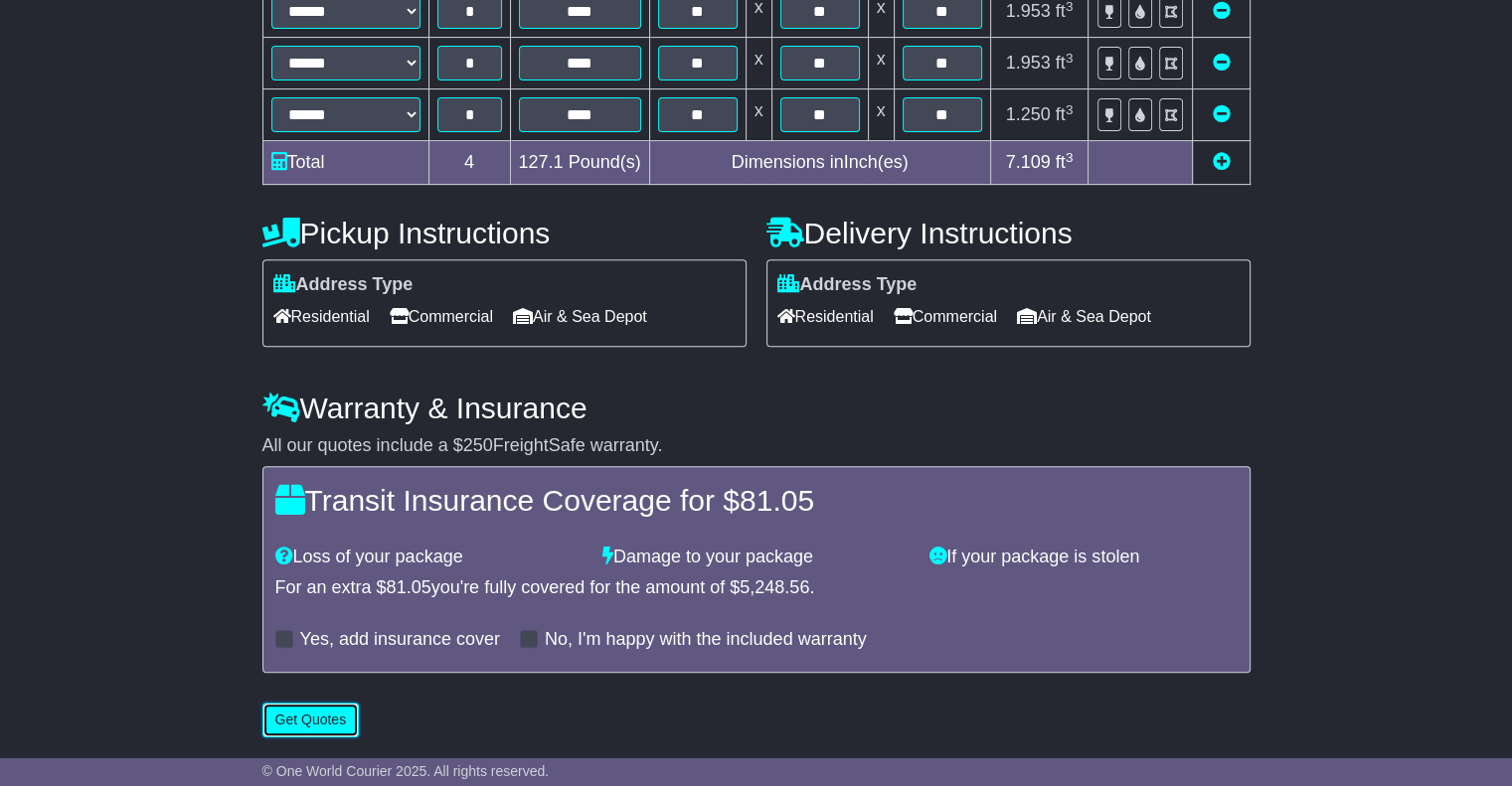 click on "Get Quotes" at bounding box center [311, 719] 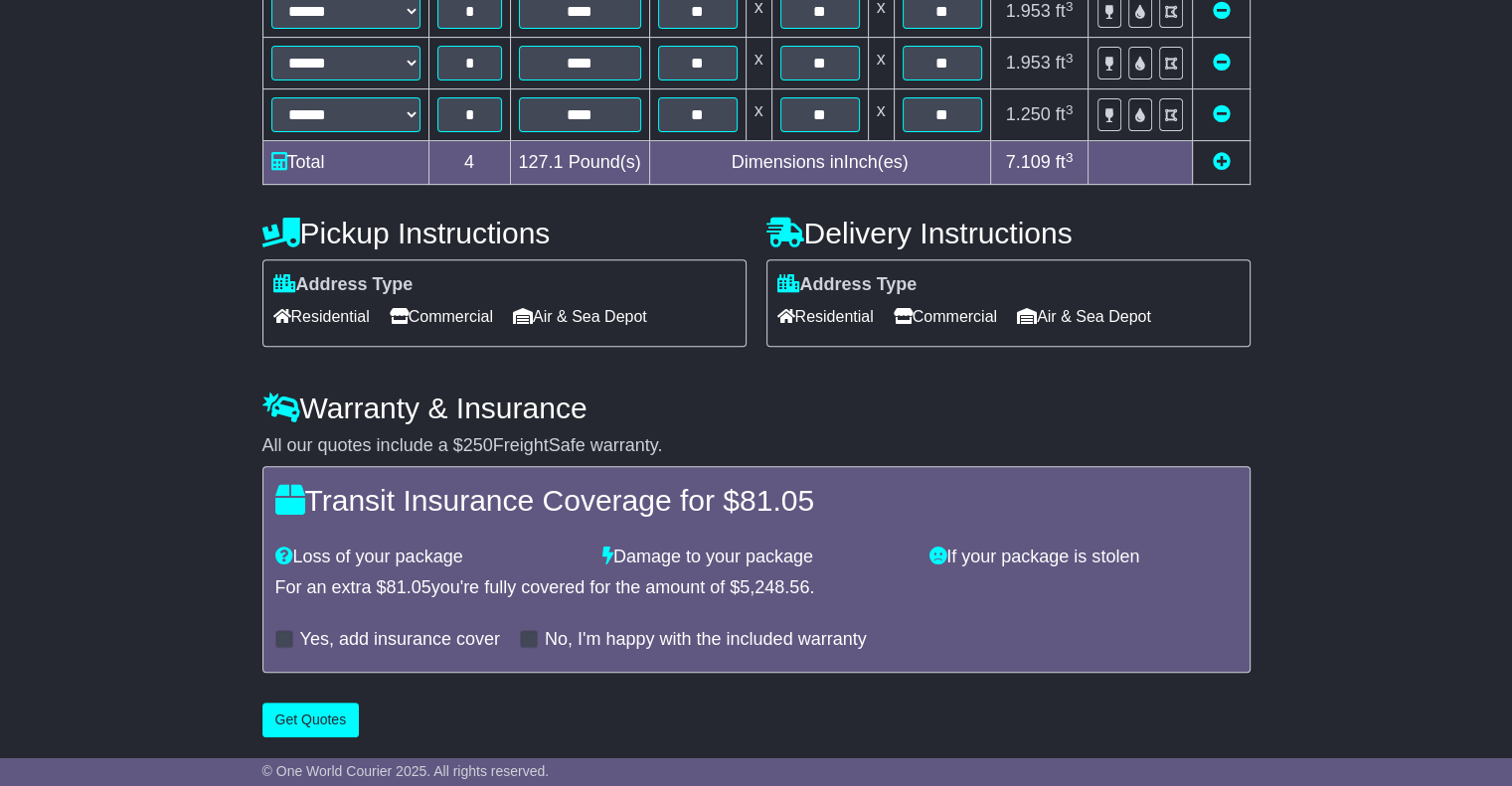 scroll, scrollTop: 0, scrollLeft: 0, axis: both 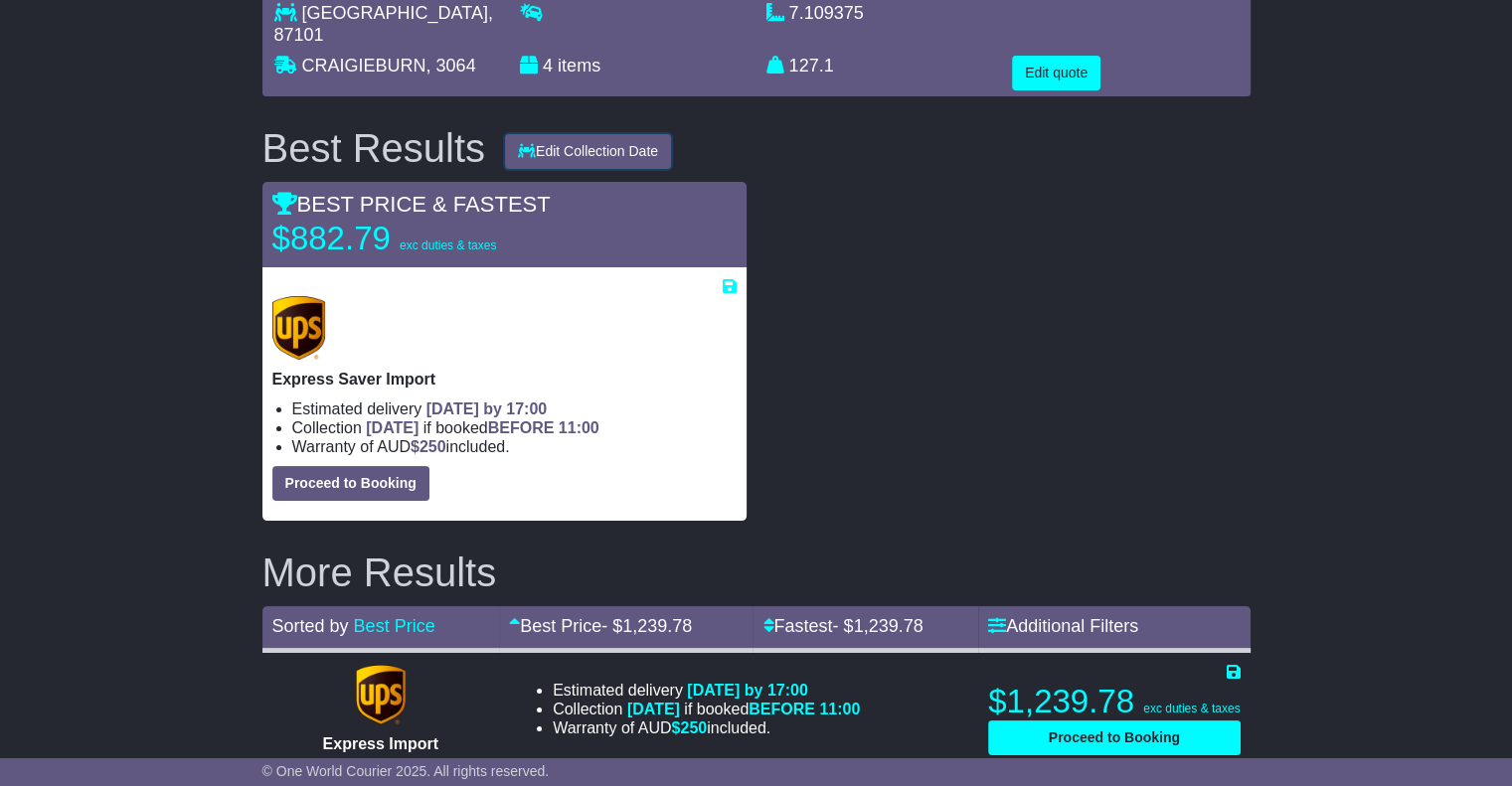 click on "Edit Collection Date" at bounding box center [588, 151] 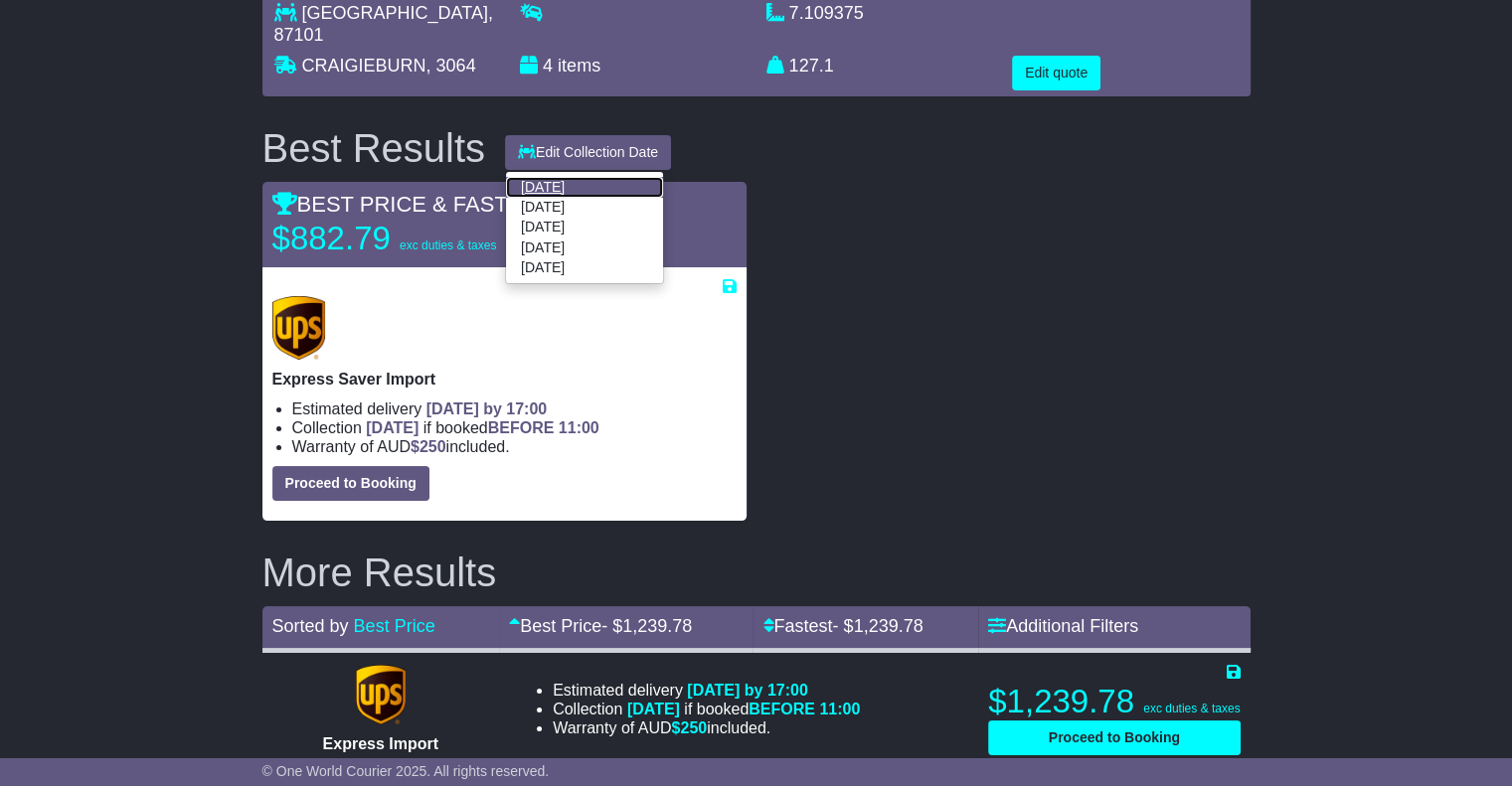 click on "[DATE]" at bounding box center [585, 187] 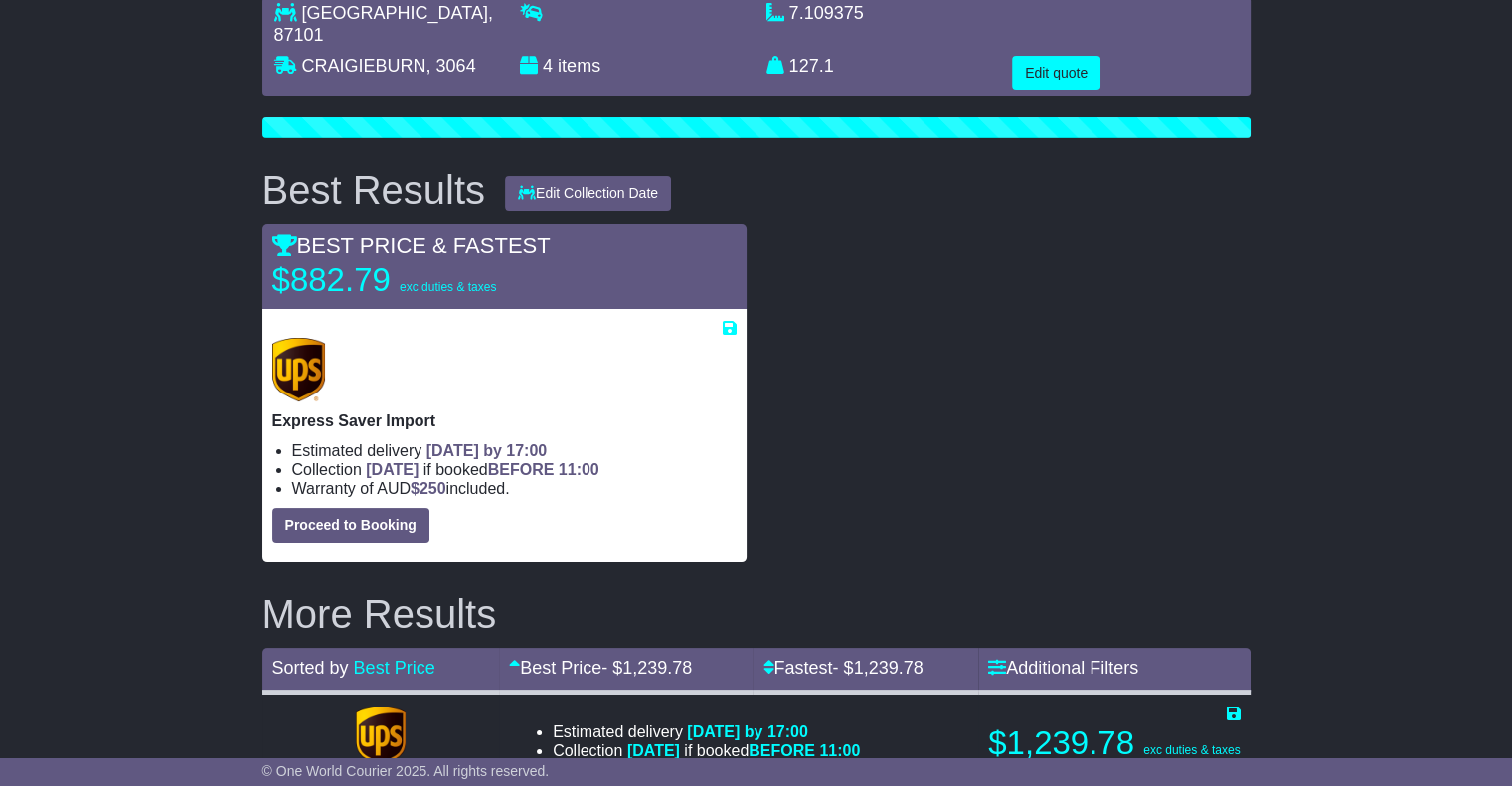 scroll, scrollTop: 0, scrollLeft: 0, axis: both 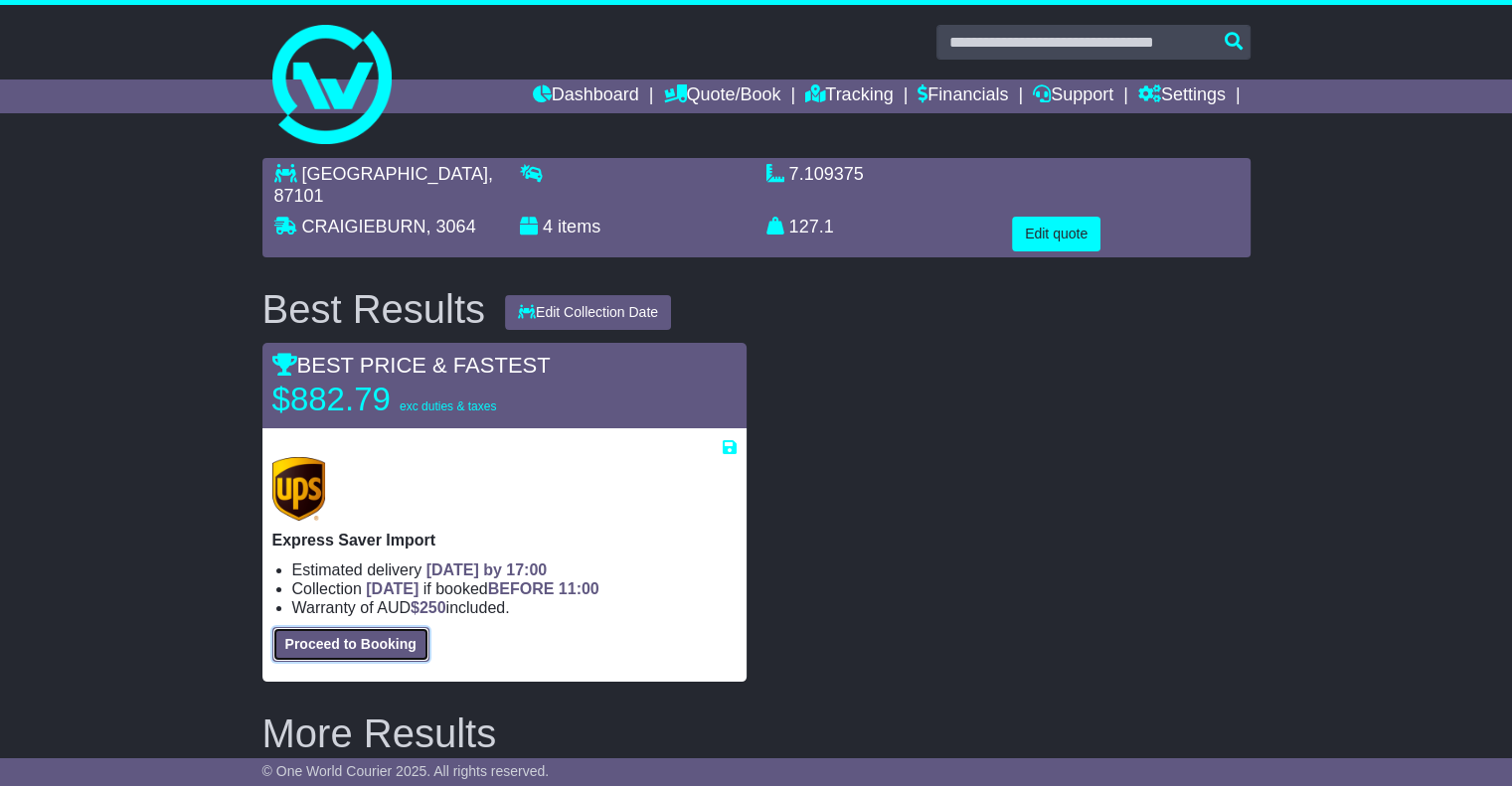 click on "Proceed to Booking" at bounding box center (351, 644) 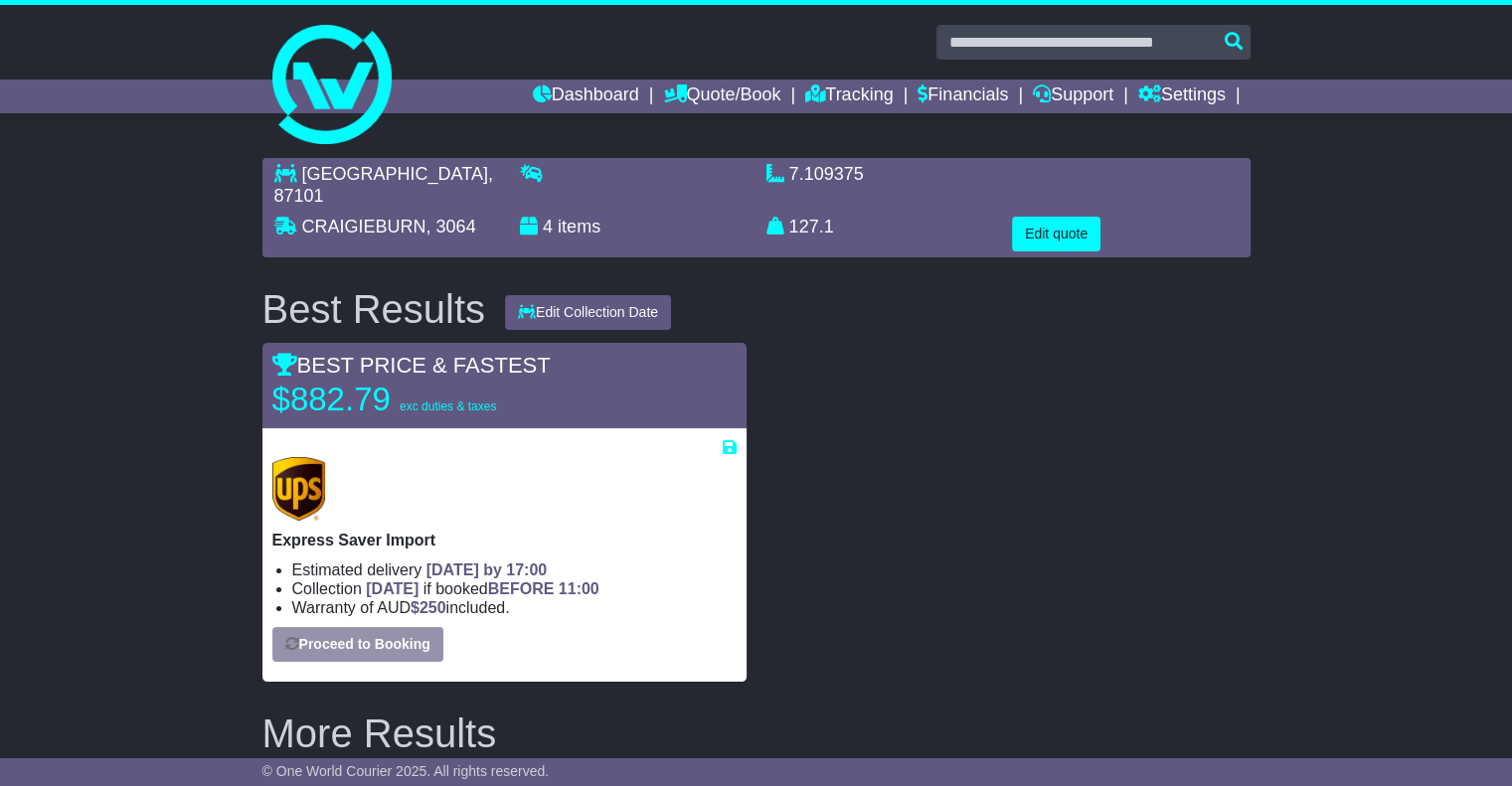 select on "***" 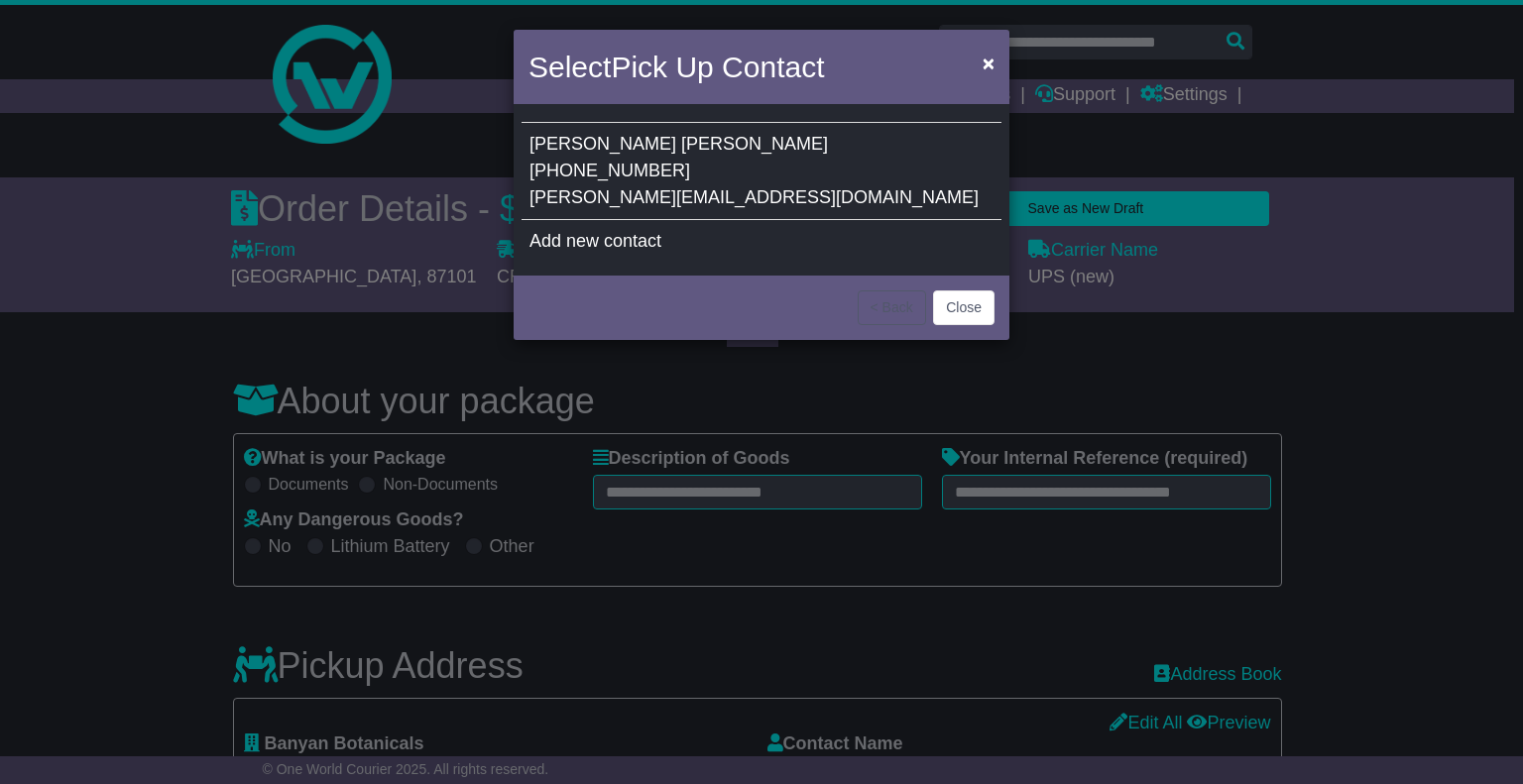 click on "[PERSON_NAME]
[PHONE_NUMBER]
[PERSON_NAME][EMAIL_ADDRESS][DOMAIN_NAME]" at bounding box center (762, 171) 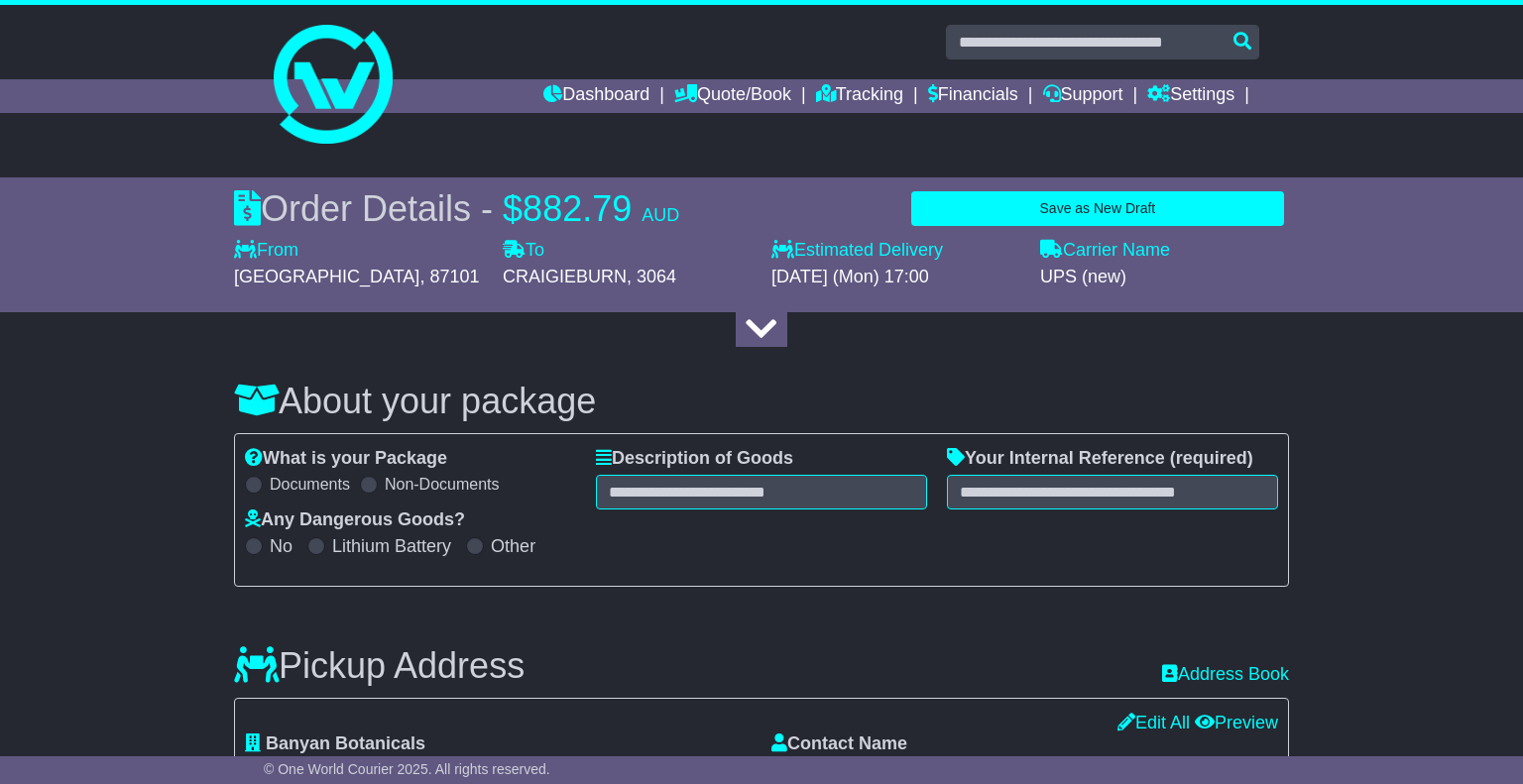 type on "*****" 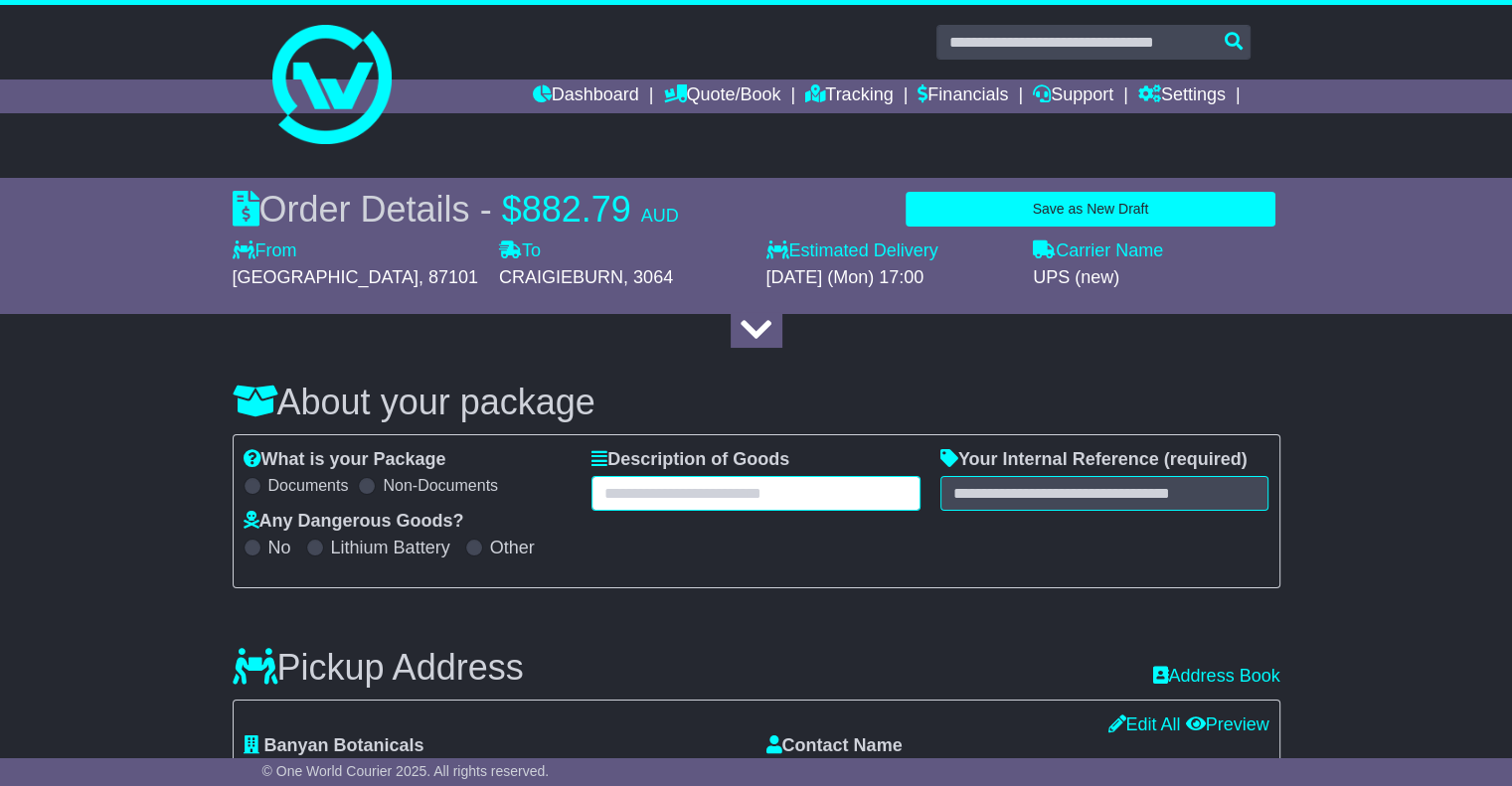 click at bounding box center [756, 493] 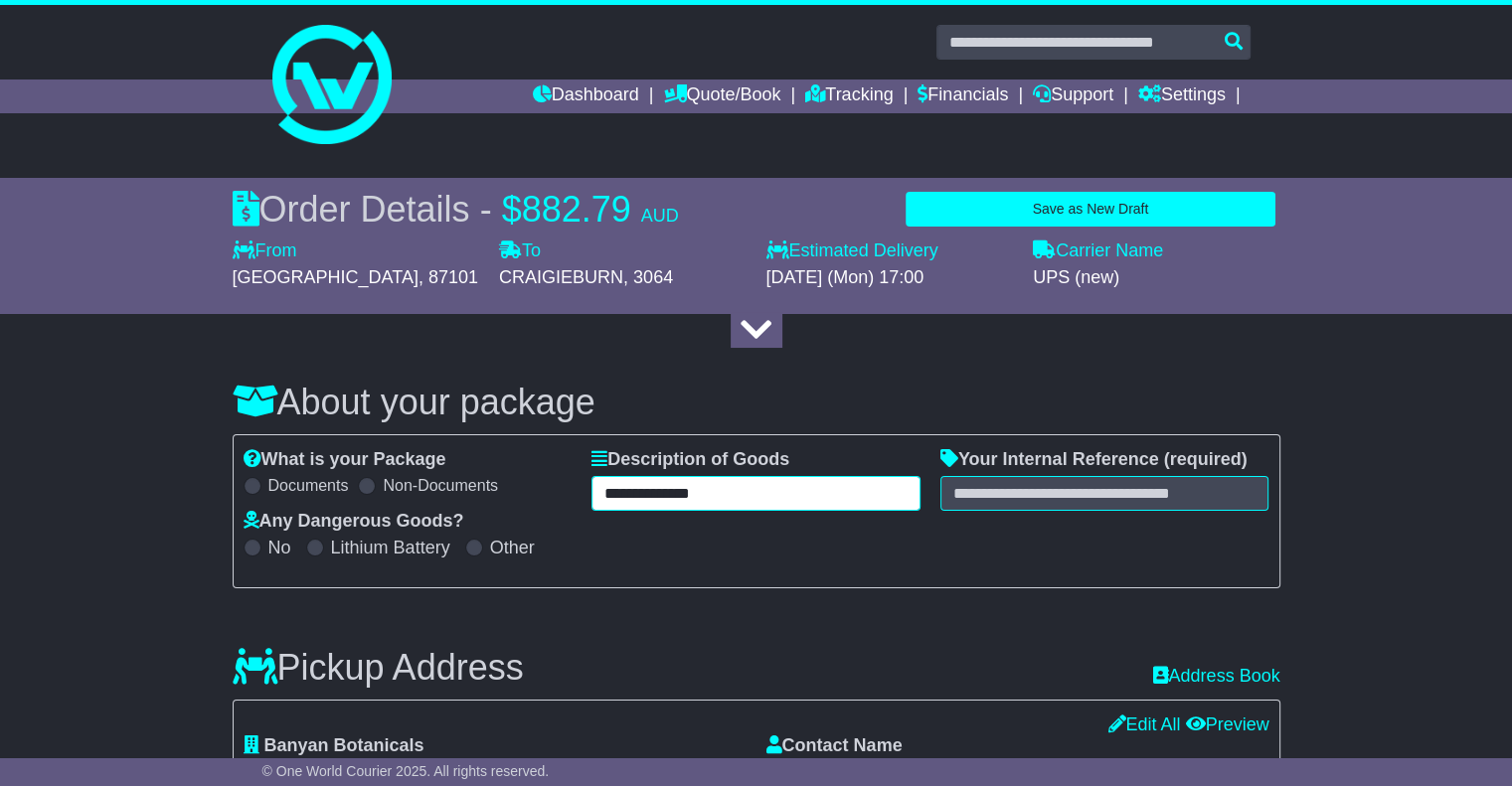 type on "**********" 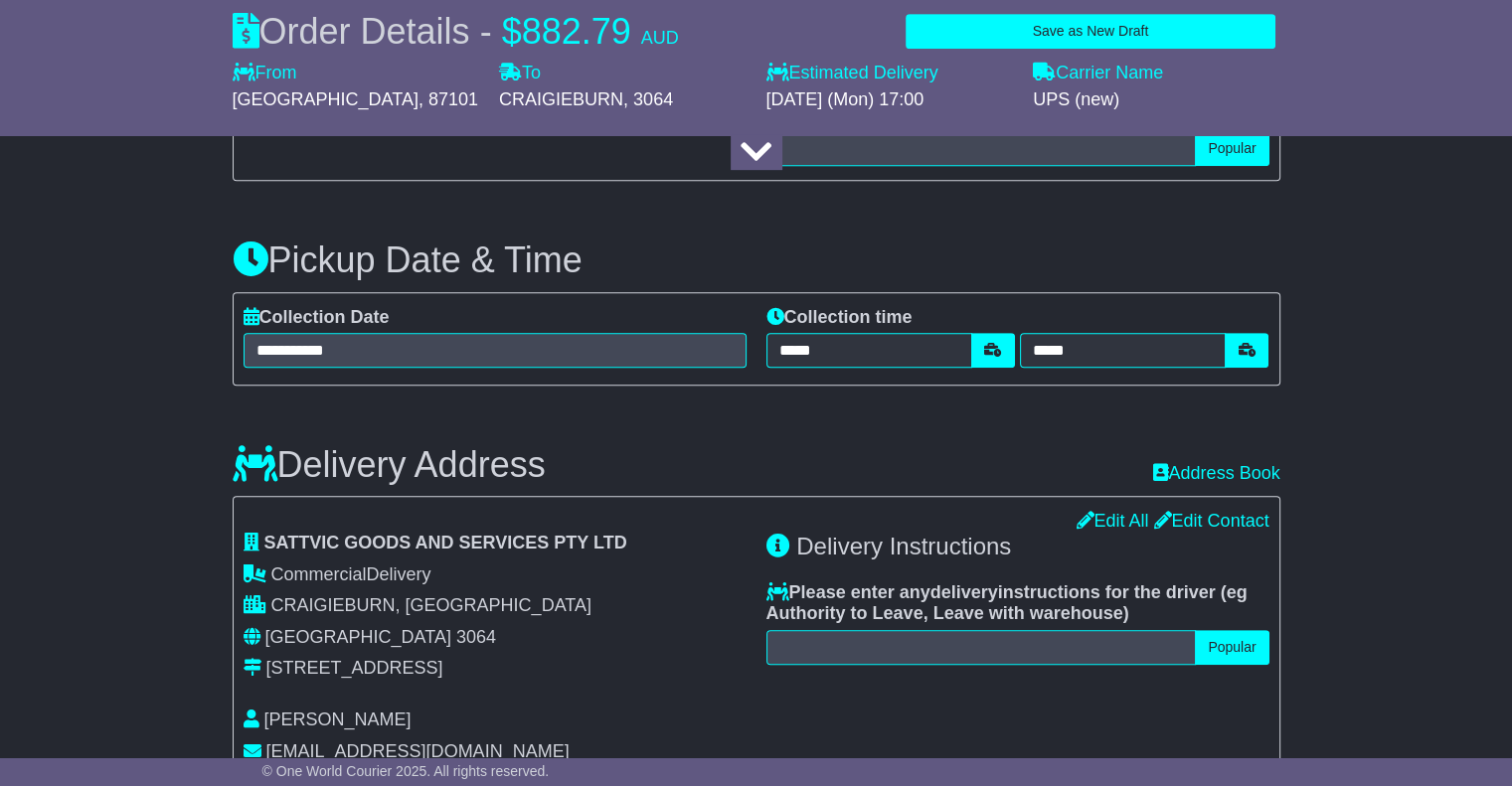 scroll, scrollTop: 956, scrollLeft: 0, axis: vertical 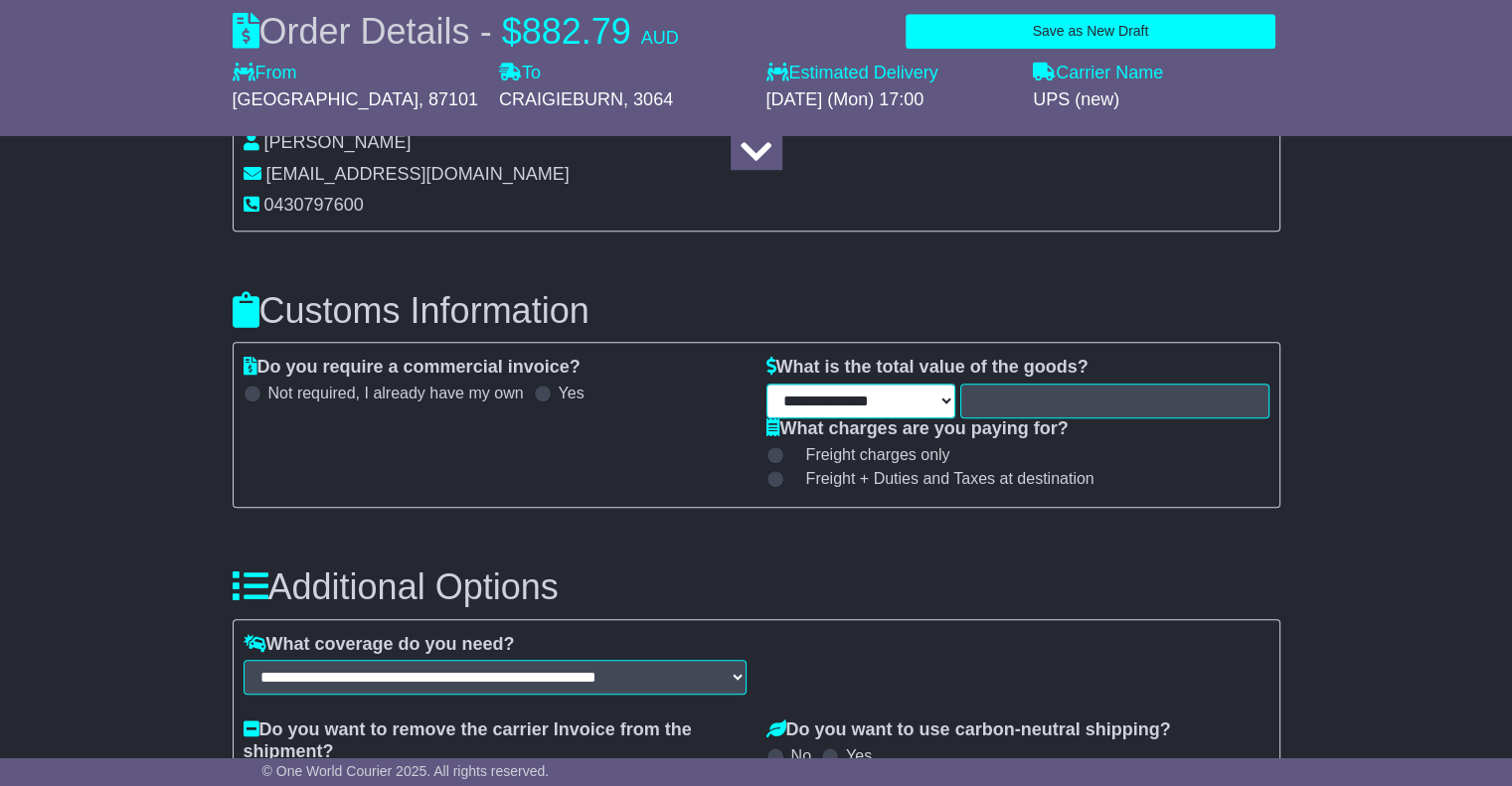 click on "**********" at bounding box center [861, 400] 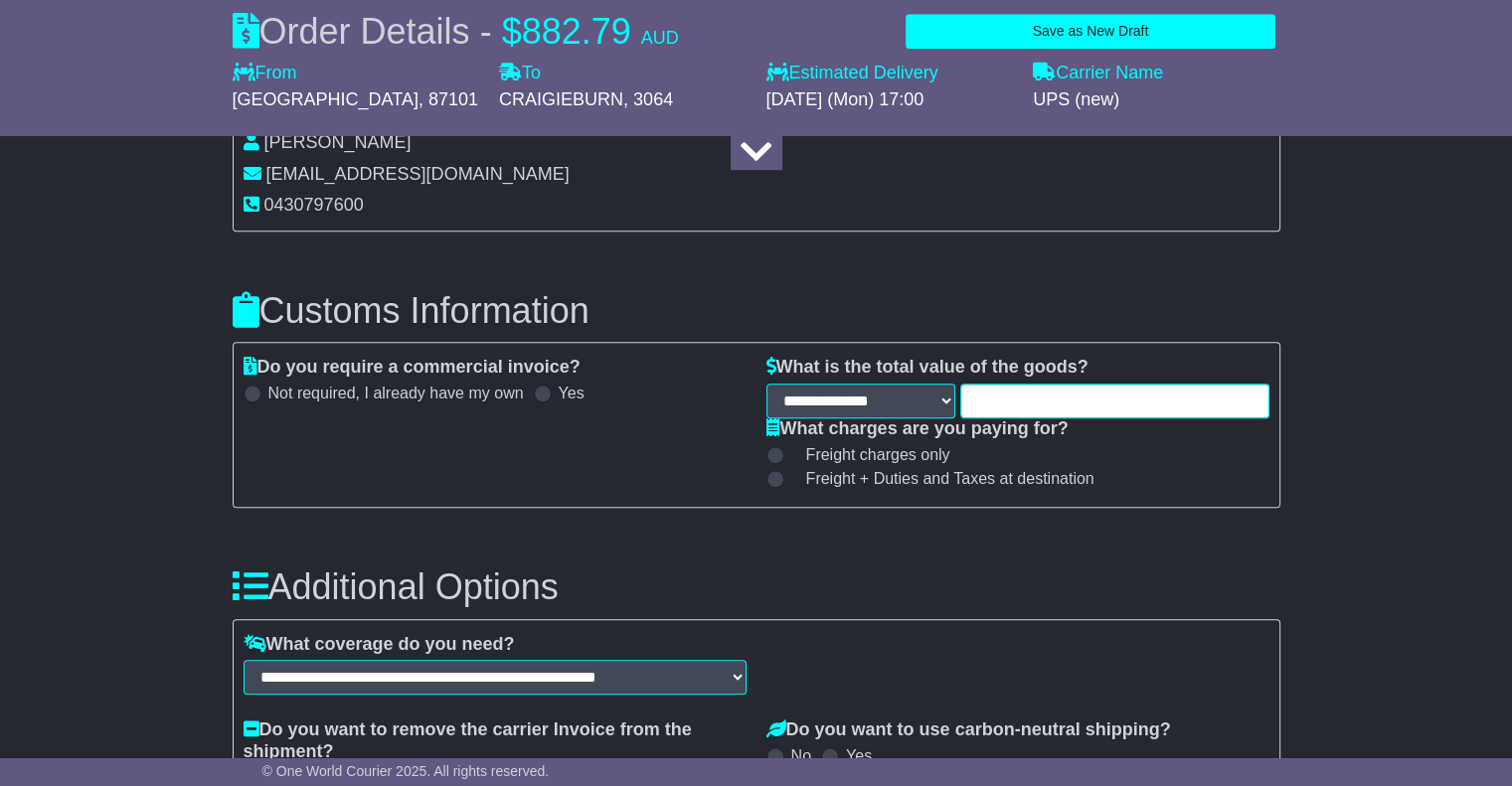 click at bounding box center (1114, 400) 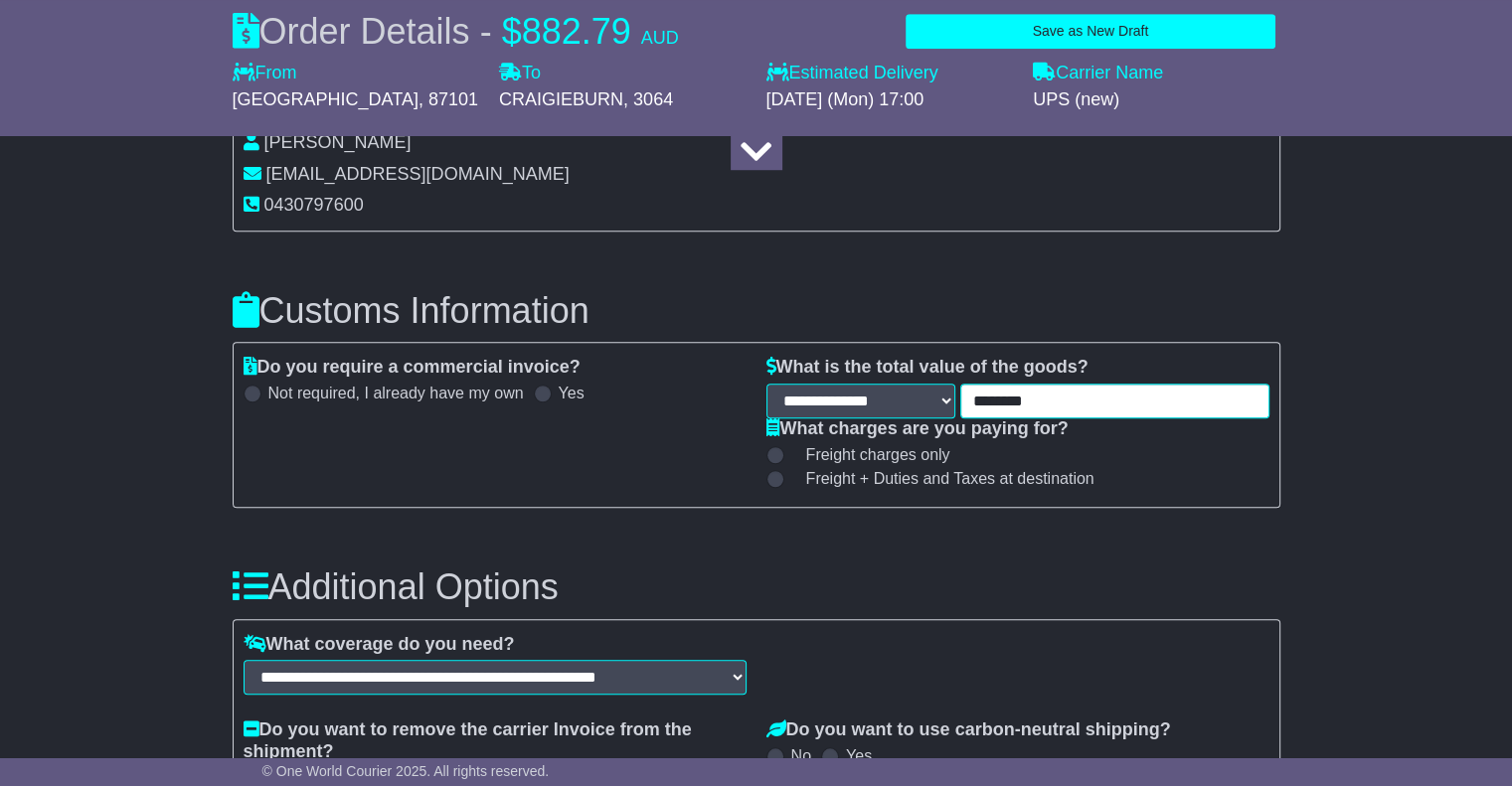 click on "********" at bounding box center [1114, 400] 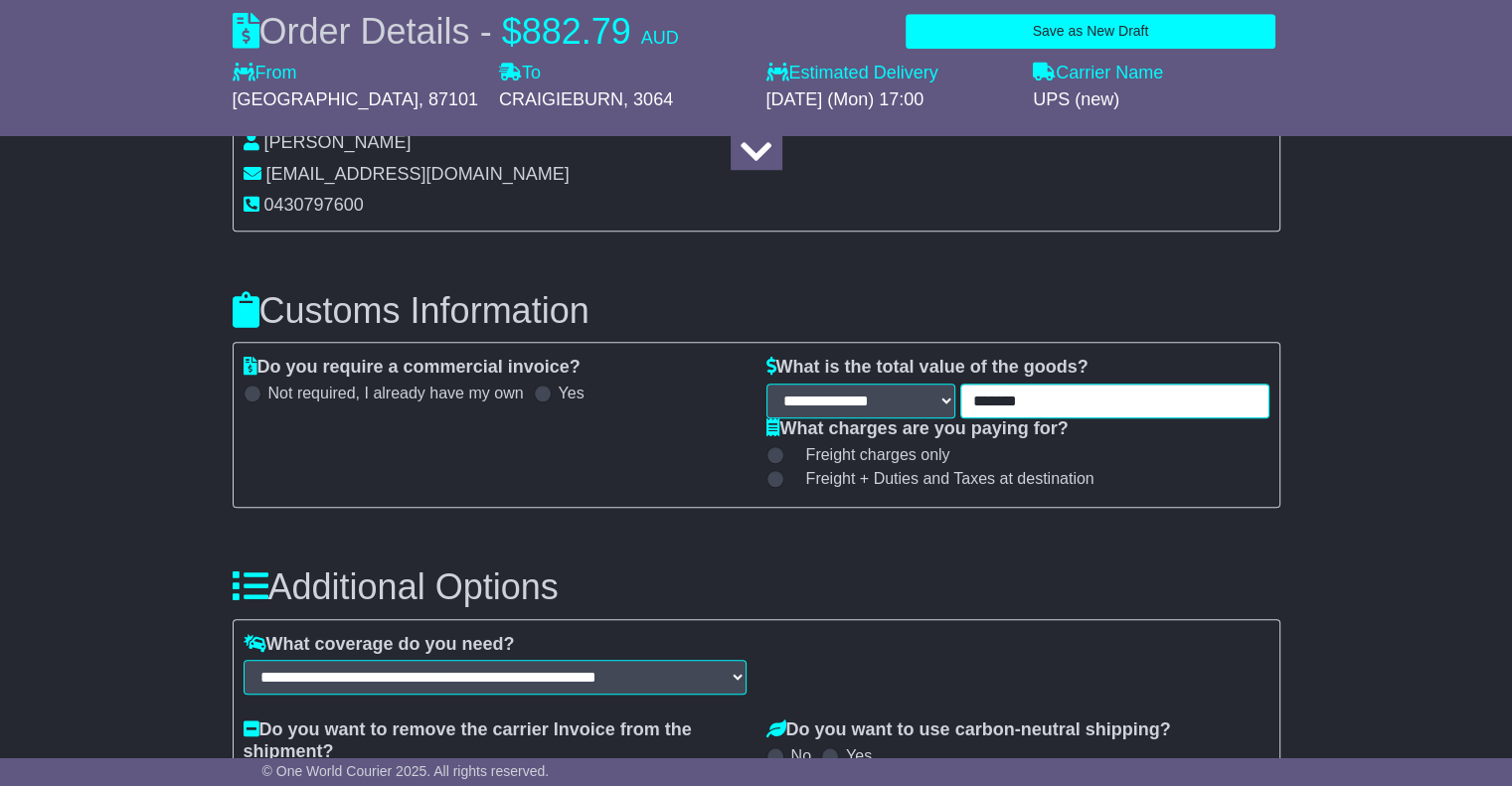 type on "*******" 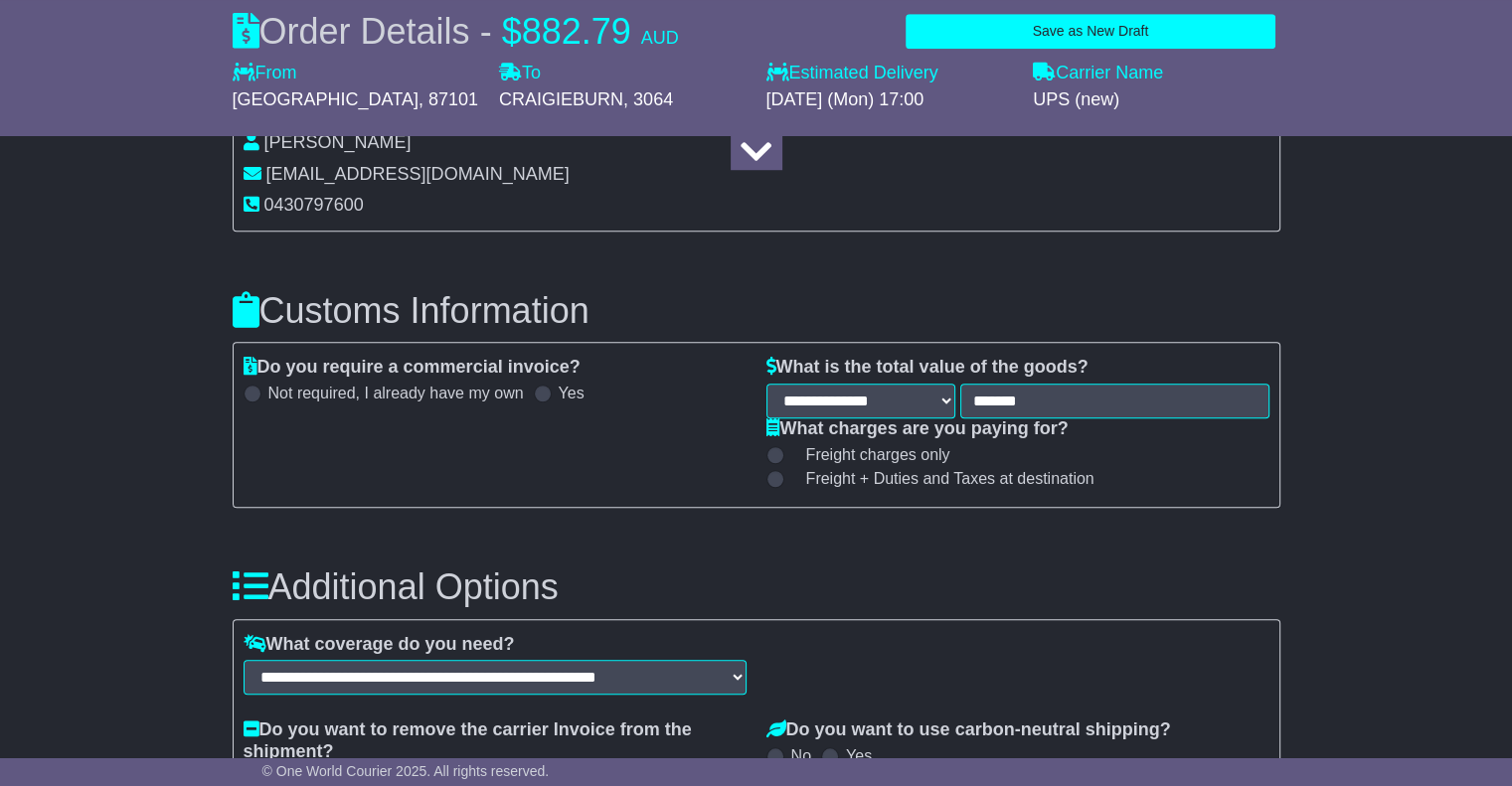 click on "**********" at bounding box center [756, 497] 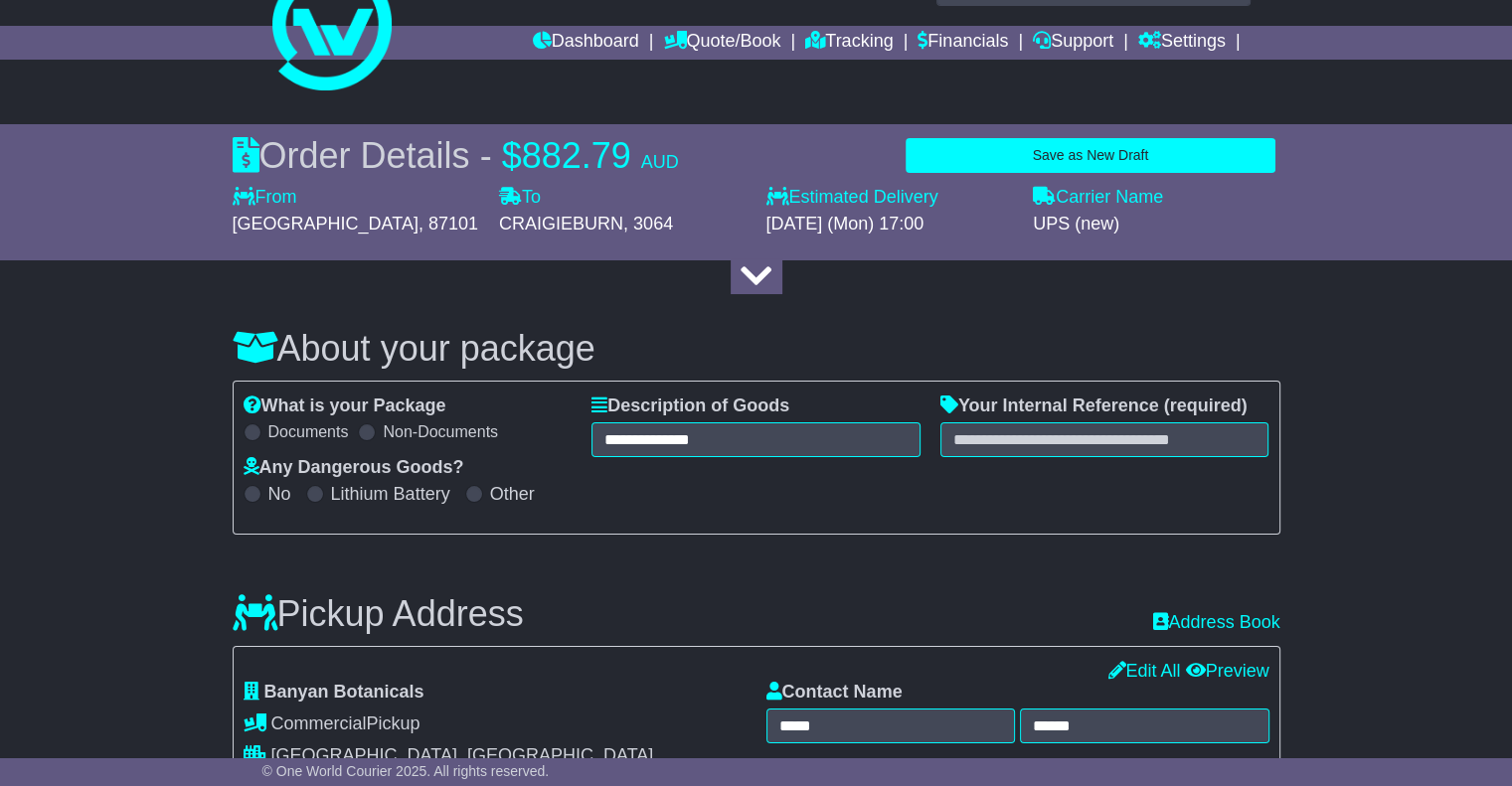 scroll, scrollTop: 0, scrollLeft: 0, axis: both 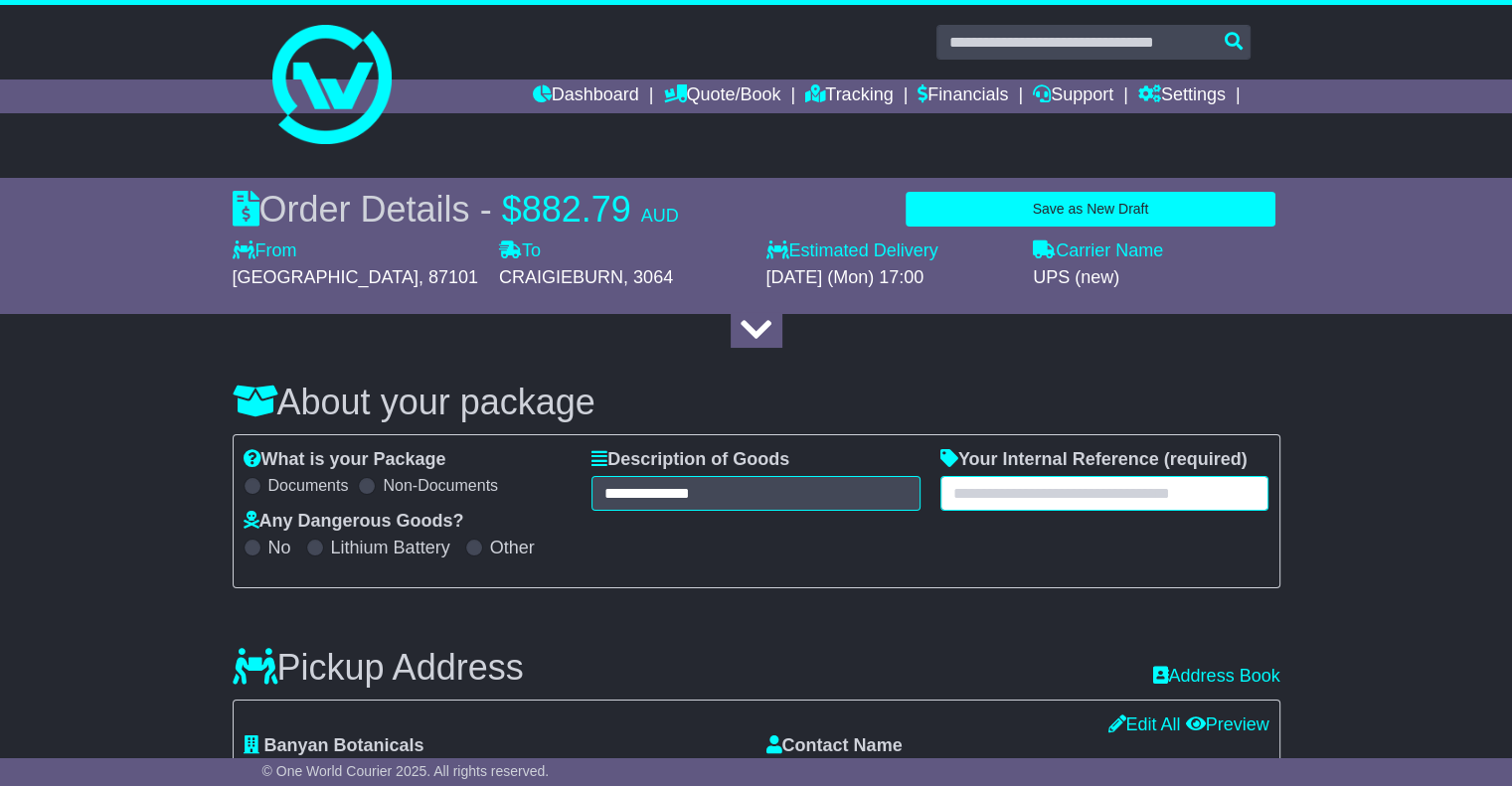 click at bounding box center [1104, 493] 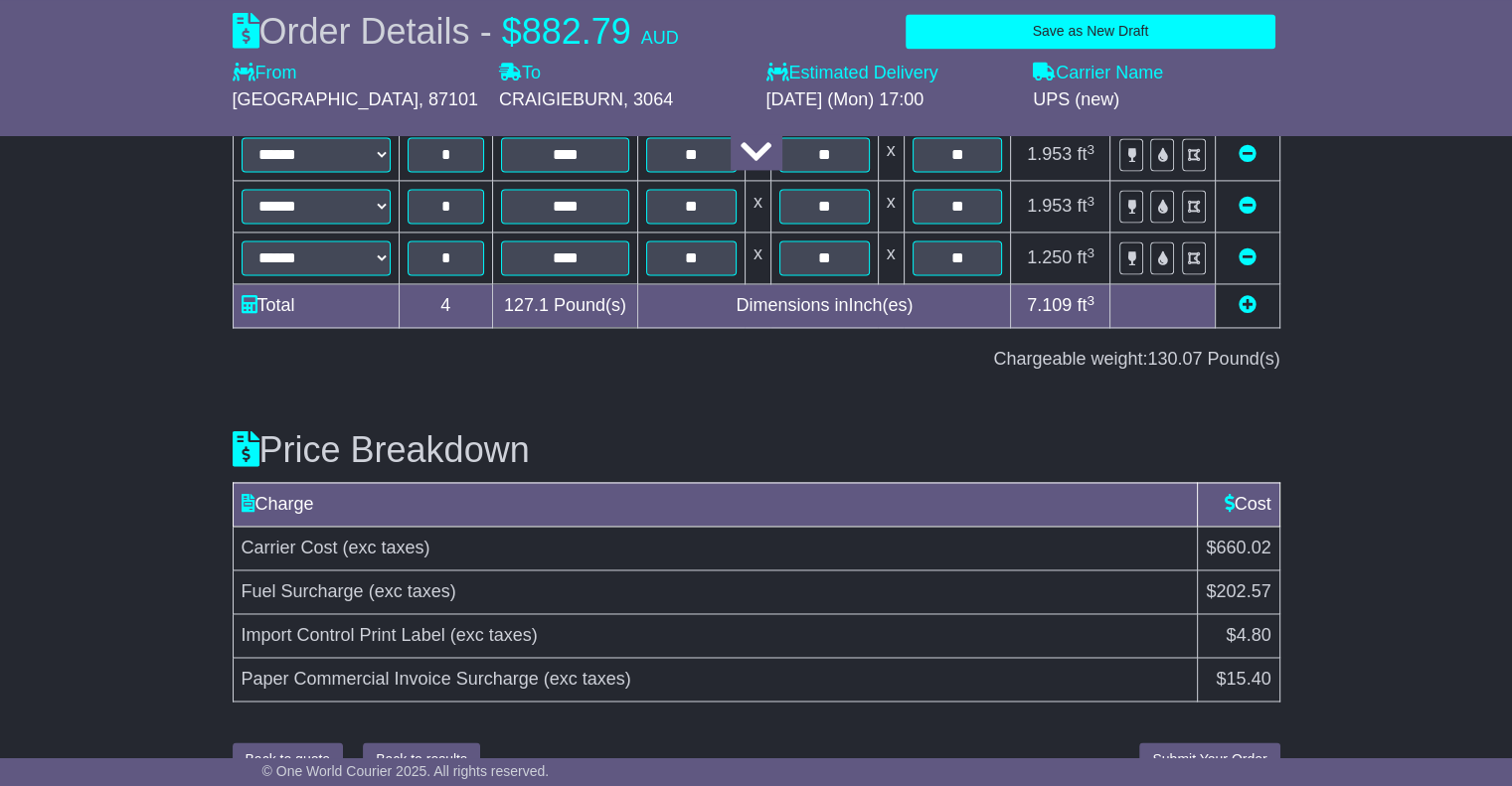 scroll, scrollTop: 2982, scrollLeft: 0, axis: vertical 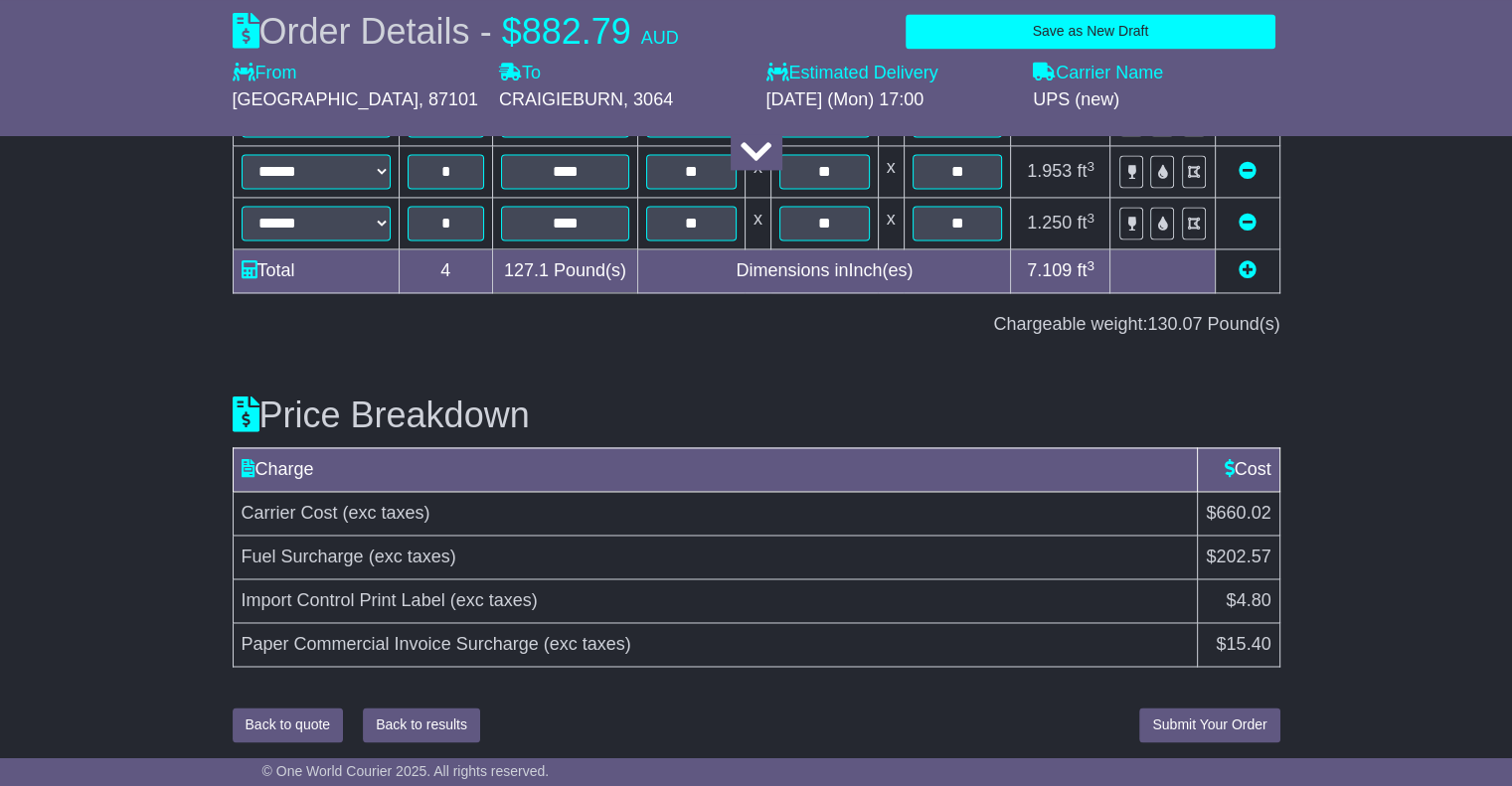type on "********" 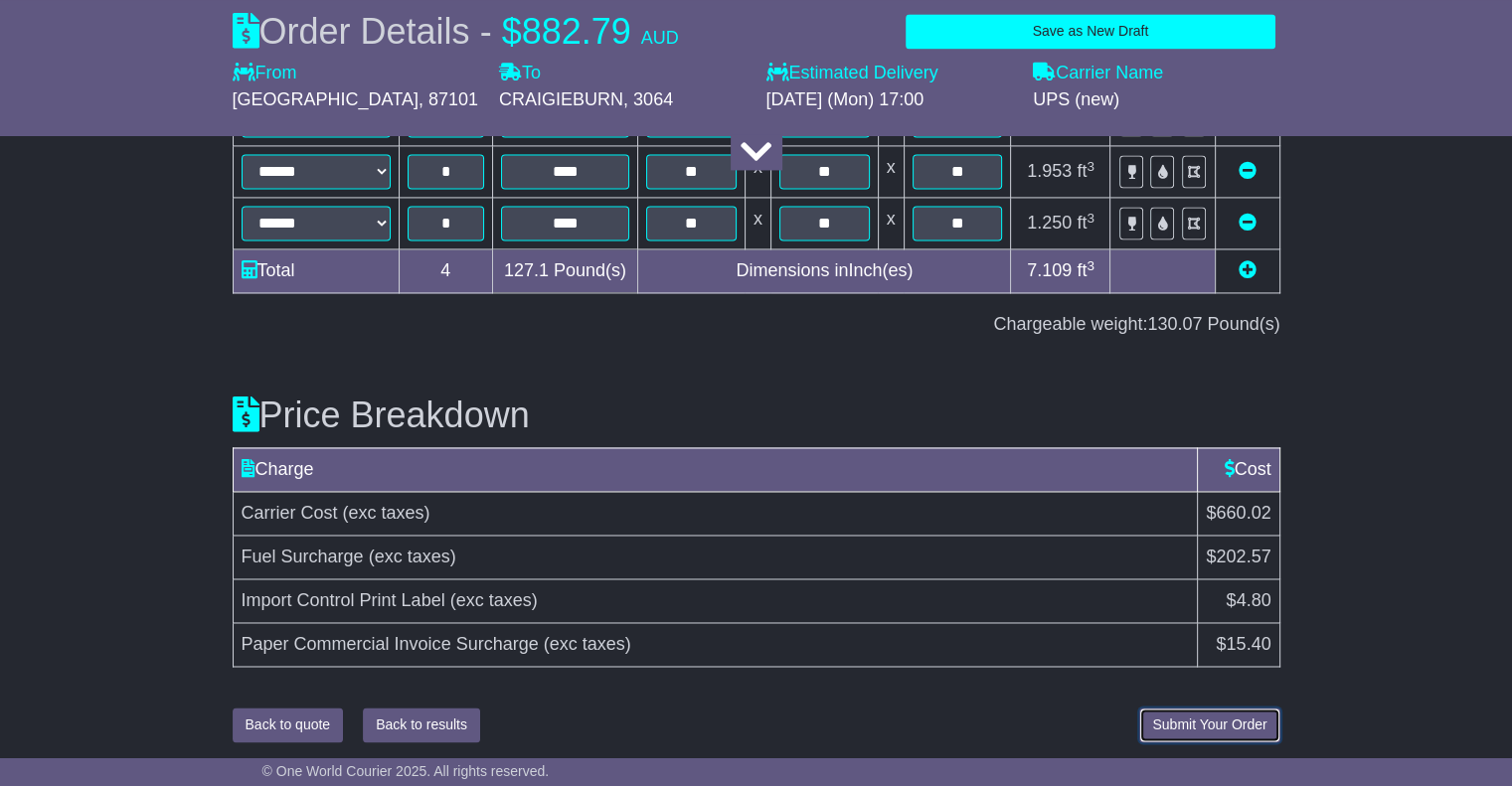 click on "Submit Your Order" at bounding box center (1209, 724) 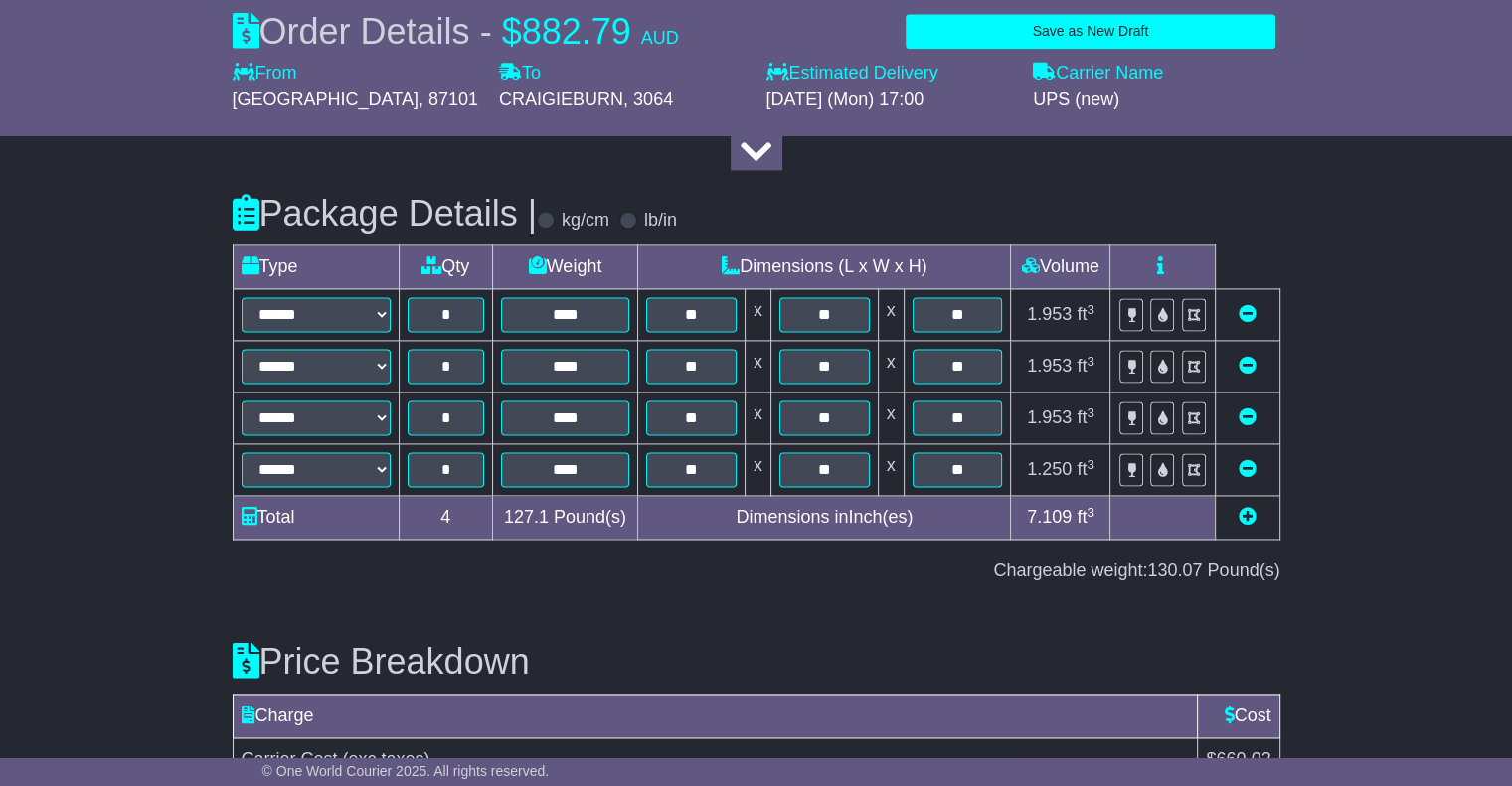 scroll, scrollTop: 2982, scrollLeft: 0, axis: vertical 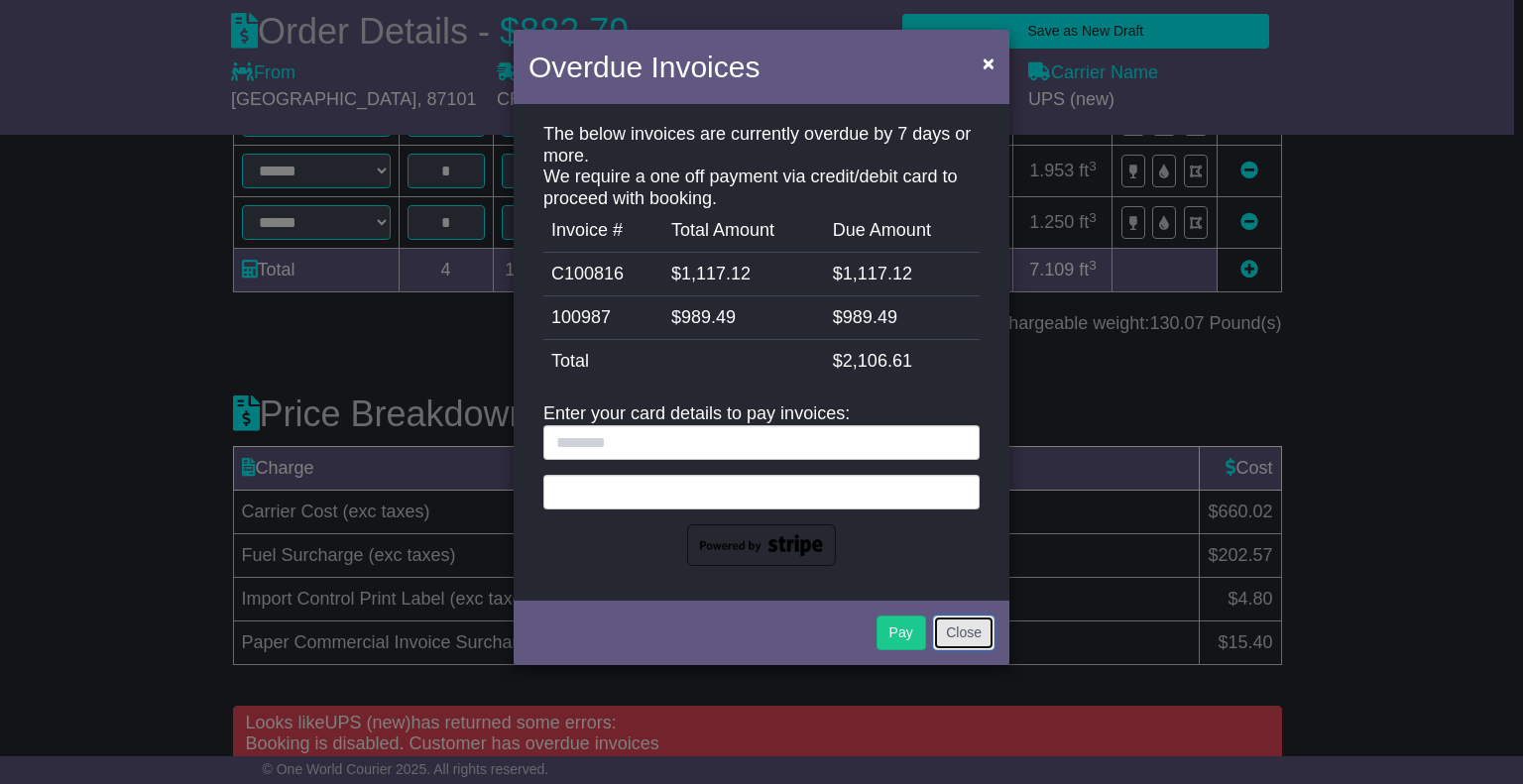 click on "Close" at bounding box center [964, 632] 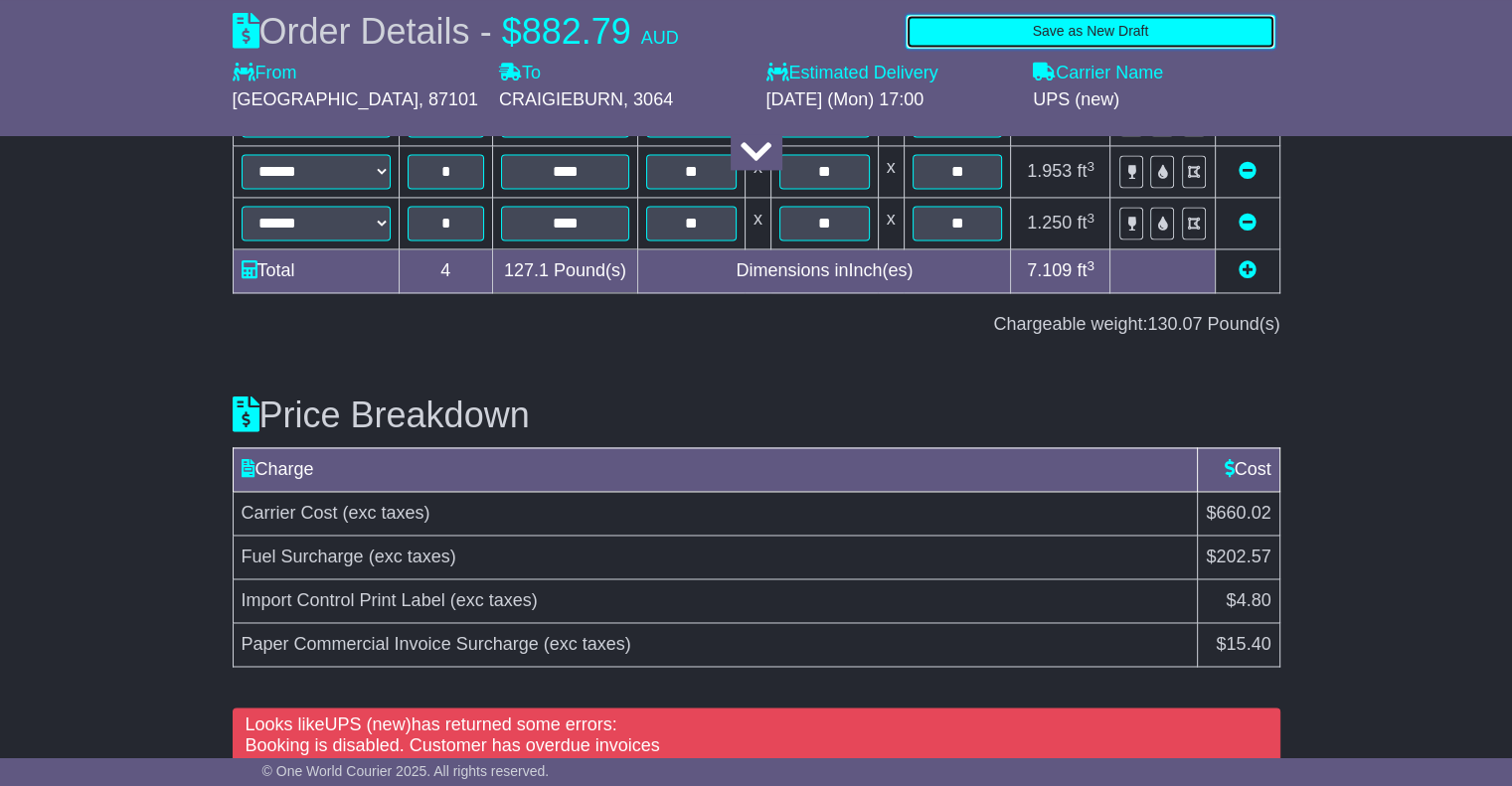 click on "Save as New Draft" at bounding box center [1090, 31] 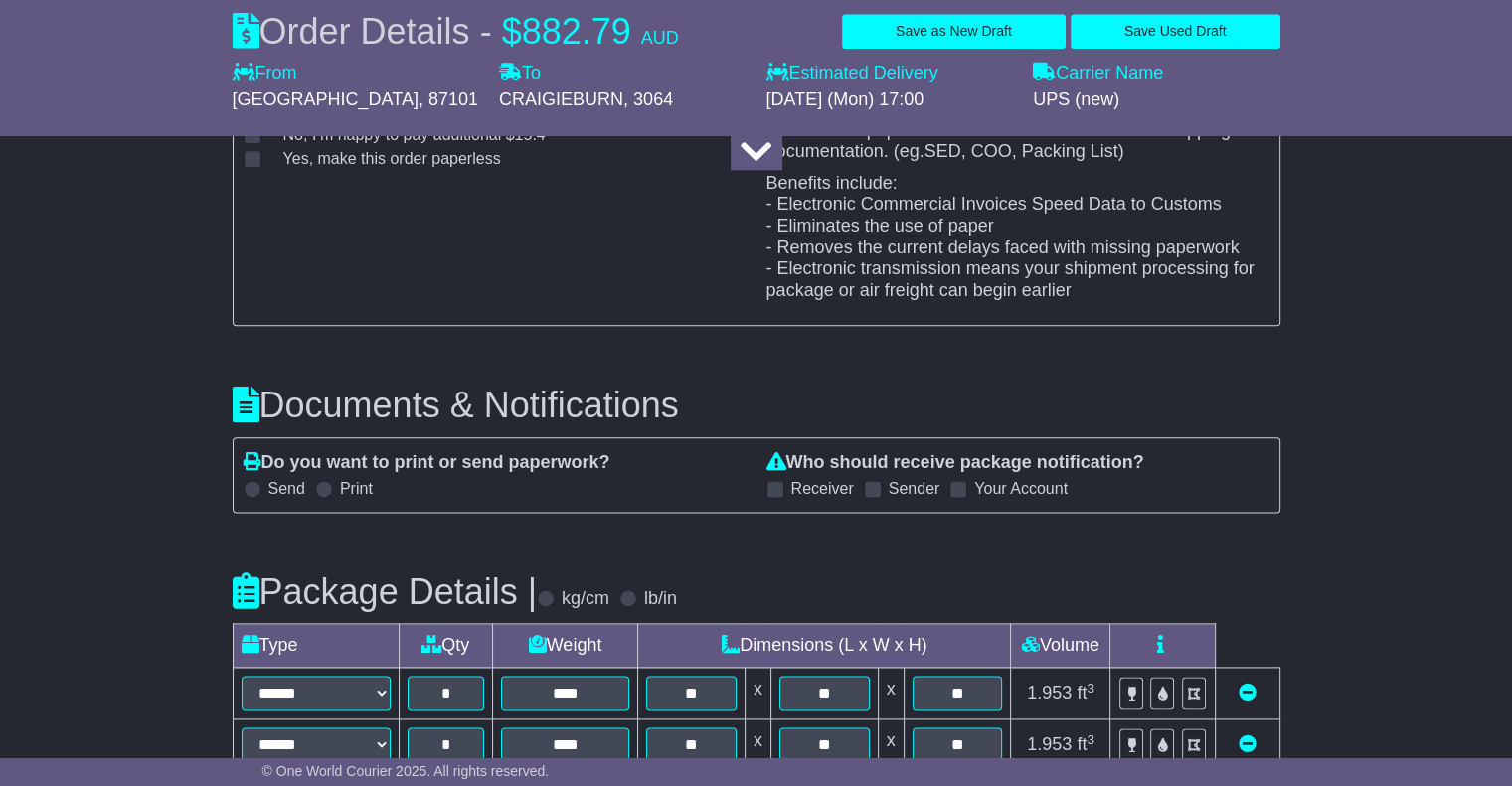 scroll, scrollTop: 2327, scrollLeft: 0, axis: vertical 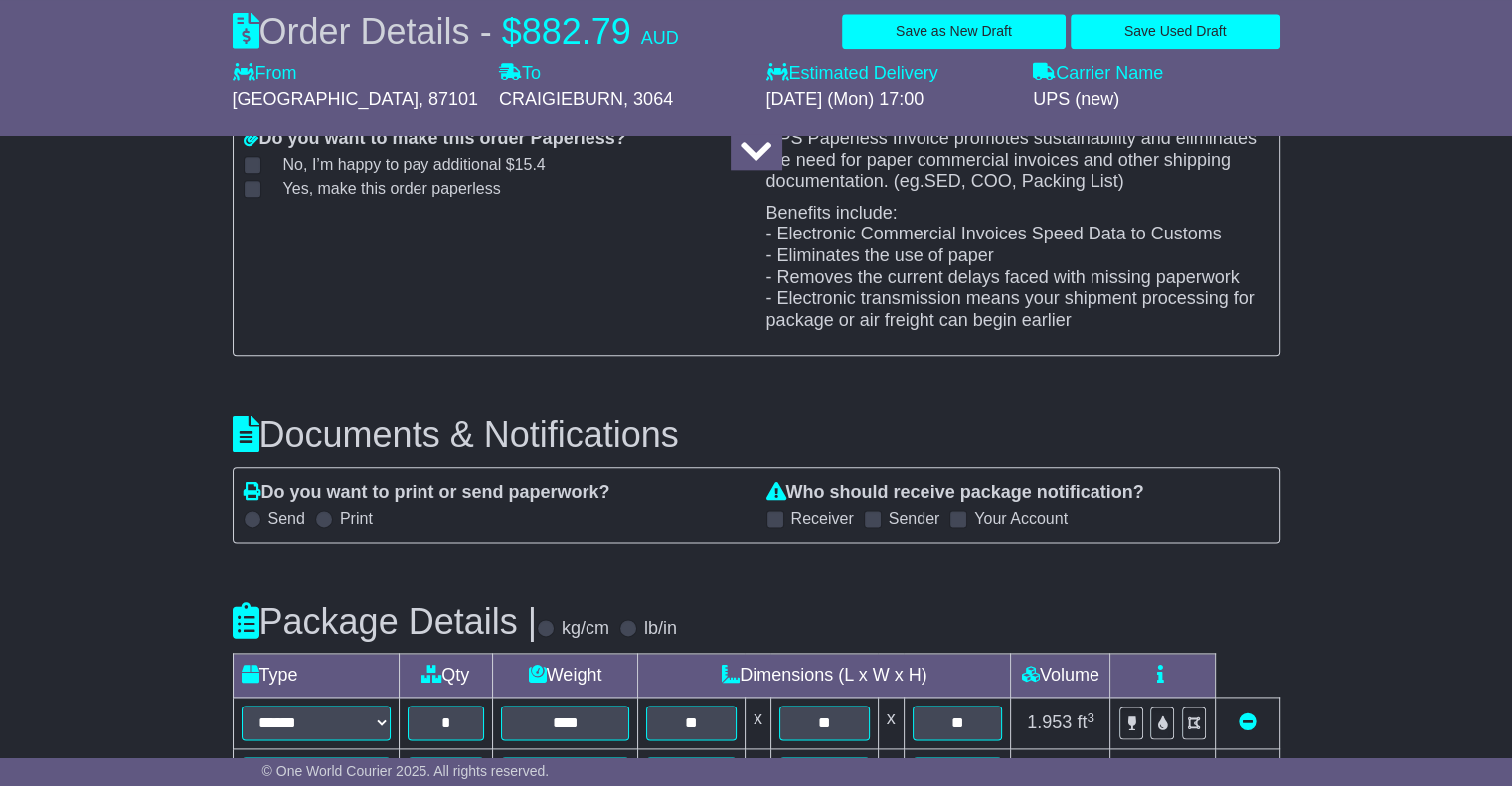 click at bounding box center (252, 519) 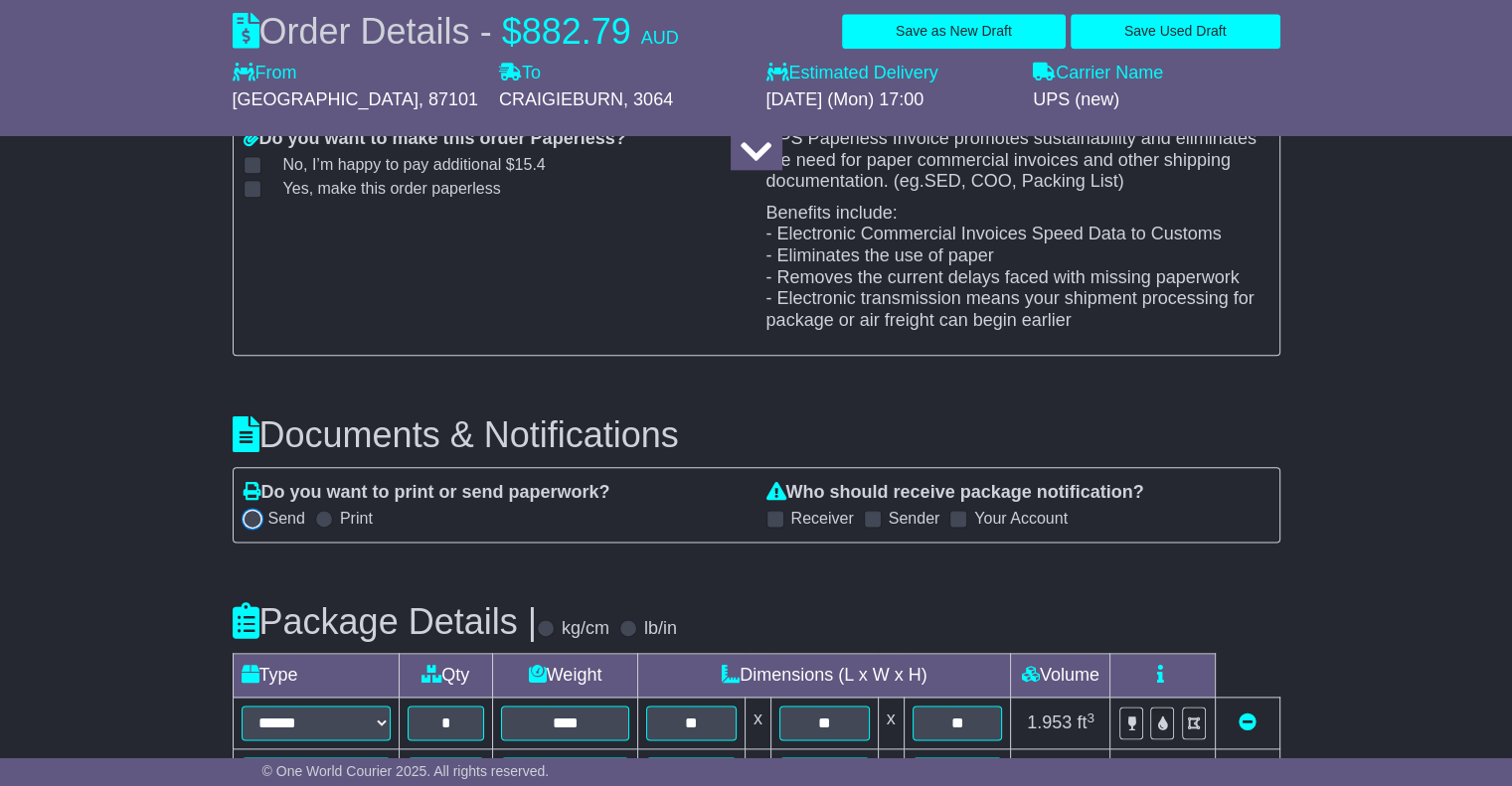 scroll, scrollTop: 3105, scrollLeft: 0, axis: vertical 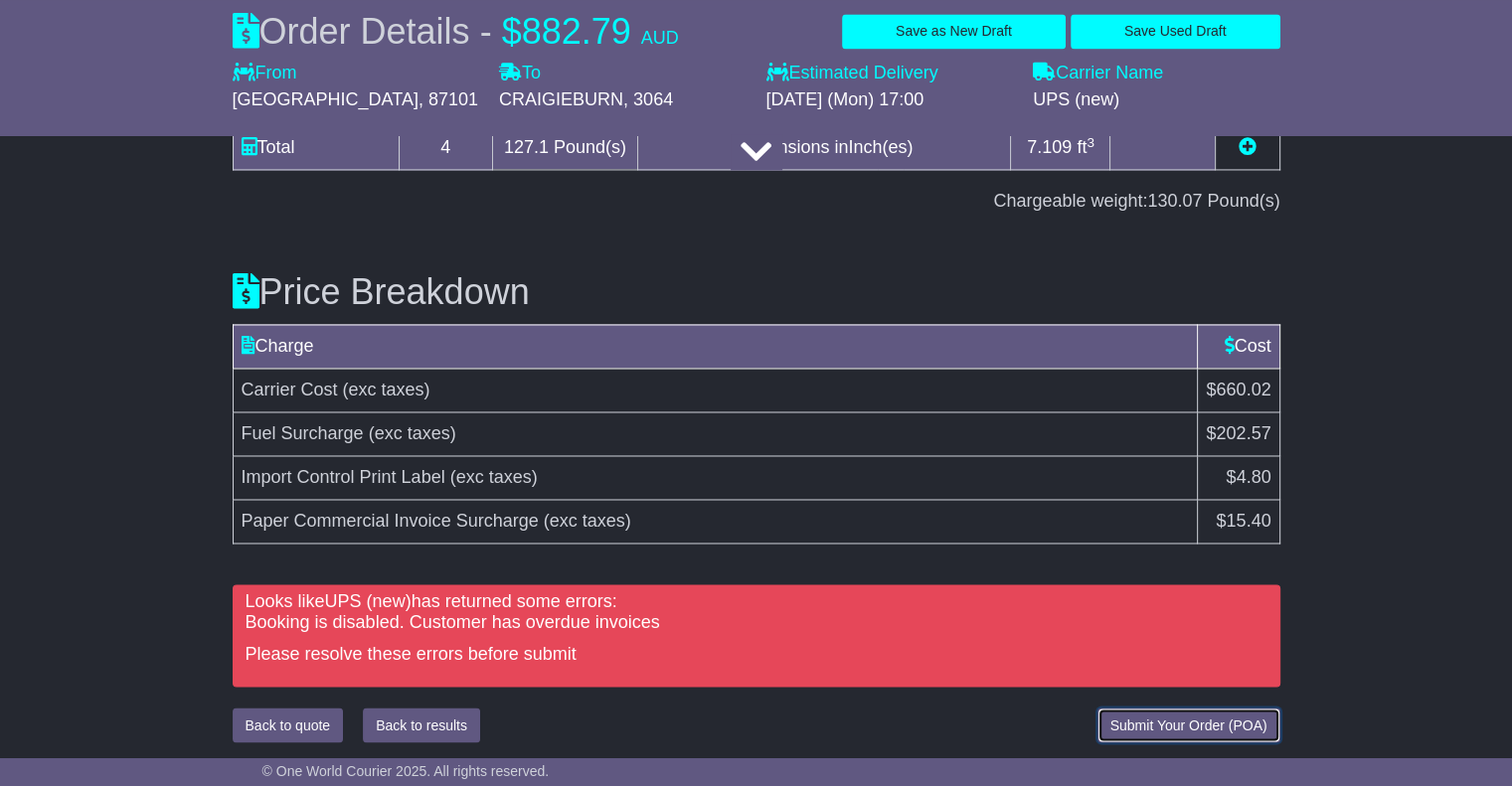click on "Submit Your Order (POA)" at bounding box center (1189, 724) 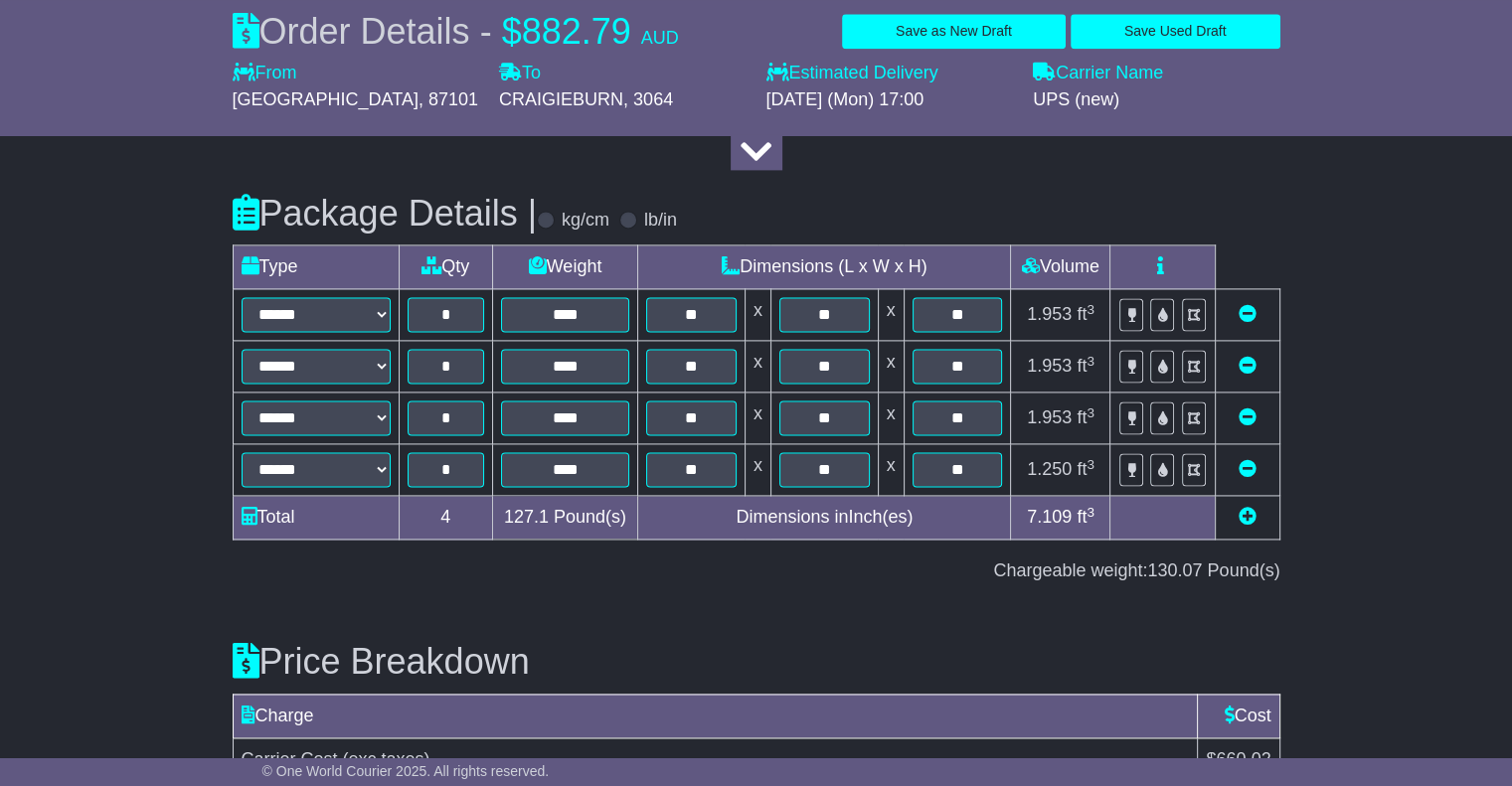 scroll, scrollTop: 3057, scrollLeft: 0, axis: vertical 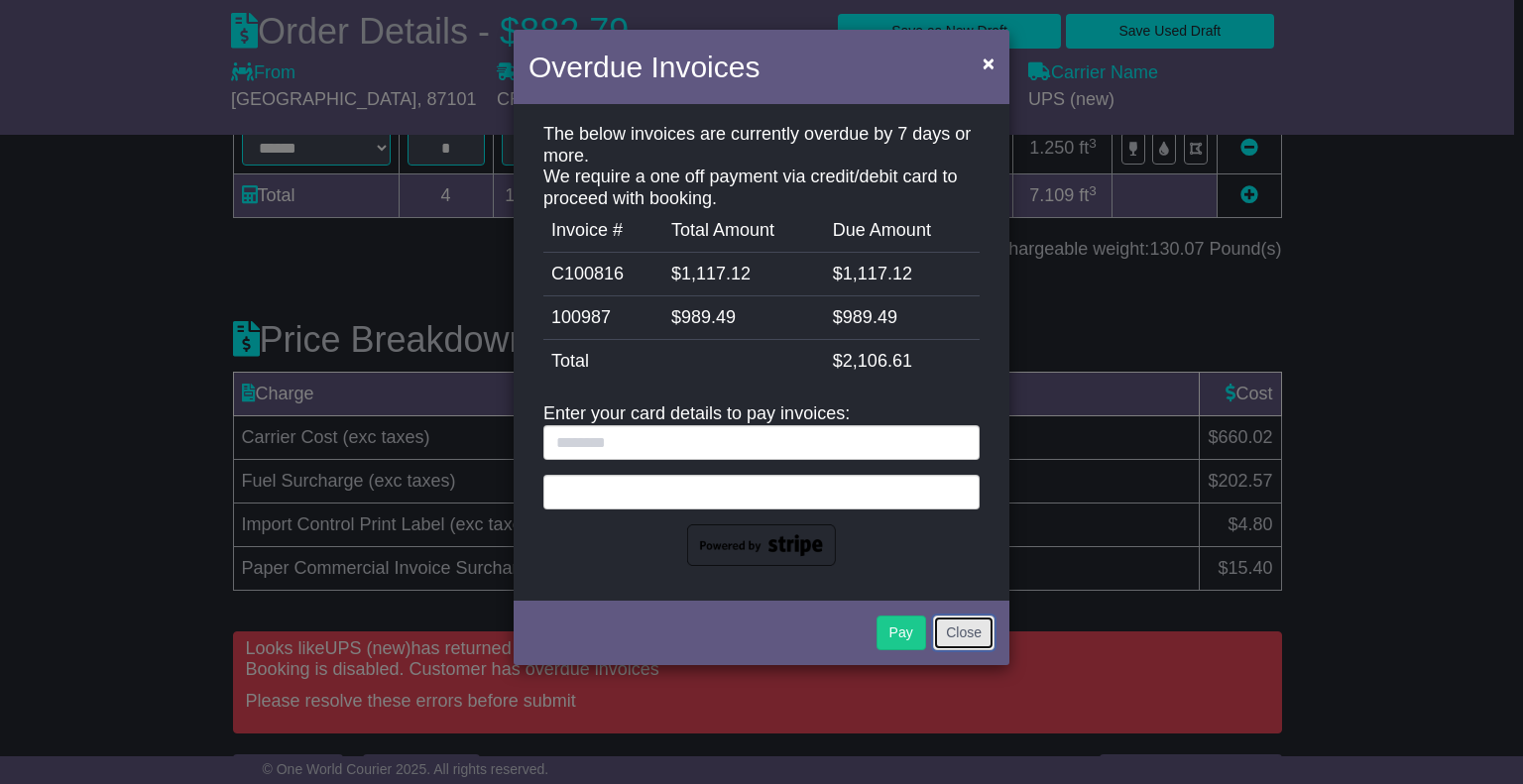 click on "Close" at bounding box center (964, 632) 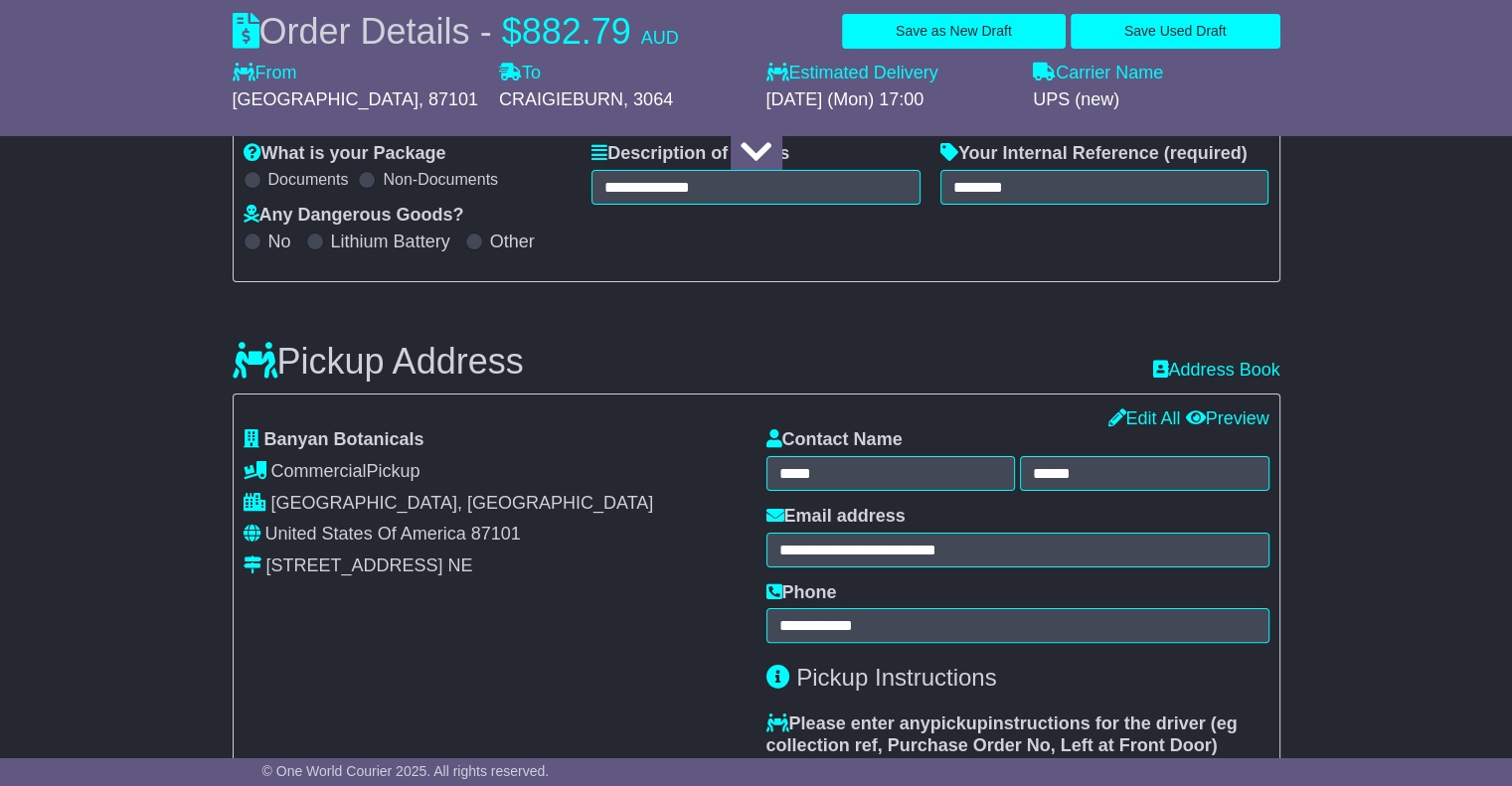 scroll, scrollTop: 158, scrollLeft: 0, axis: vertical 